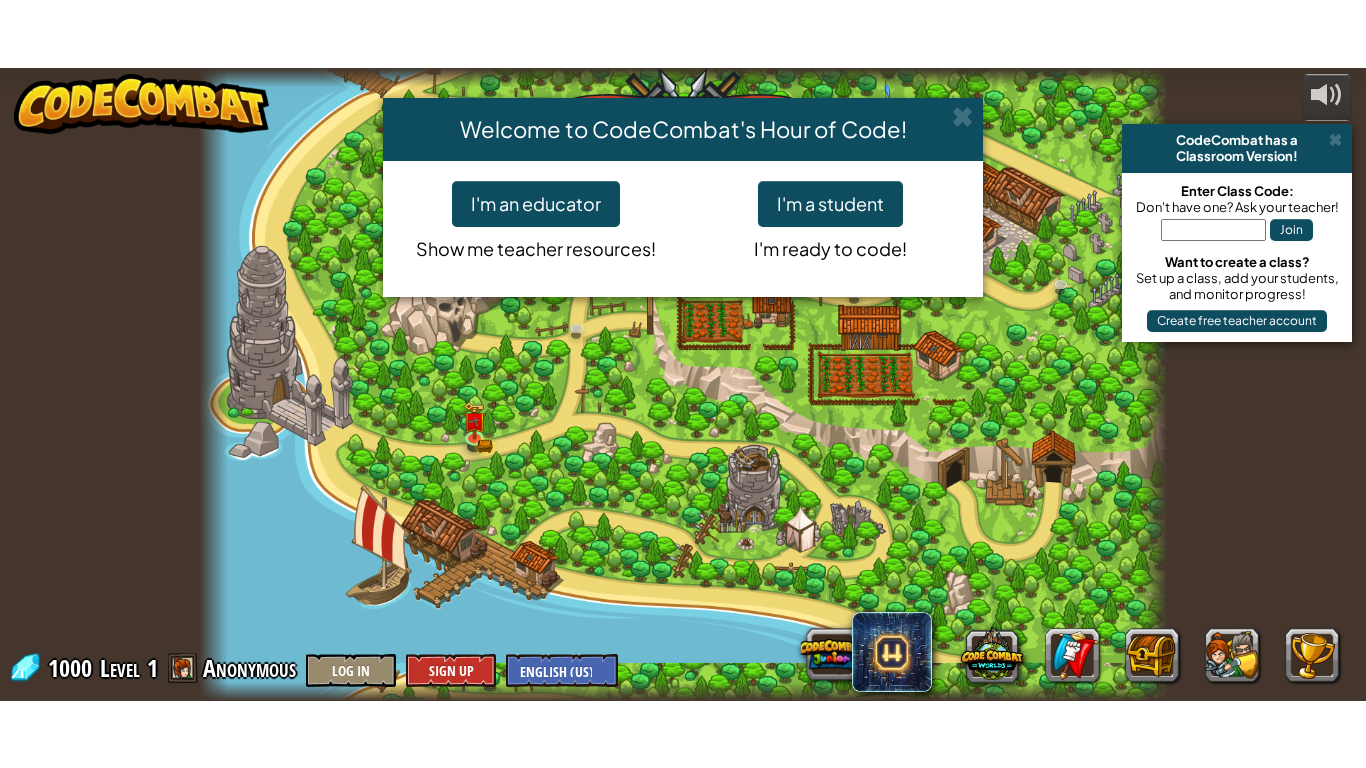 scroll, scrollTop: 0, scrollLeft: 0, axis: both 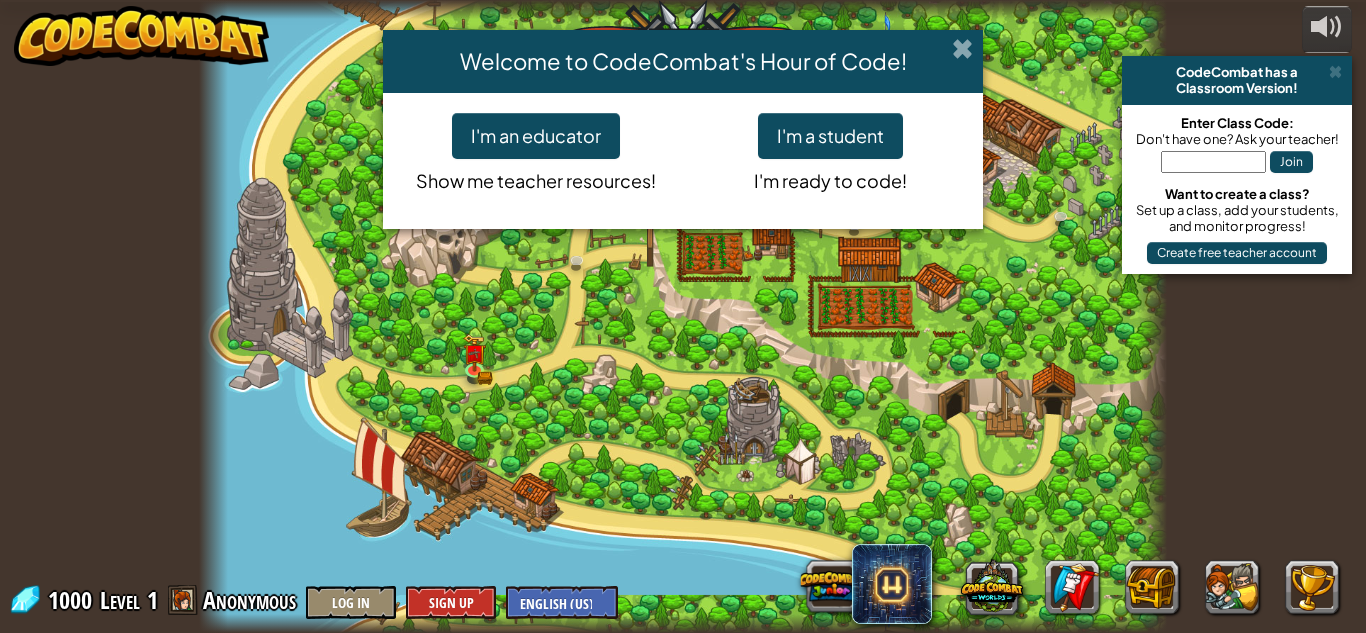 click at bounding box center (962, 48) 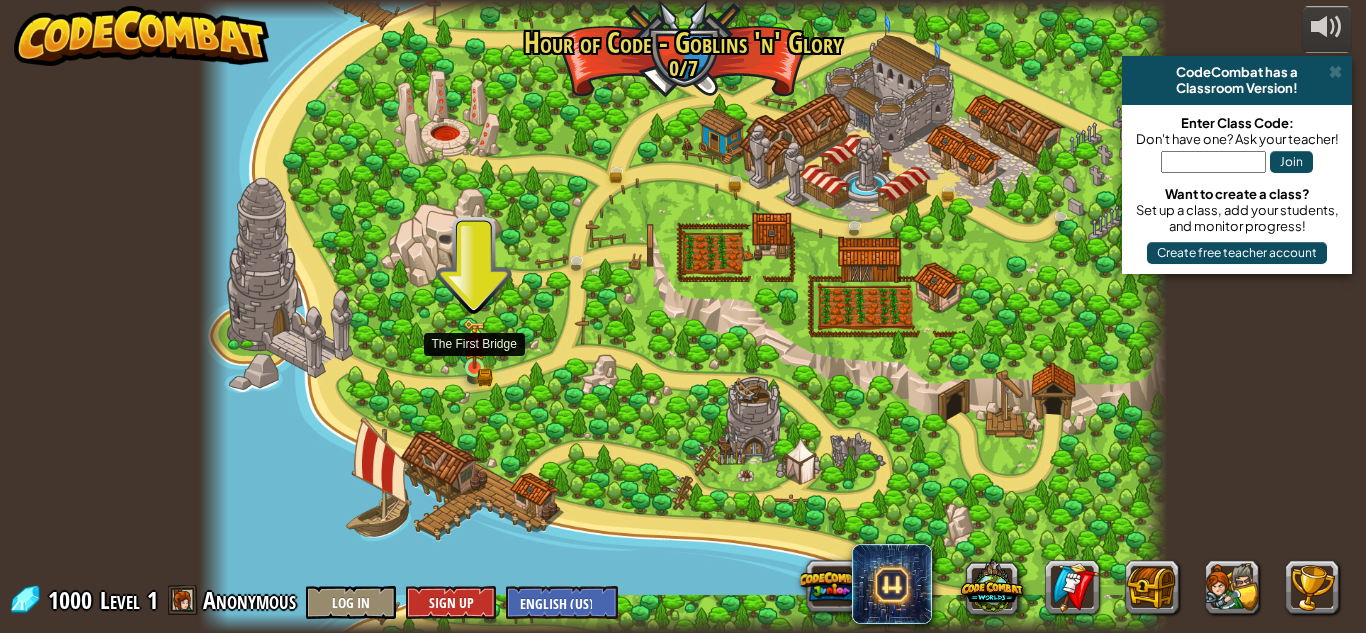 click at bounding box center (474, 344) 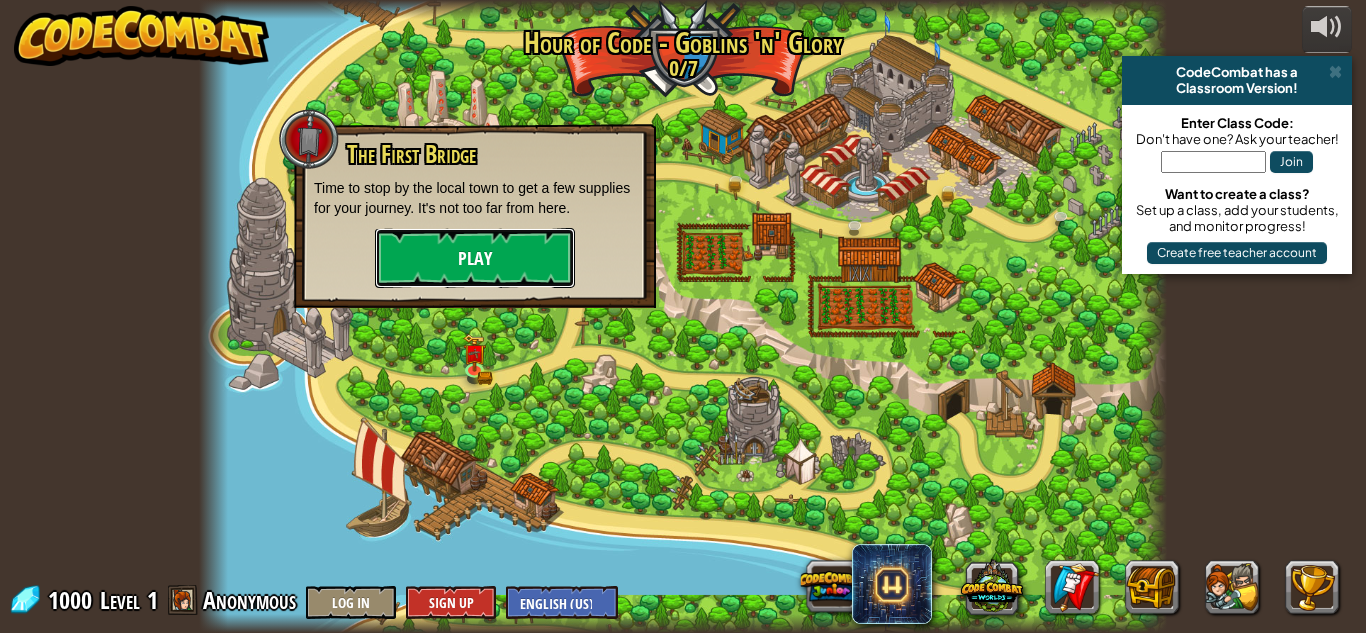 click on "Play" at bounding box center [475, 258] 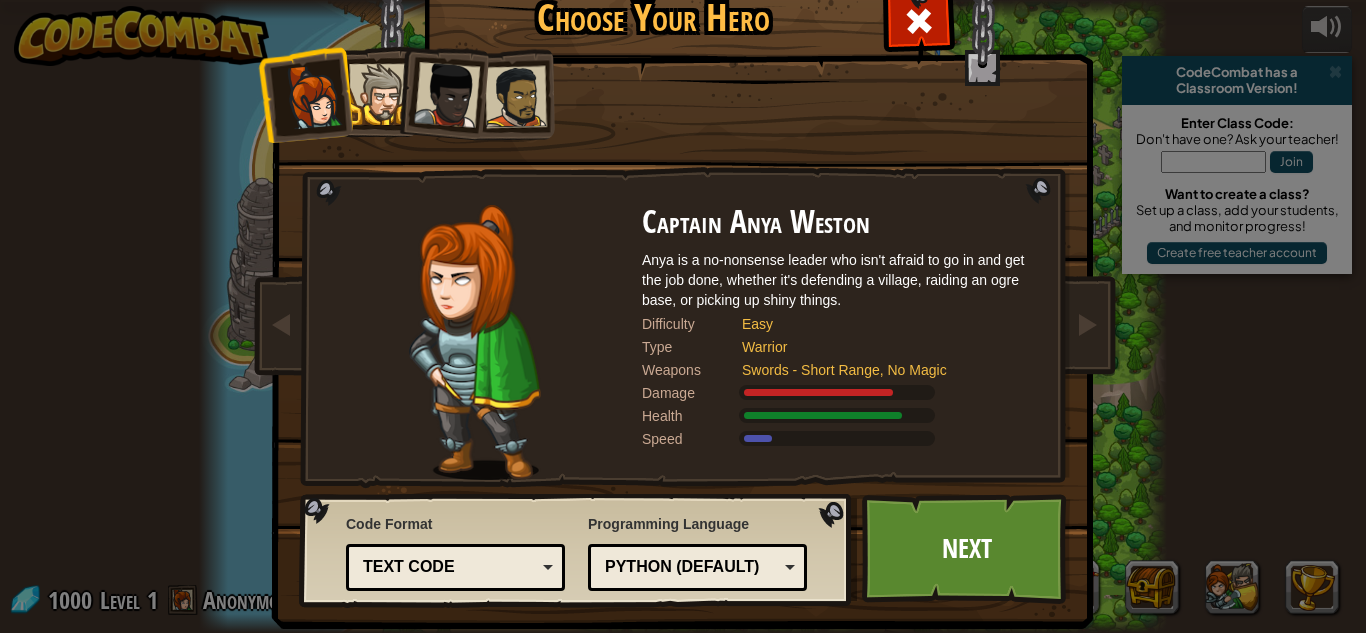 click at bounding box center (379, 94) 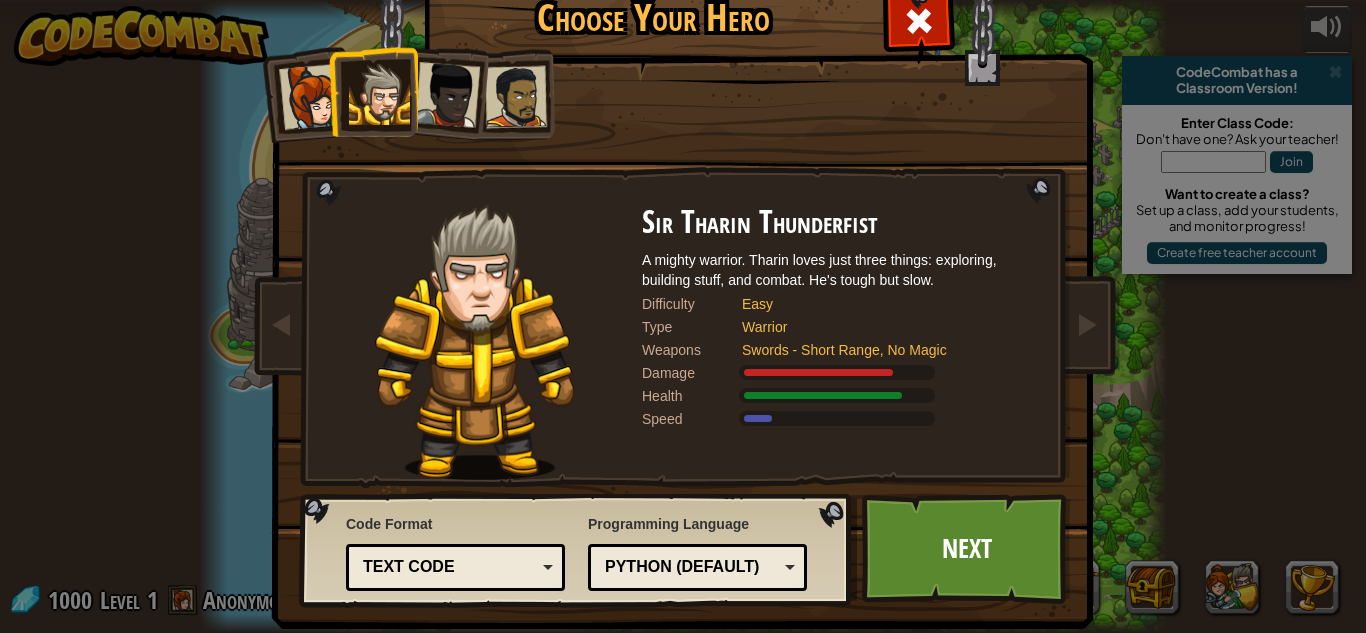 click at bounding box center (447, 95) 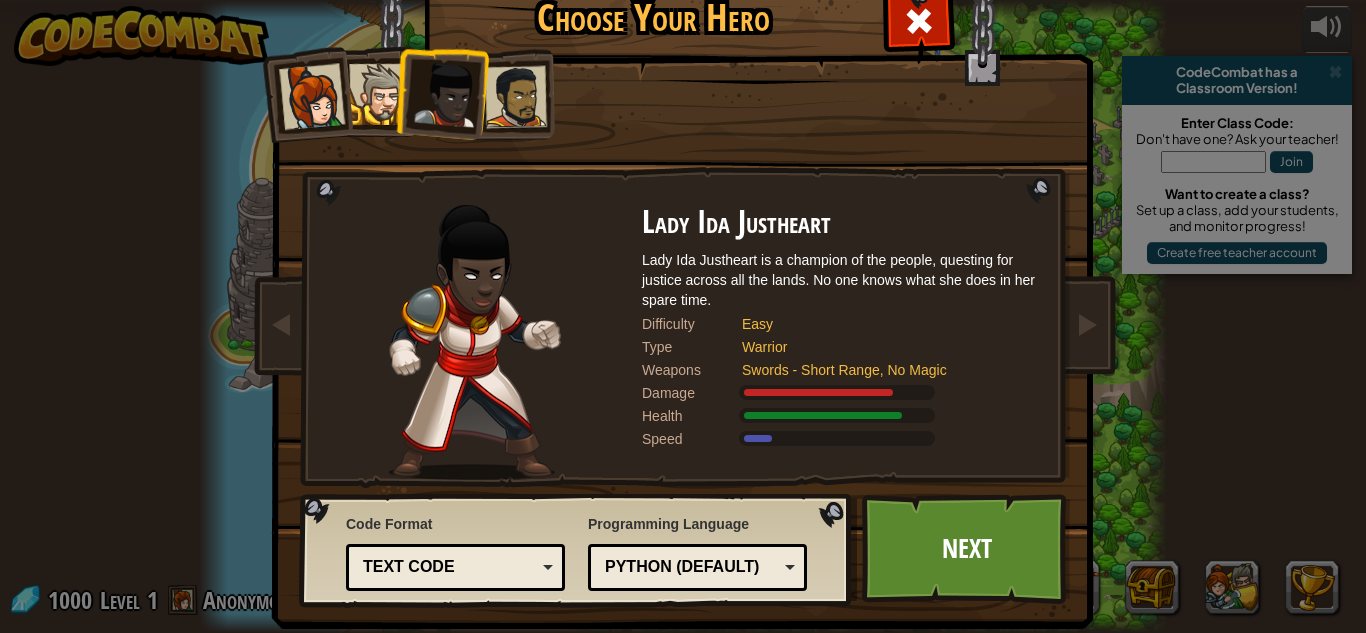 click at bounding box center [516, 97] 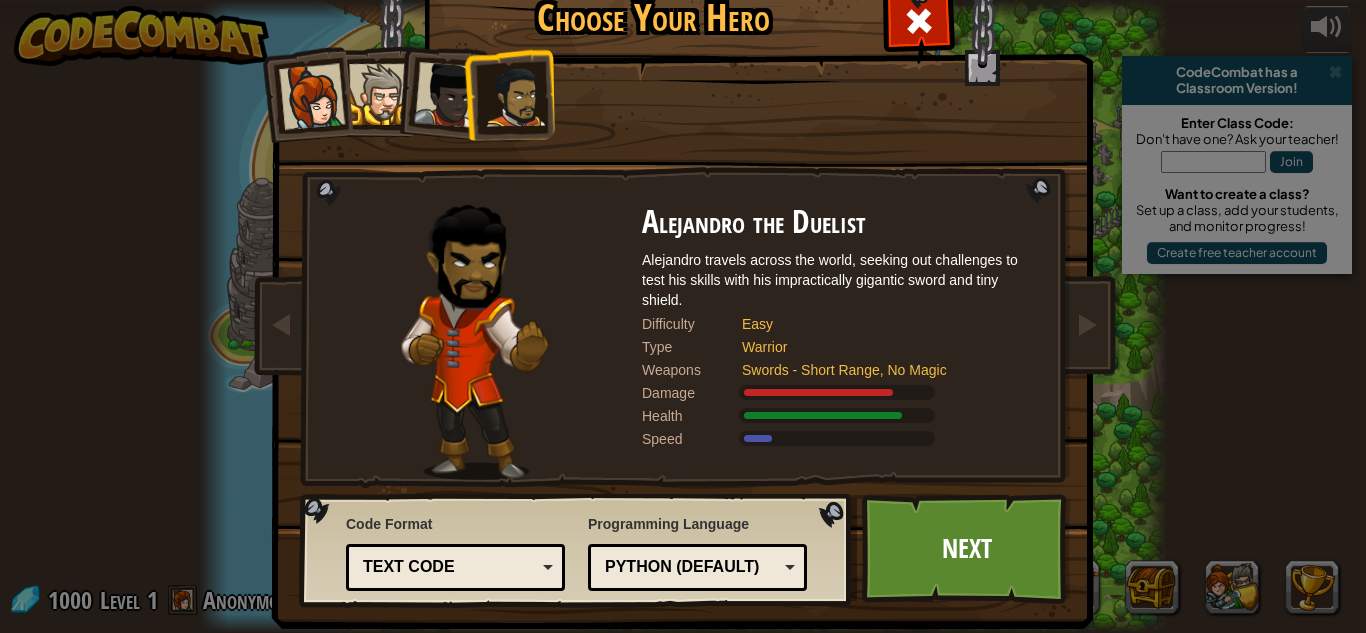 click at bounding box center (379, 94) 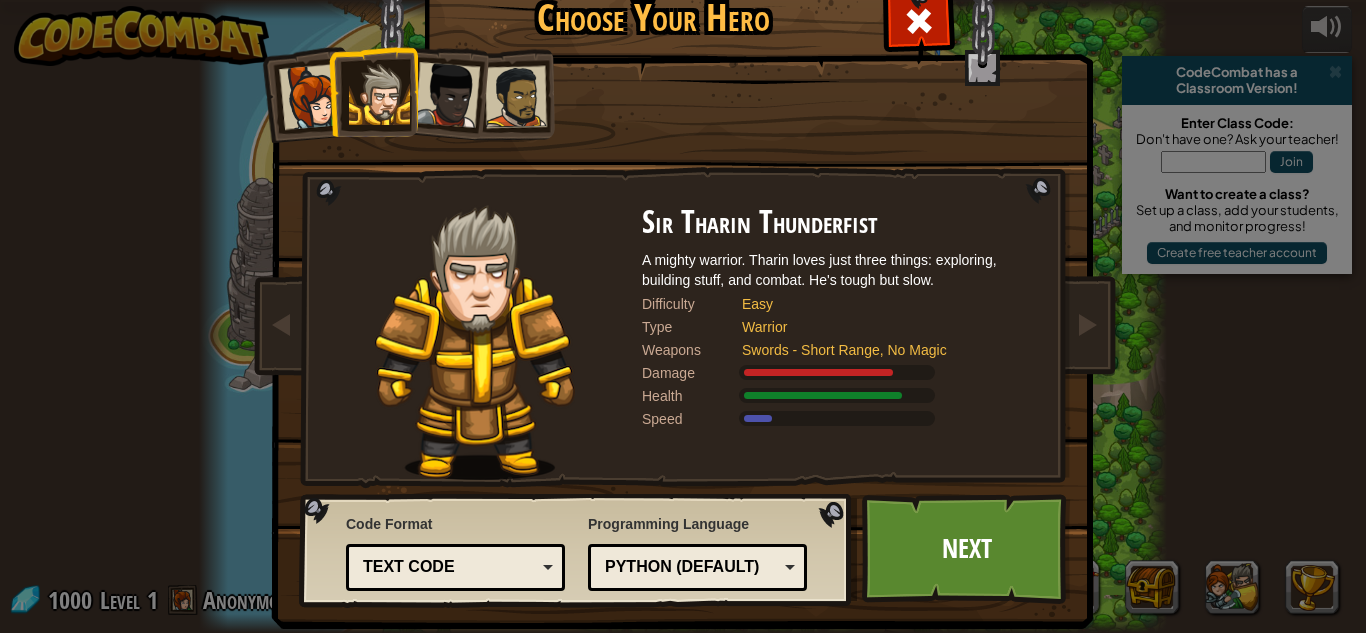 click at bounding box center (447, 95) 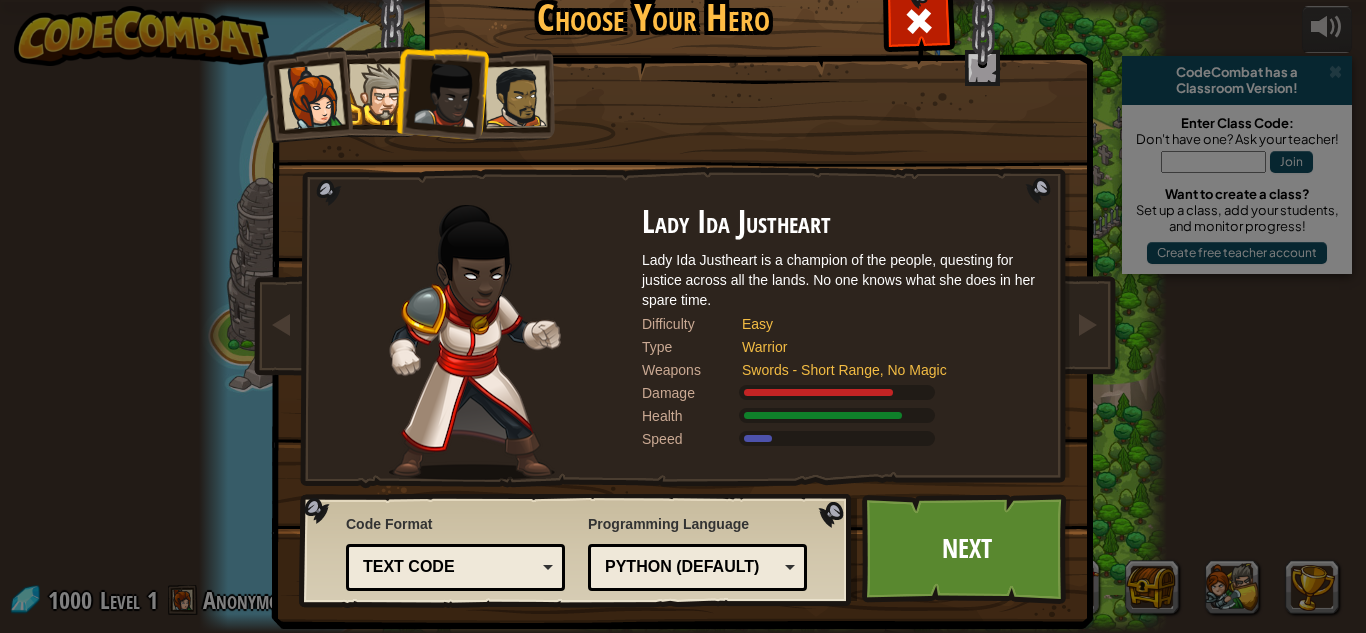 click at bounding box center [516, 97] 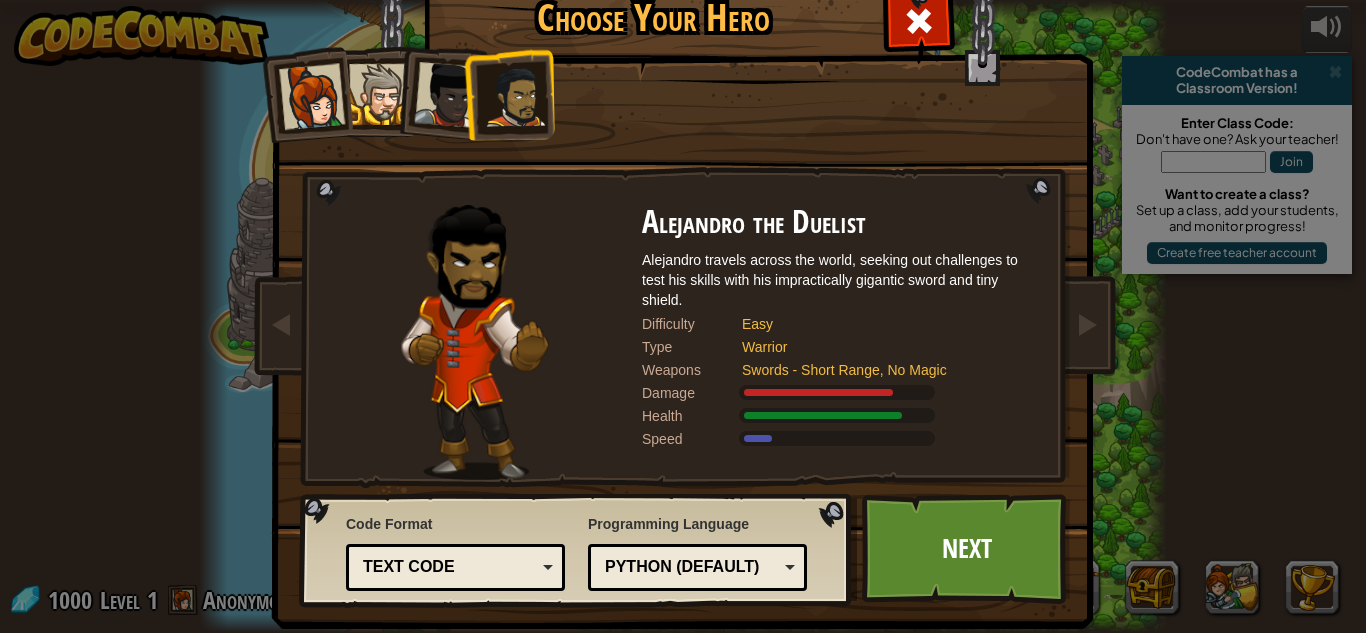 click at bounding box center (447, 95) 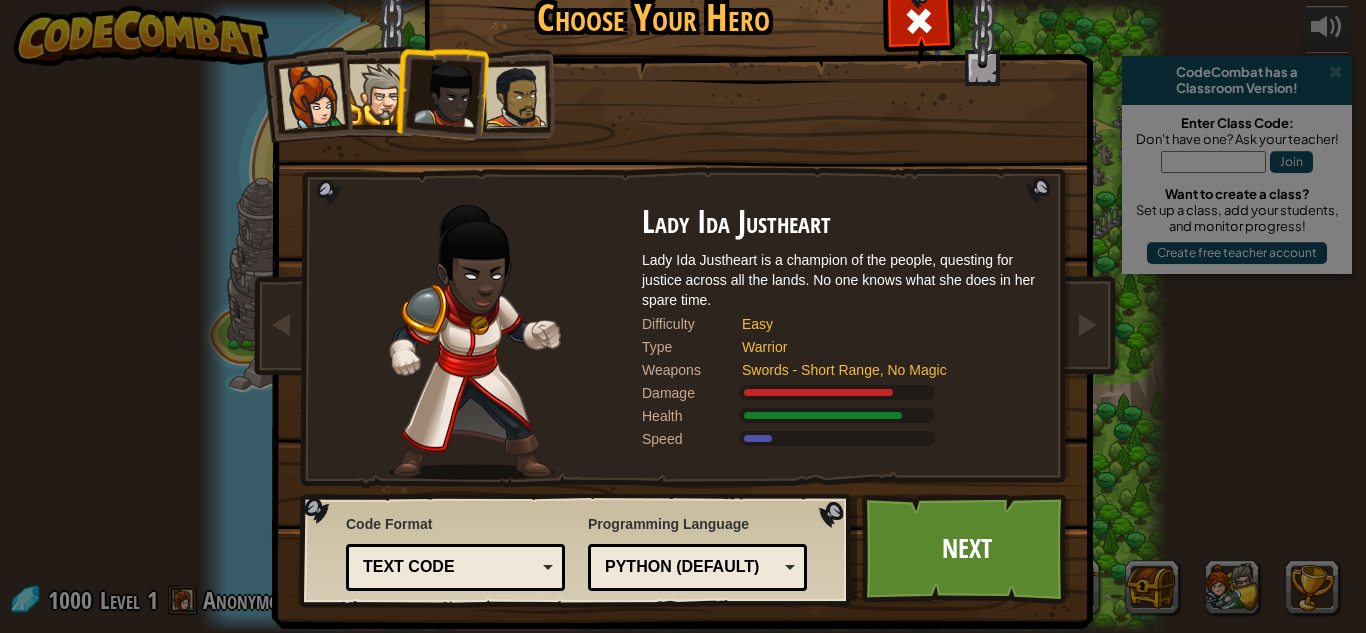 click at bounding box center [441, 91] 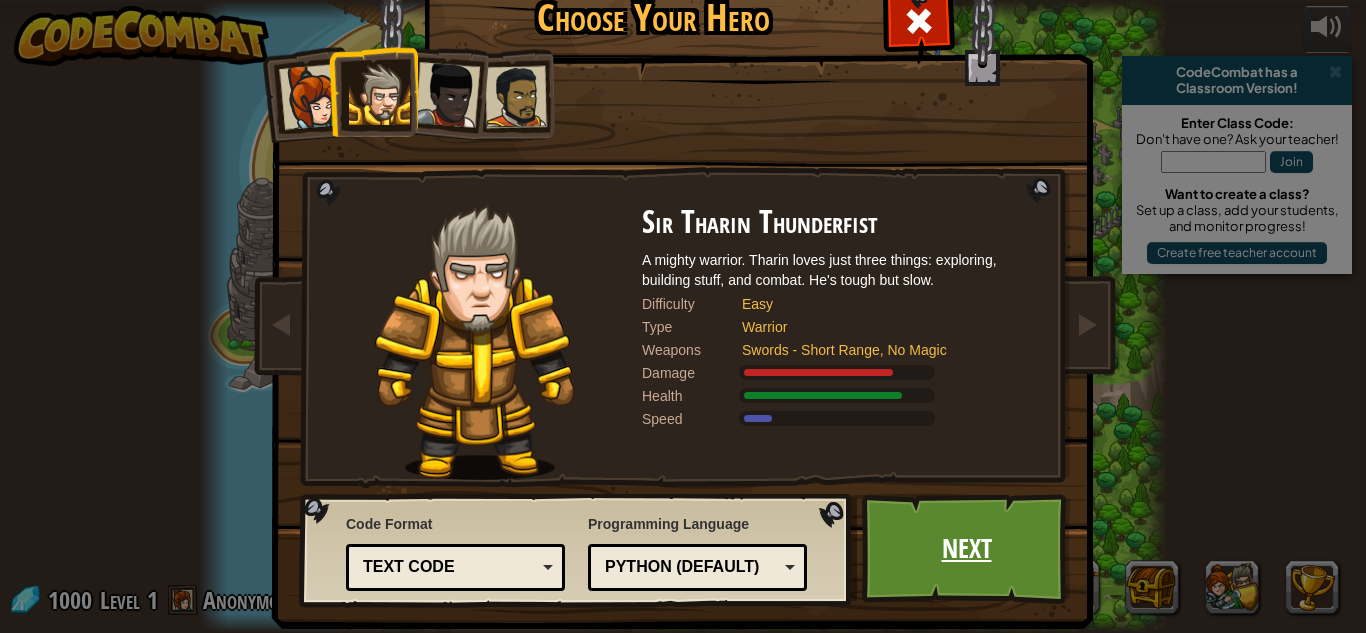 click on "Next" at bounding box center (966, 549) 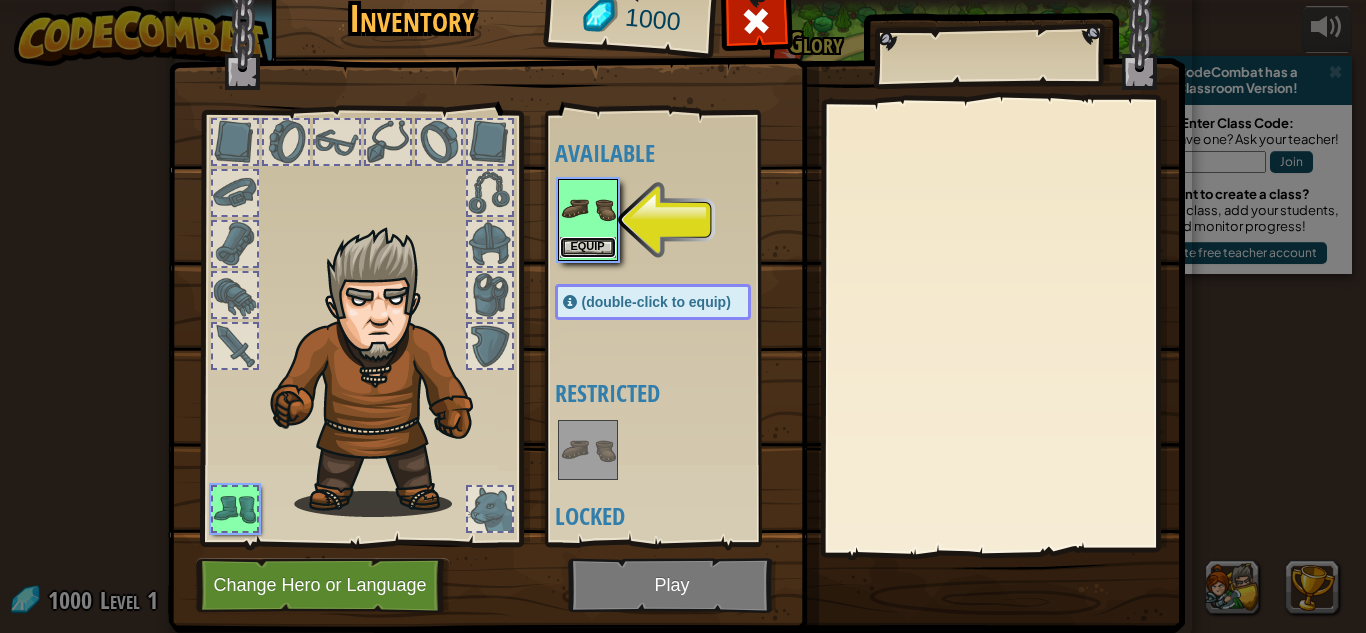click on "Equip" at bounding box center [588, 247] 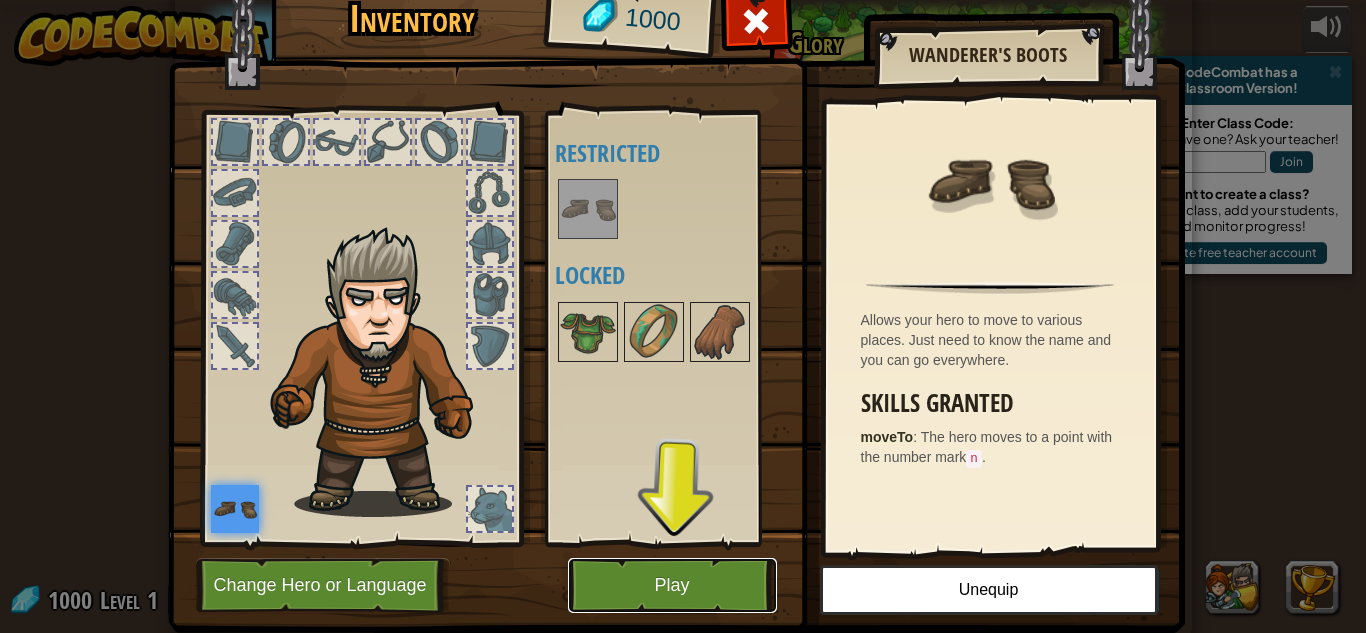 click on "Play" at bounding box center [672, 585] 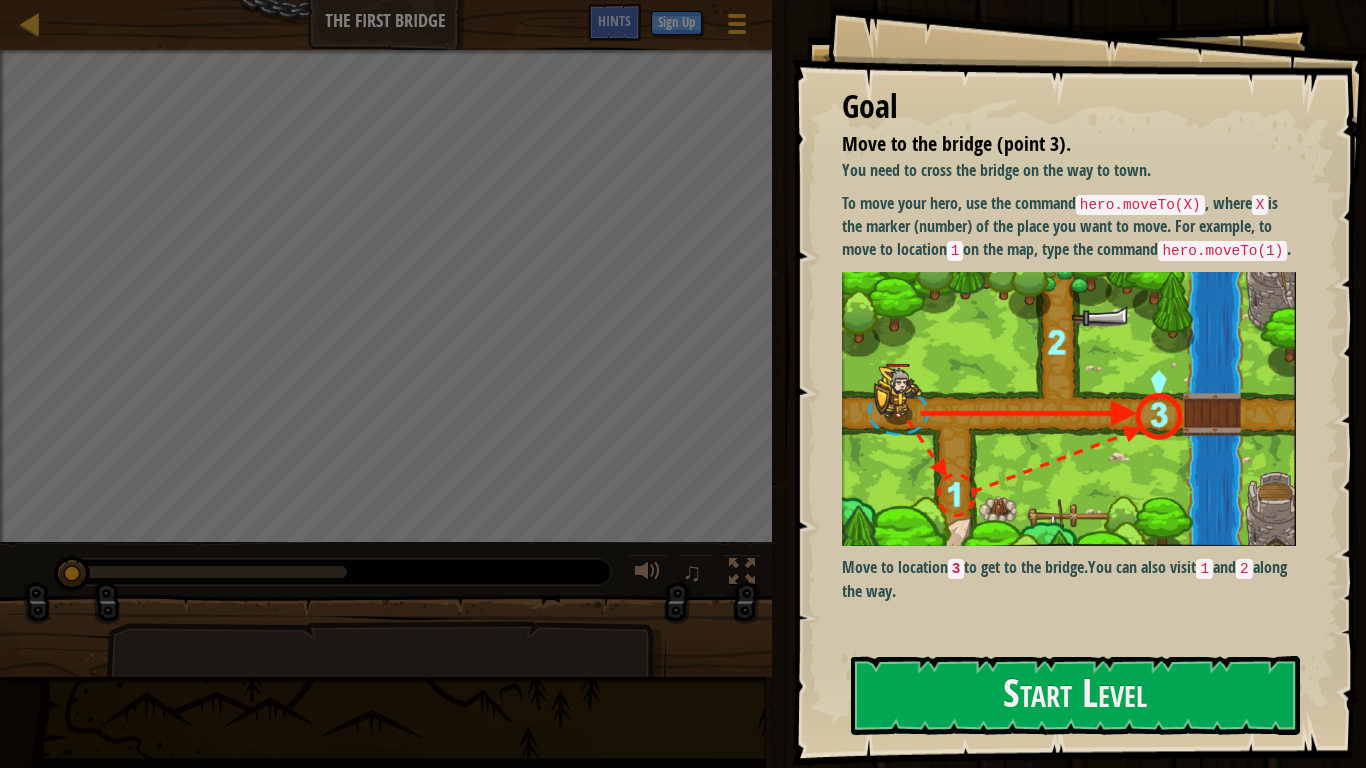 click at bounding box center [1069, 409] 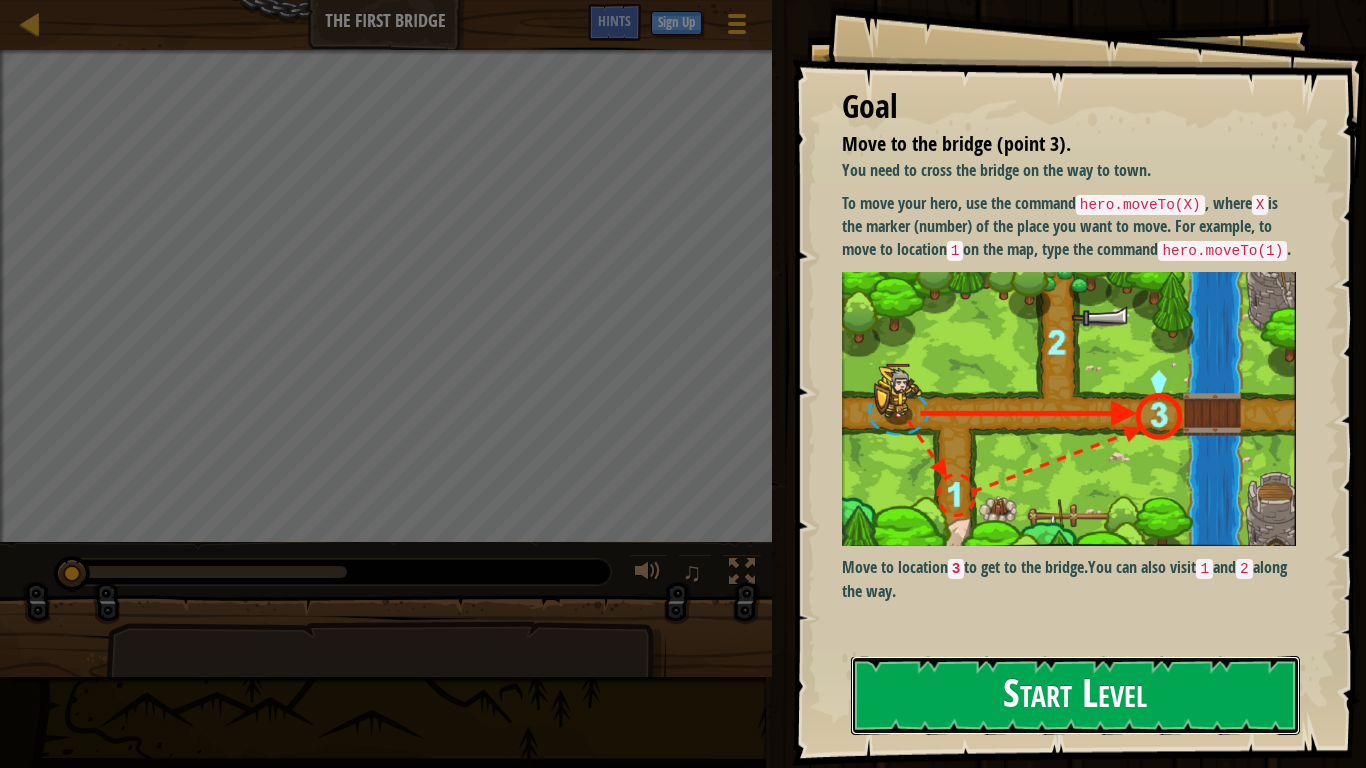 click on "Start Level" at bounding box center (1075, 695) 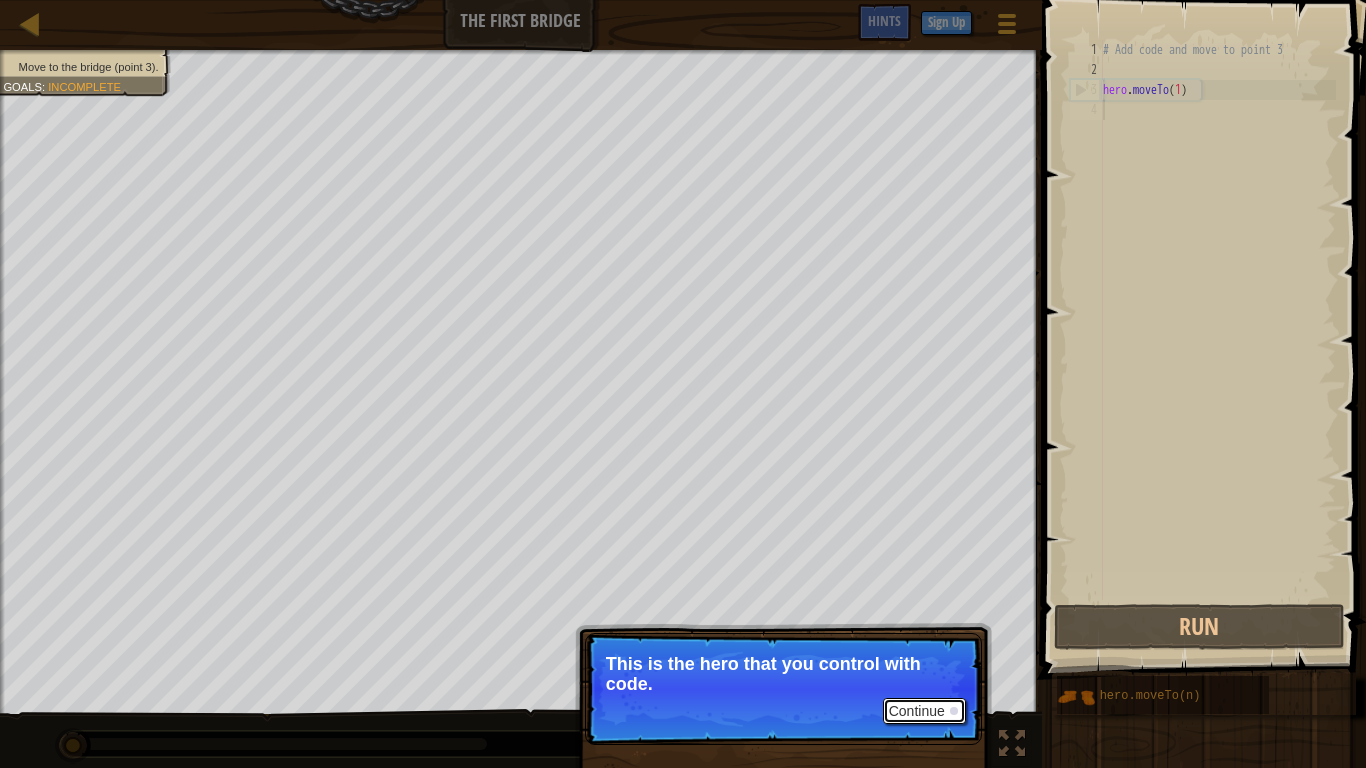 click on "Continue" at bounding box center [924, 711] 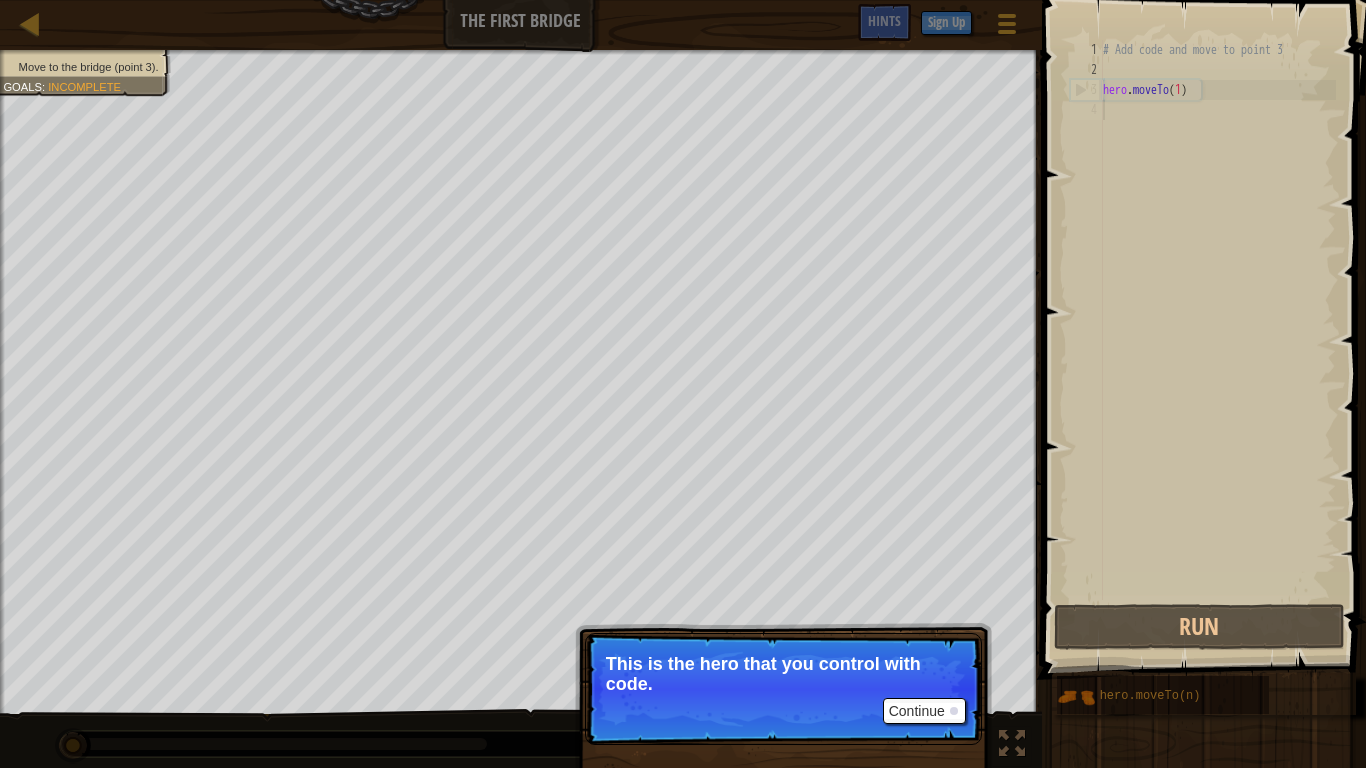 scroll, scrollTop: 9, scrollLeft: 0, axis: vertical 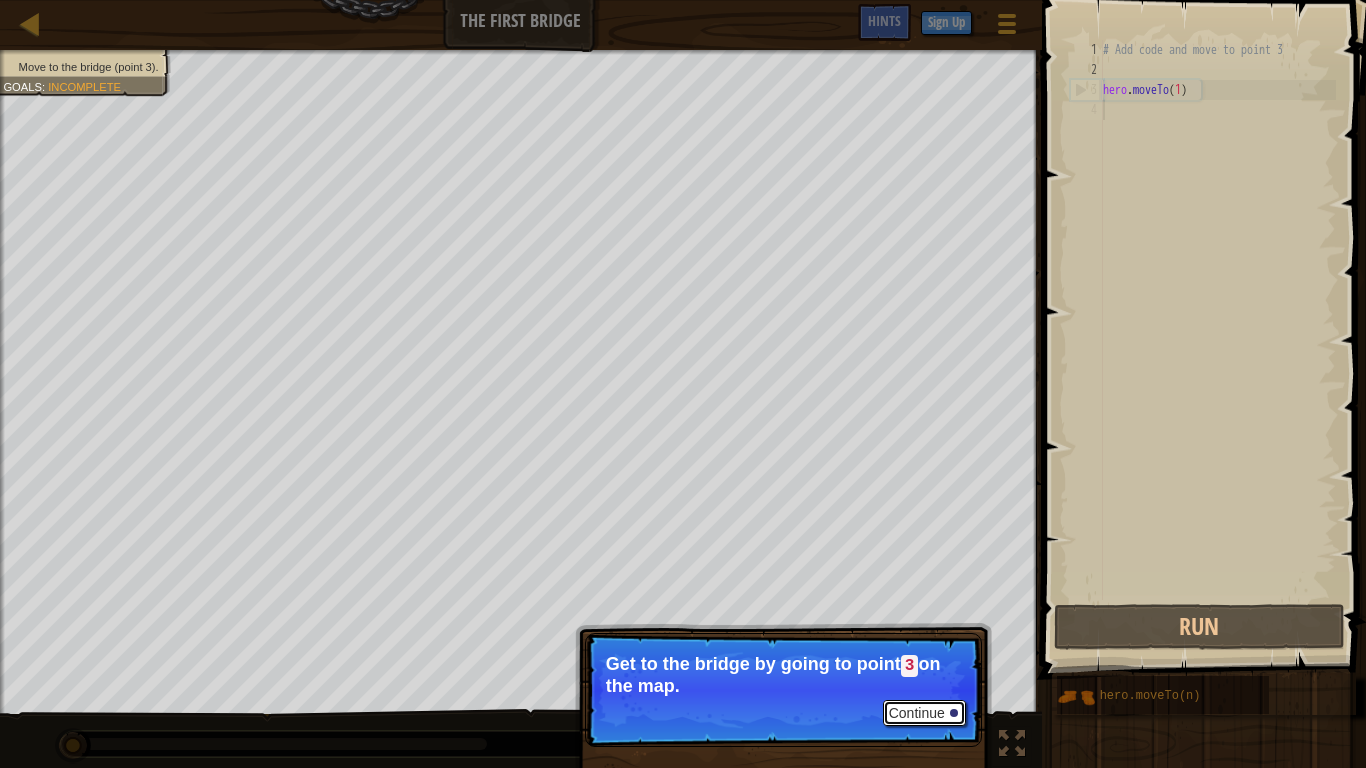 click on "Continue" at bounding box center [924, 713] 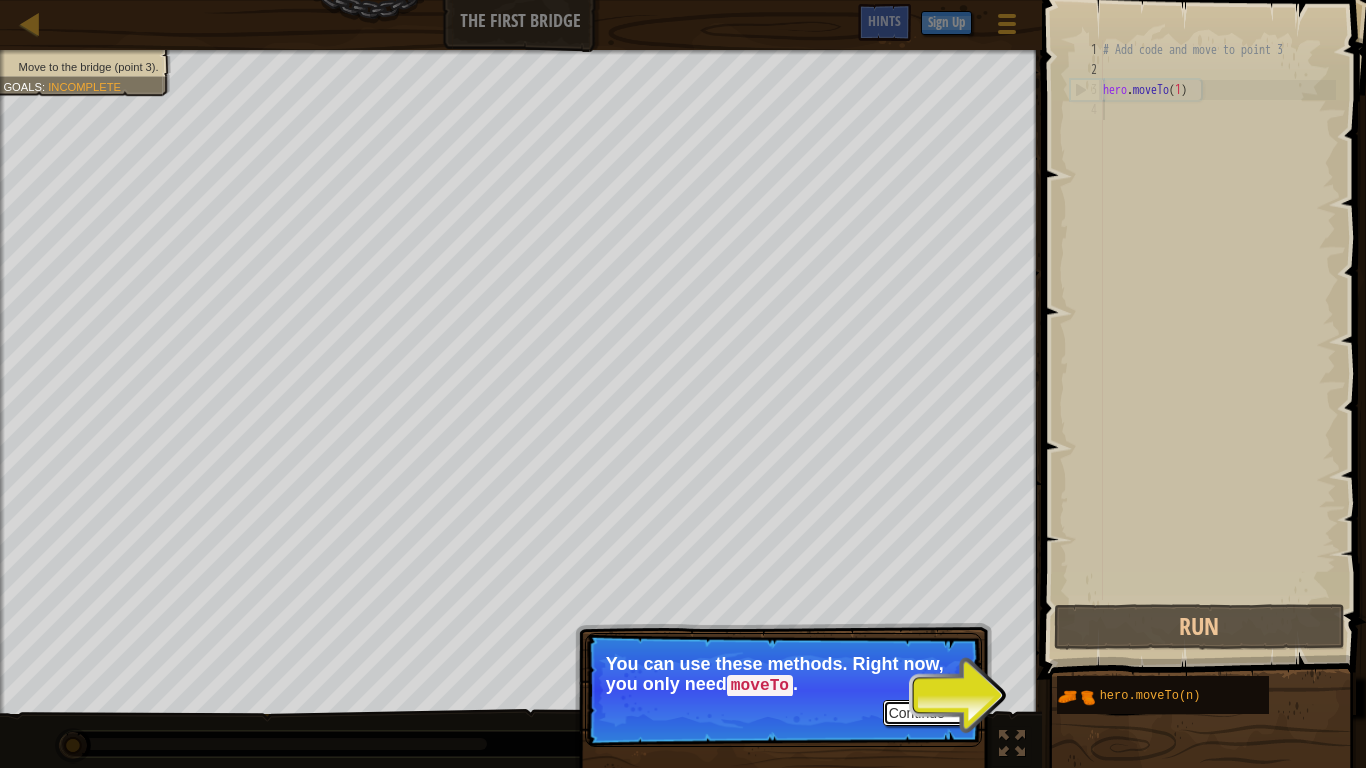 click on "Continue" at bounding box center [924, 713] 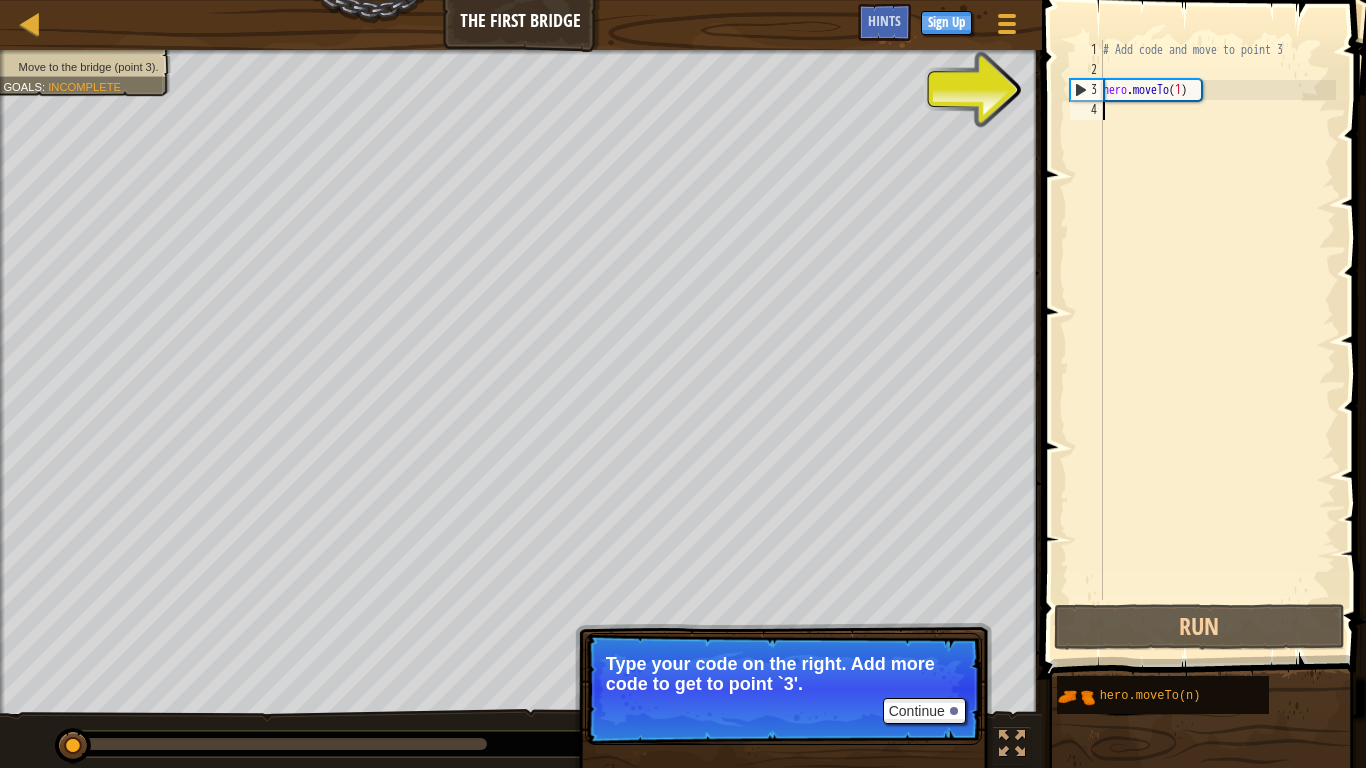 click on "4" at bounding box center [1086, 110] 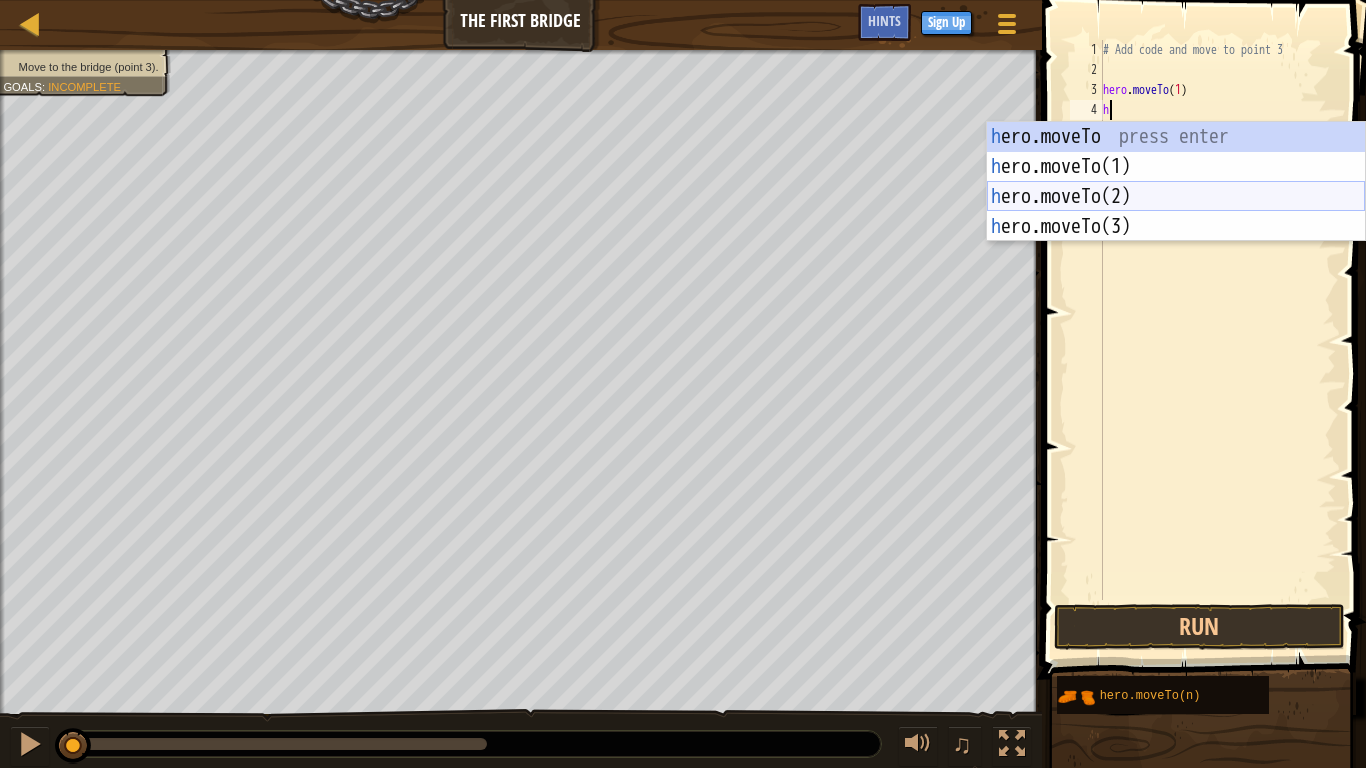 click on "h ero.moveTo press enter h ero.moveTo([NUMBER]) press enter h ero.moveTo([NUMBER]) press enter h ero.moveTo([NUMBER]) press enter" at bounding box center (1176, 212) 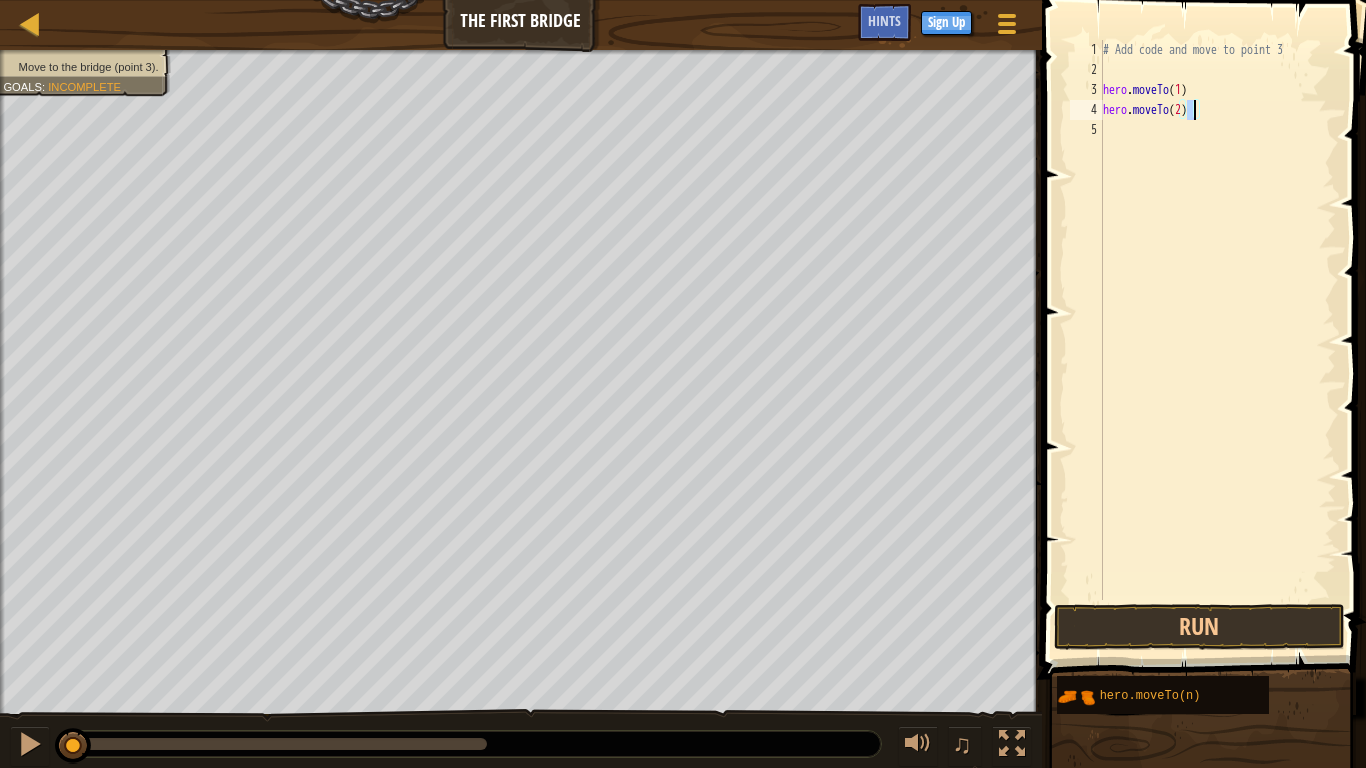 click on "5" at bounding box center (1086, 130) 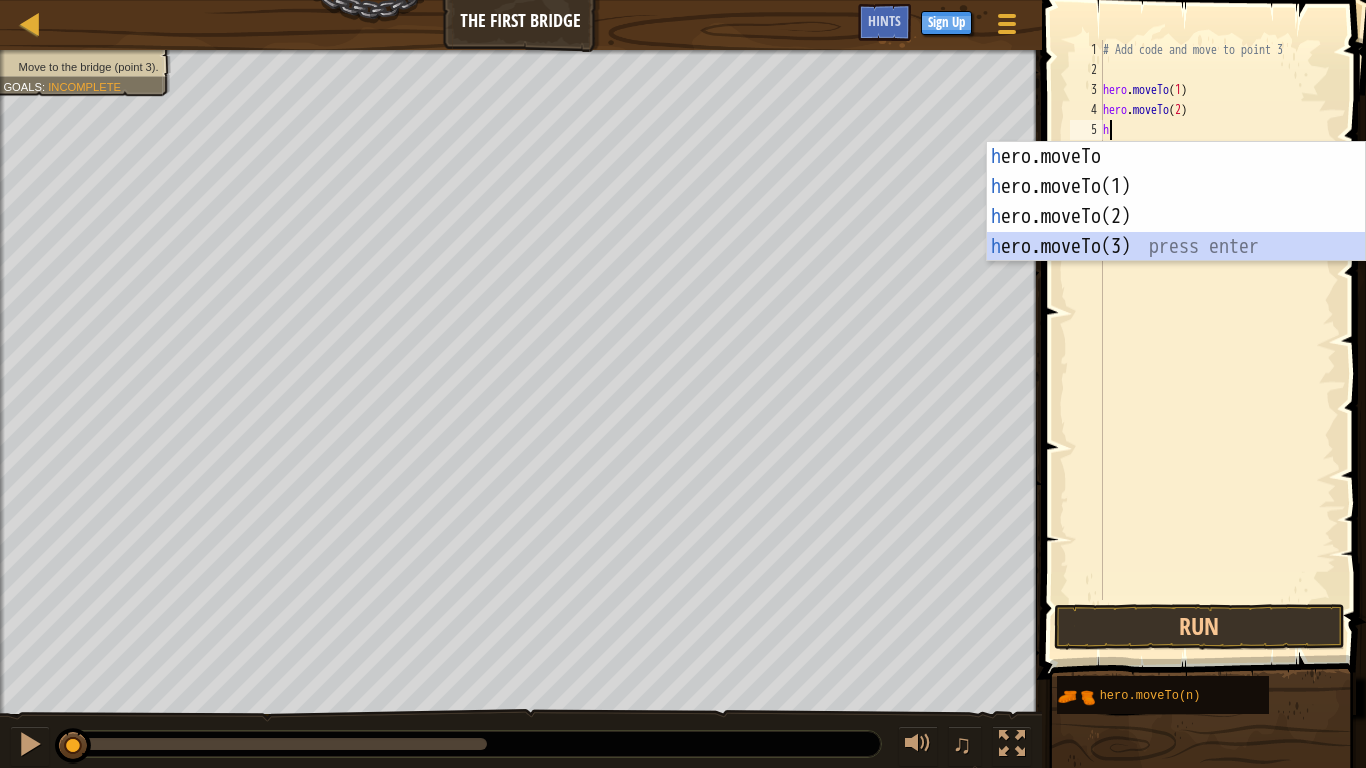 click on "h ero.moveTo press enter h ero.moveTo([NUMBER]) press enter h ero.moveTo([NUMBER]) press enter h ero.moveTo([NUMBER]) press enter" at bounding box center (1176, 232) 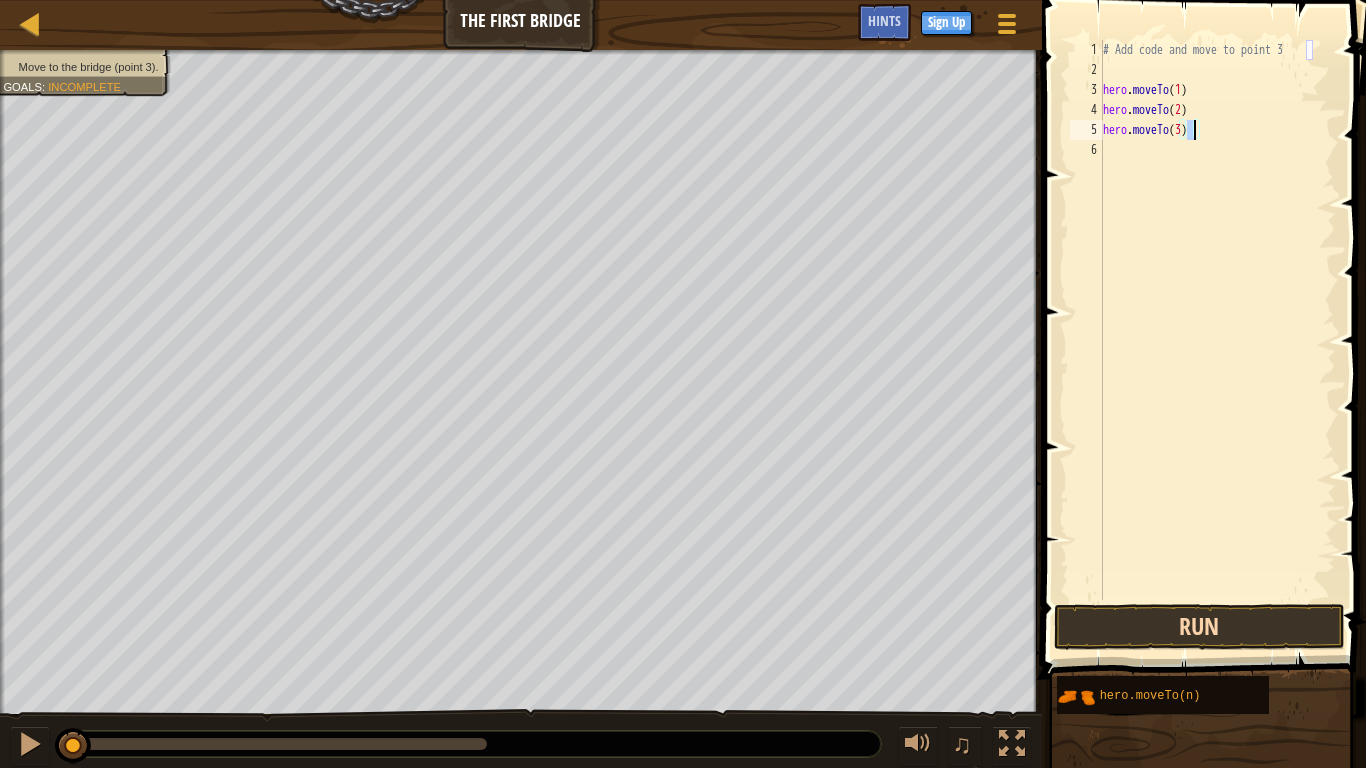 type on "hero.moveTo(3)" 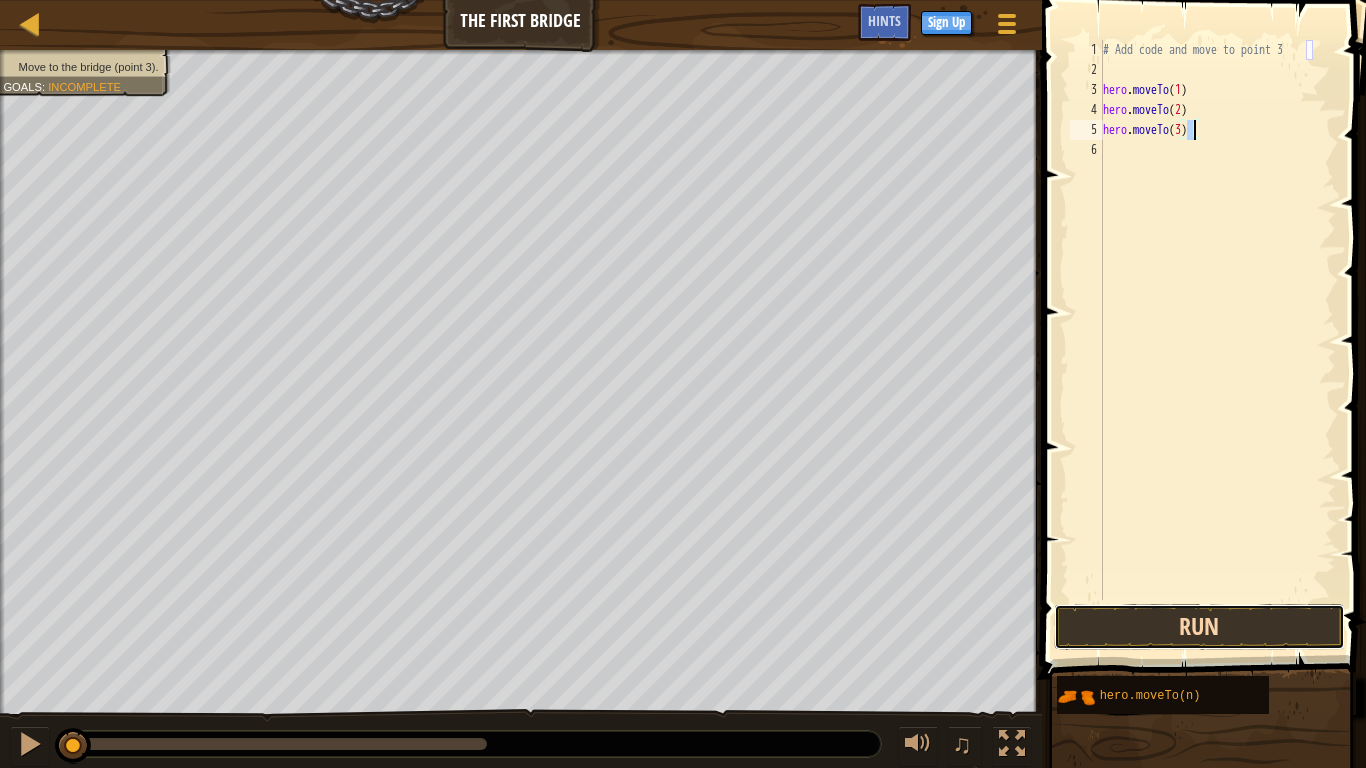 click on "Run" at bounding box center [1199, 627] 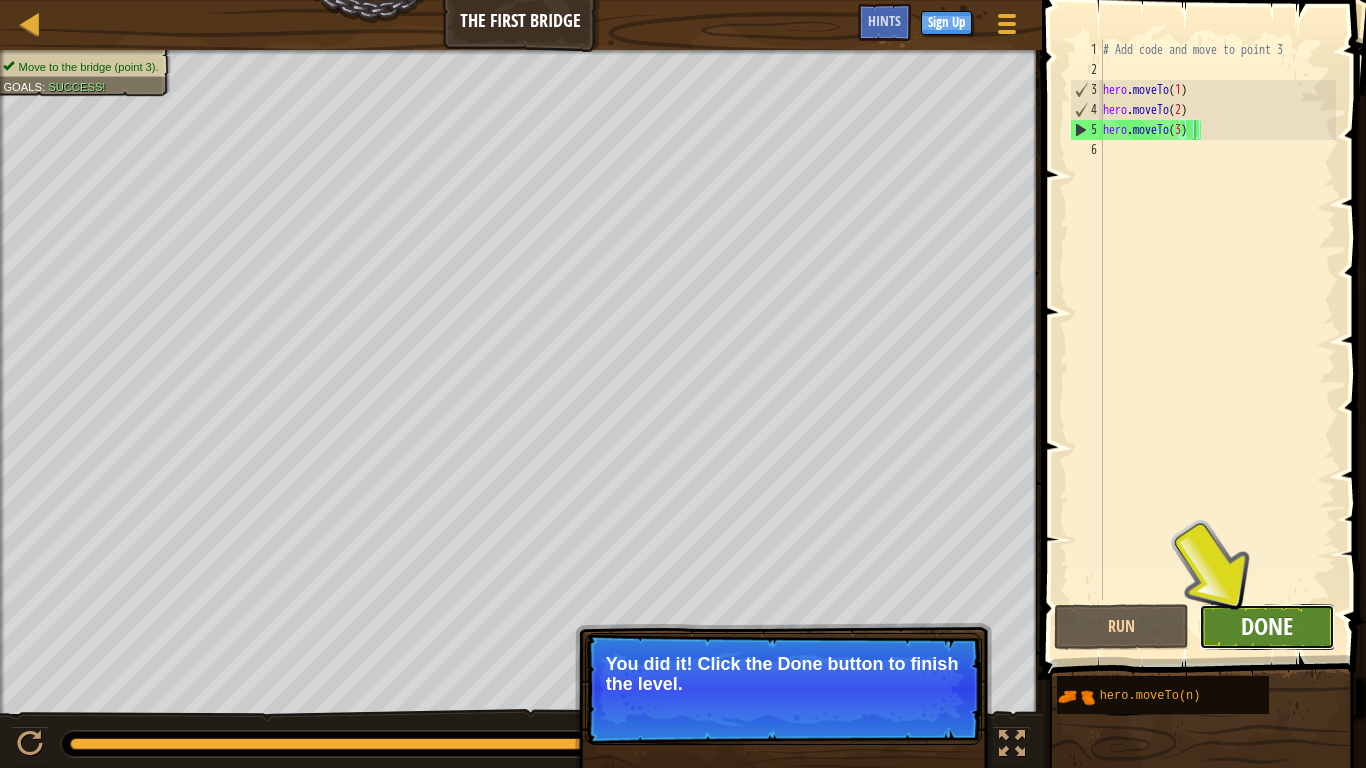 click on "Done" at bounding box center (1267, 626) 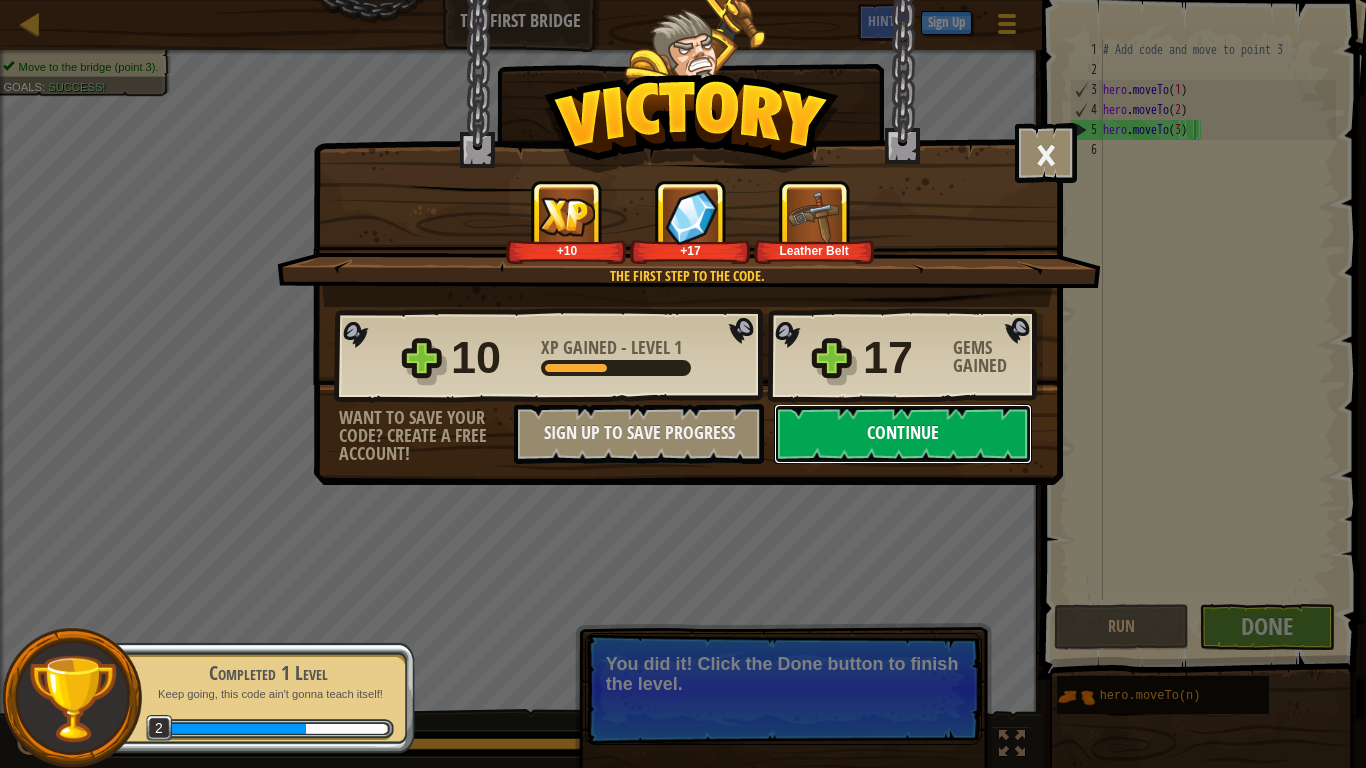 click on "Continue" at bounding box center [903, 434] 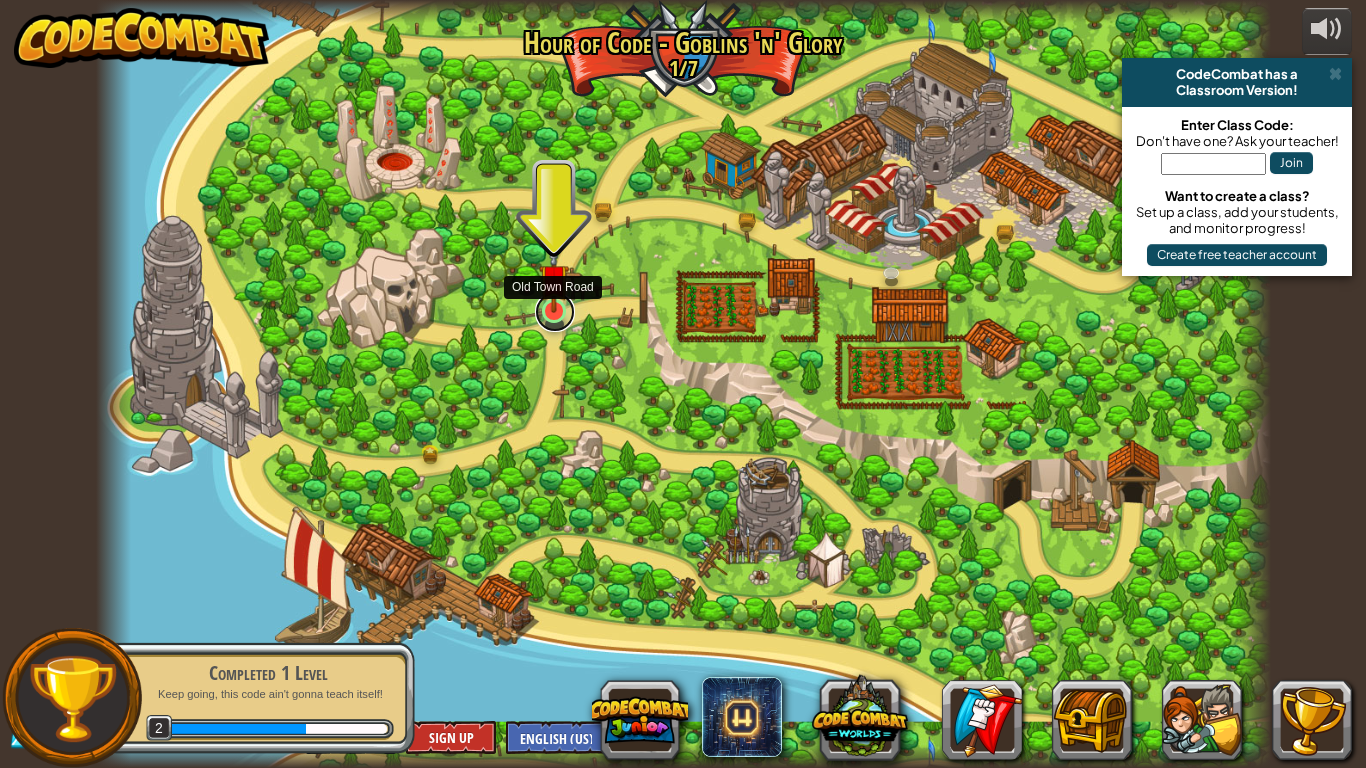 click at bounding box center (555, 312) 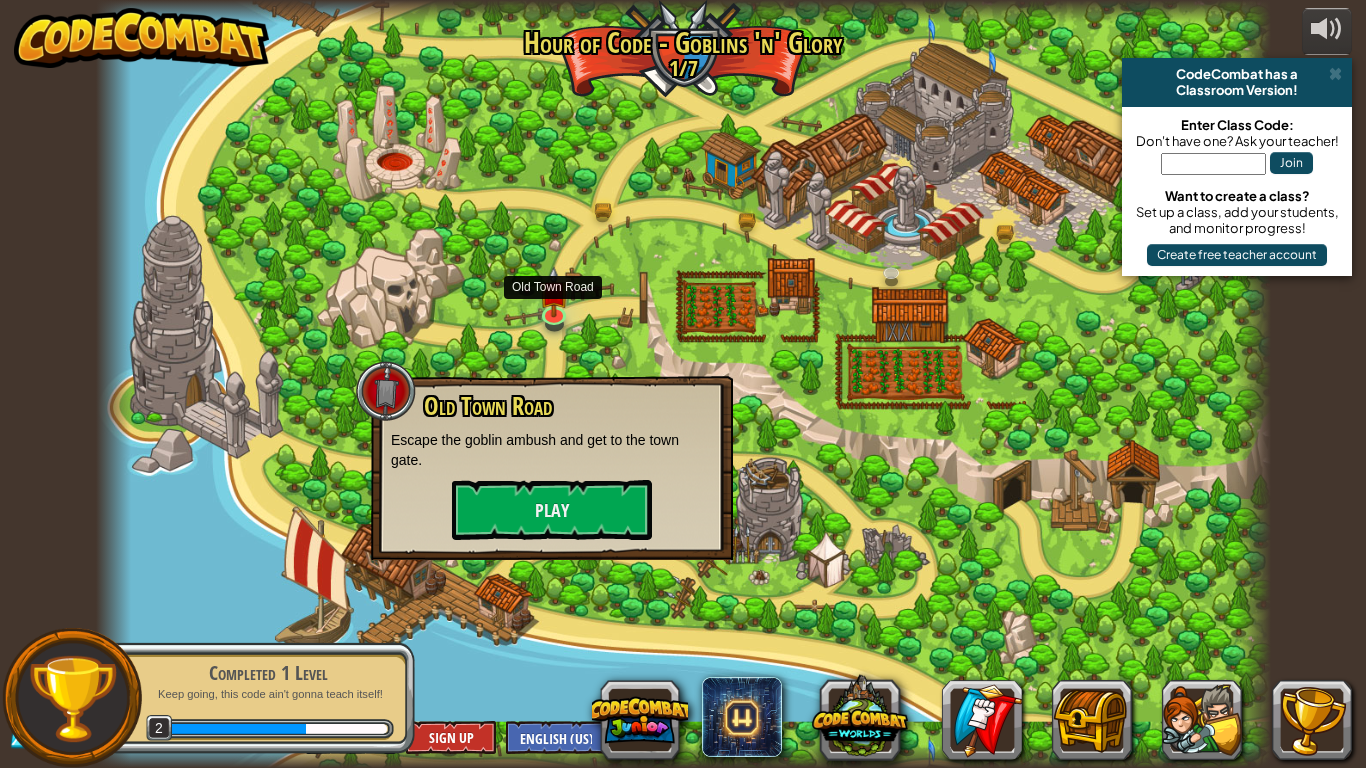 click on "Old Town Road" at bounding box center [488, 406] 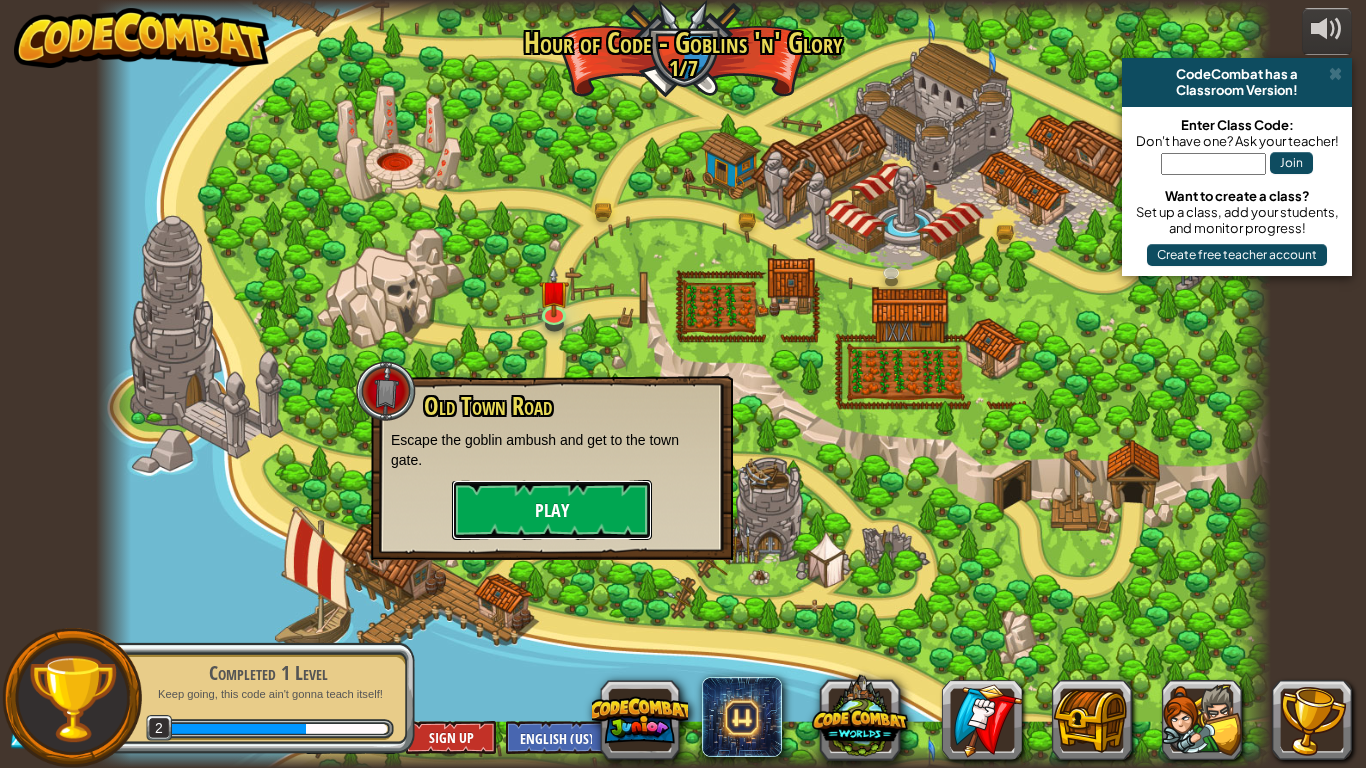 click on "Play" at bounding box center [552, 510] 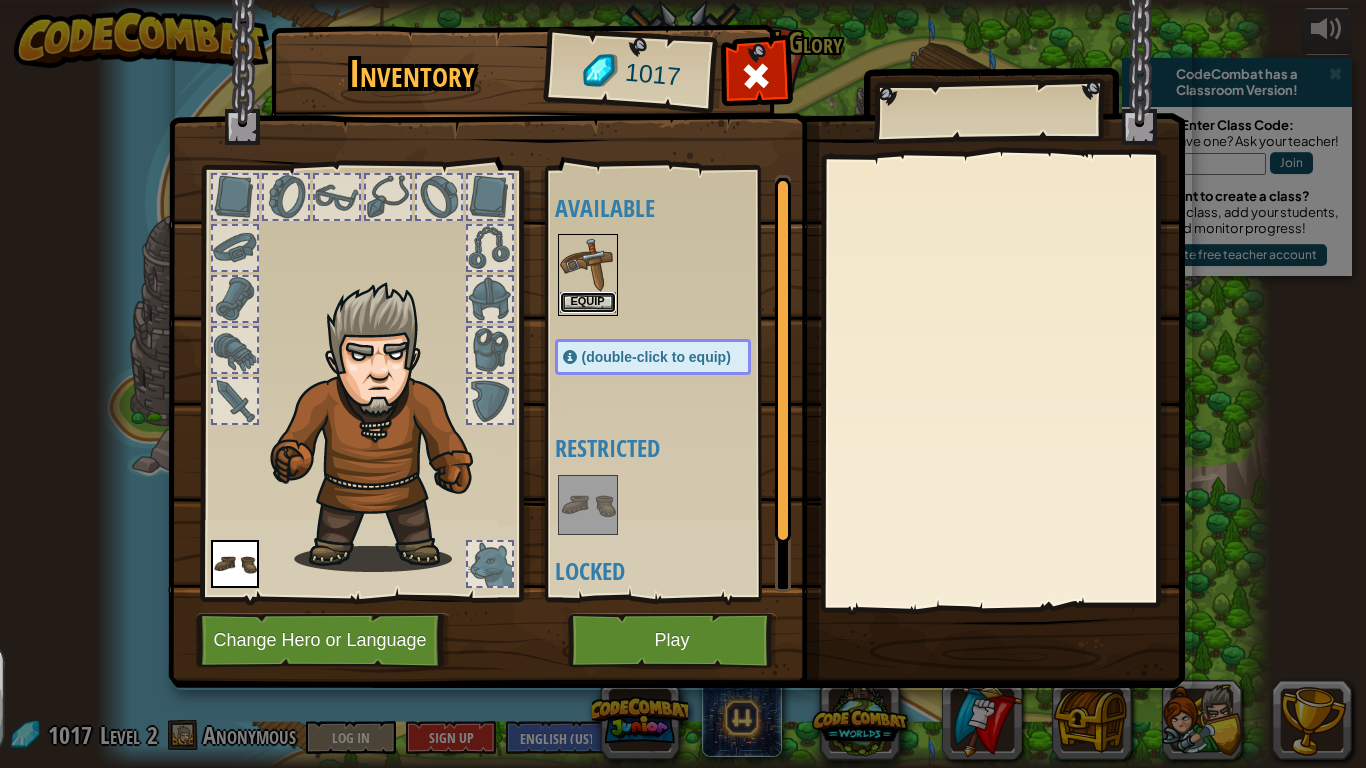 click on "Equip" at bounding box center [588, 302] 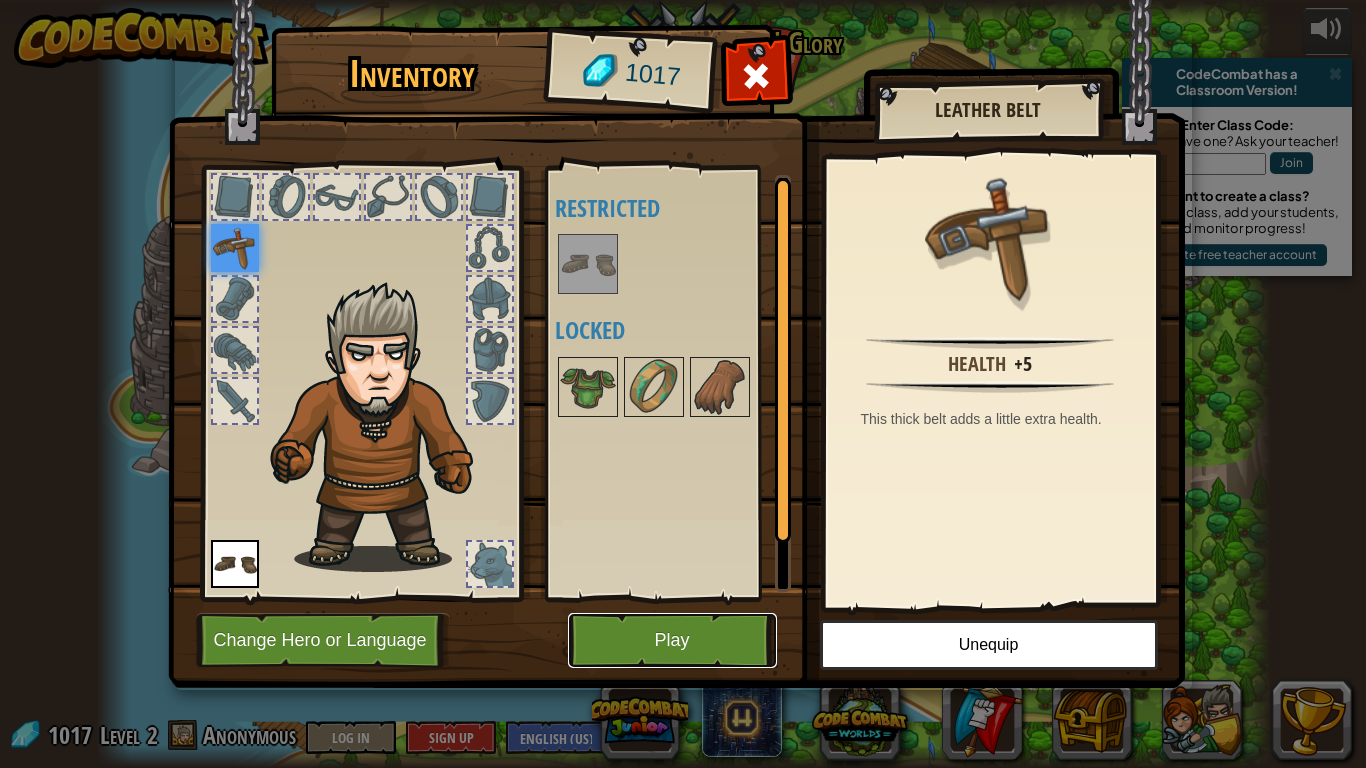 click on "Play" at bounding box center (672, 640) 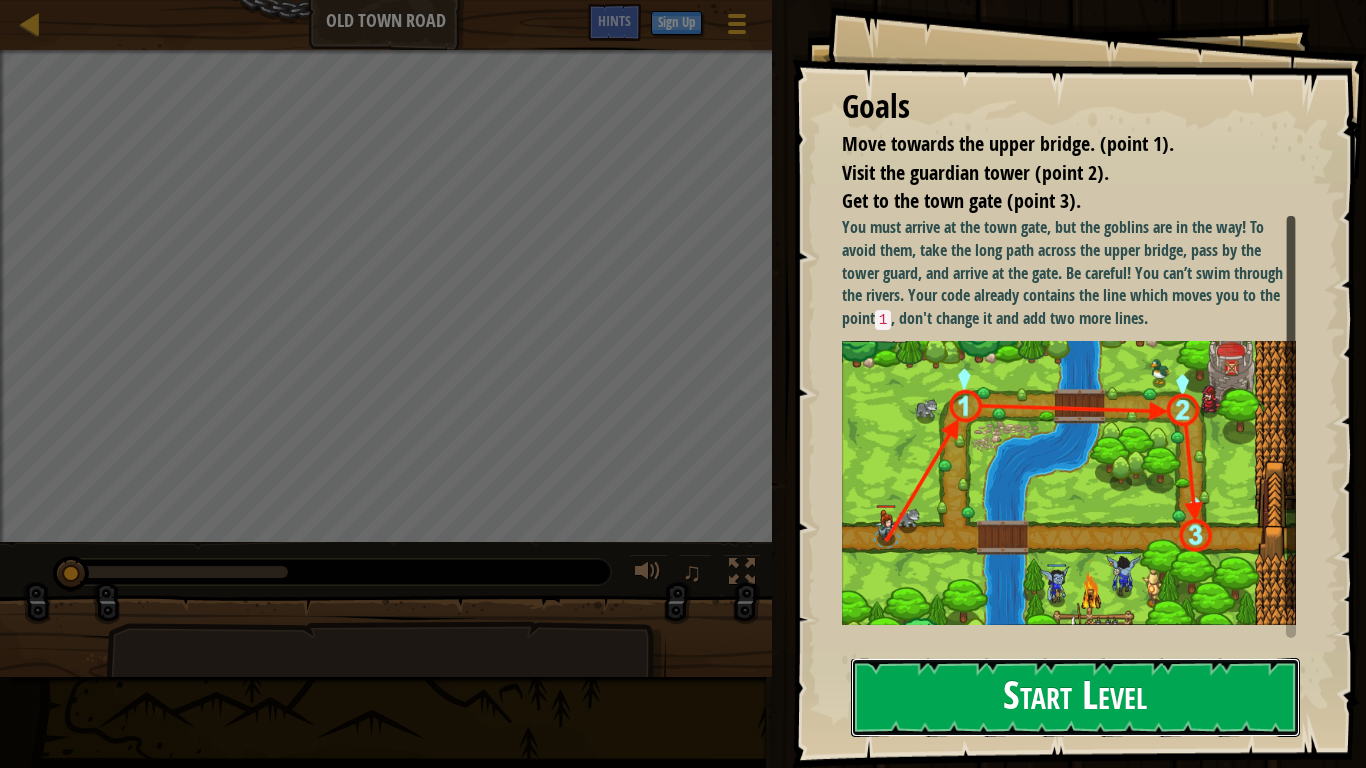 click on "Start Level" at bounding box center [1075, 697] 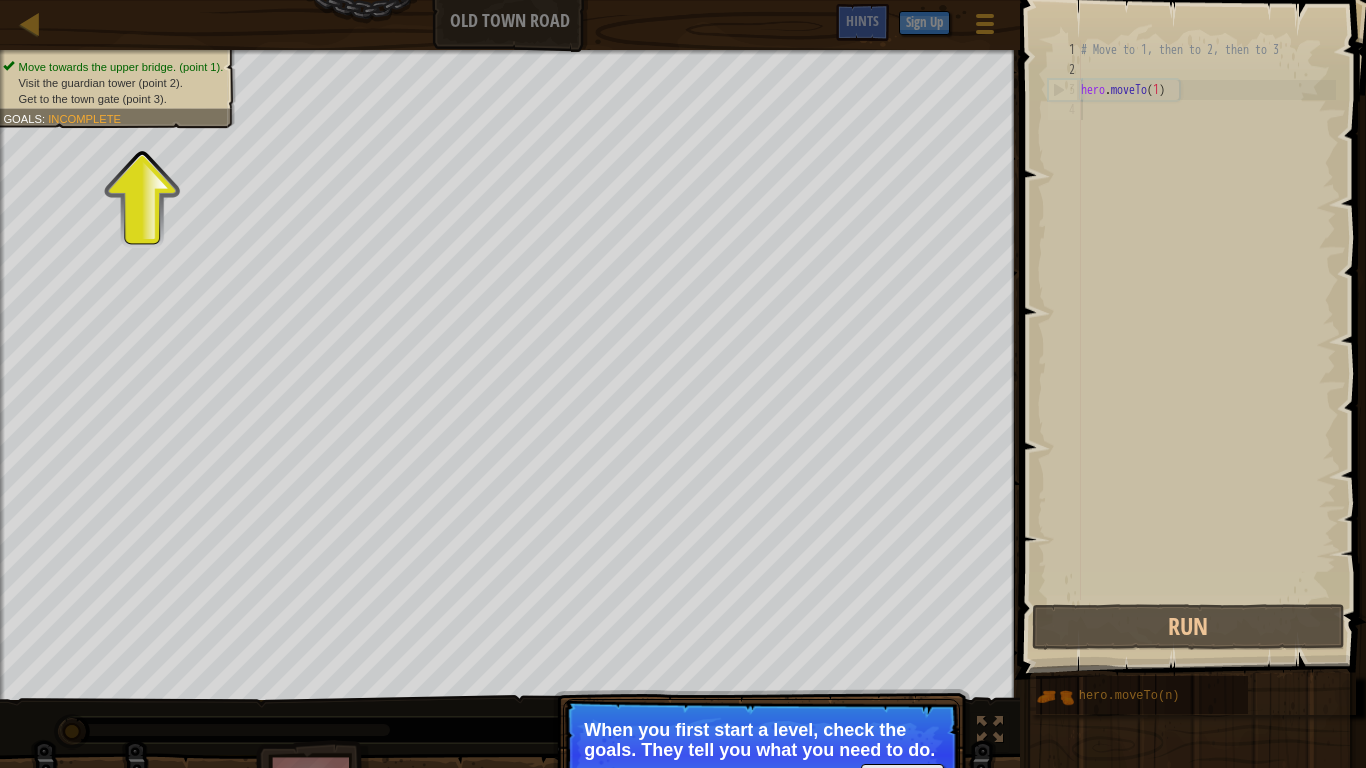 click on "Incomplete" at bounding box center (84, 118) 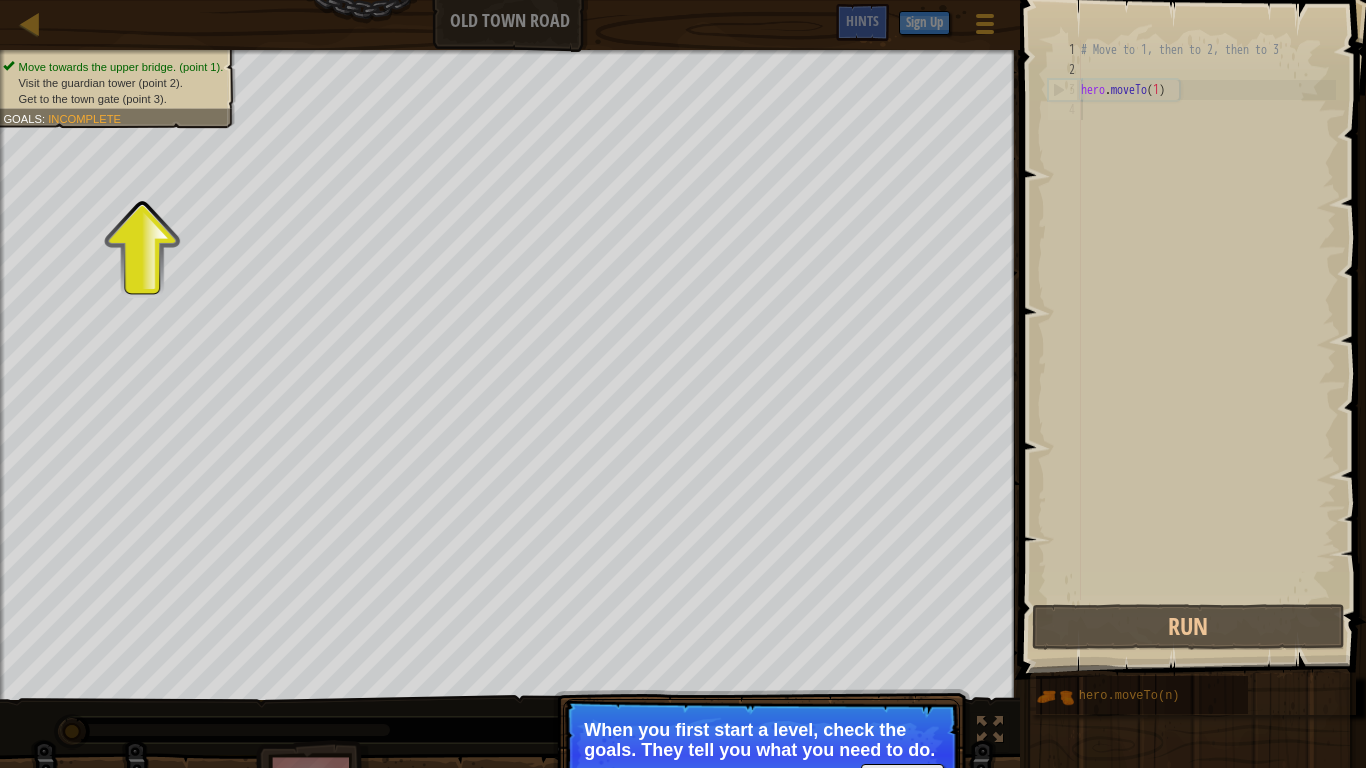 click on "Incomplete" at bounding box center (84, 118) 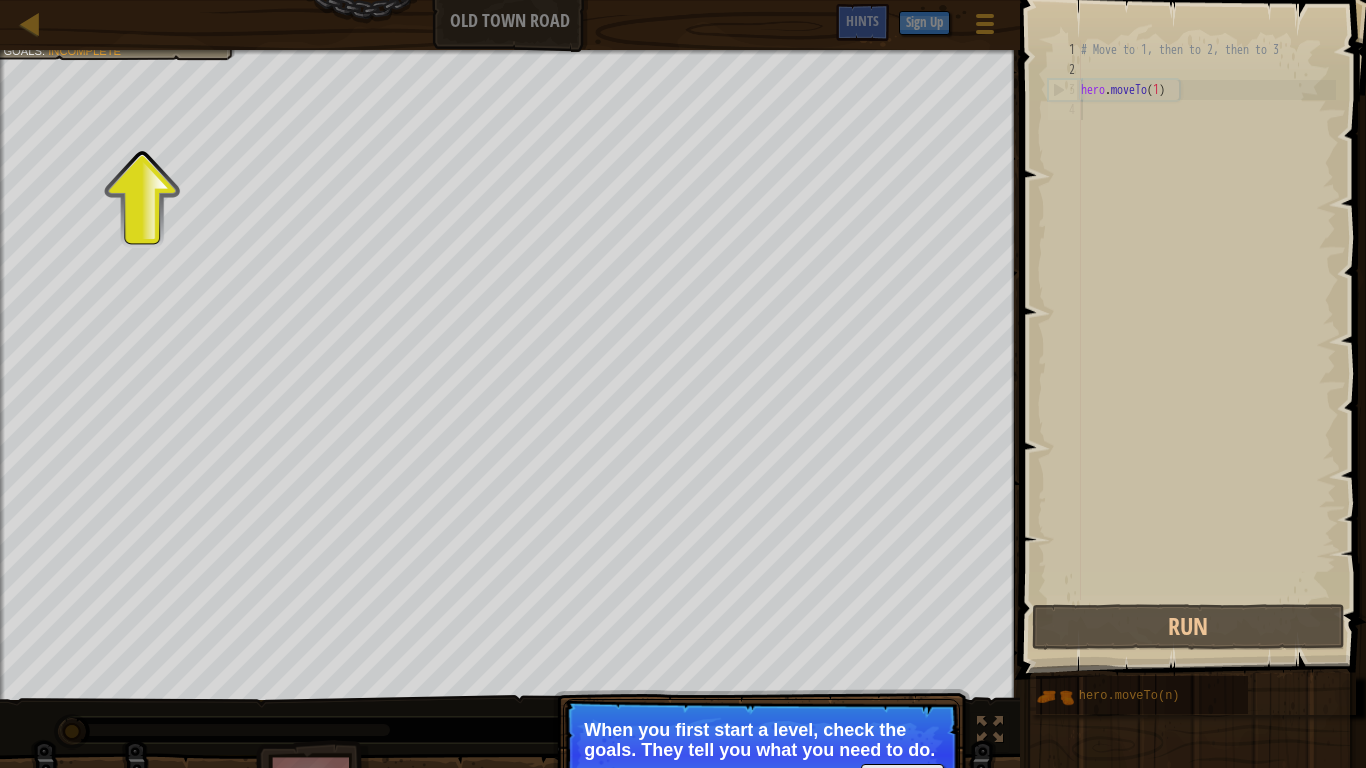 scroll, scrollTop: 9, scrollLeft: 0, axis: vertical 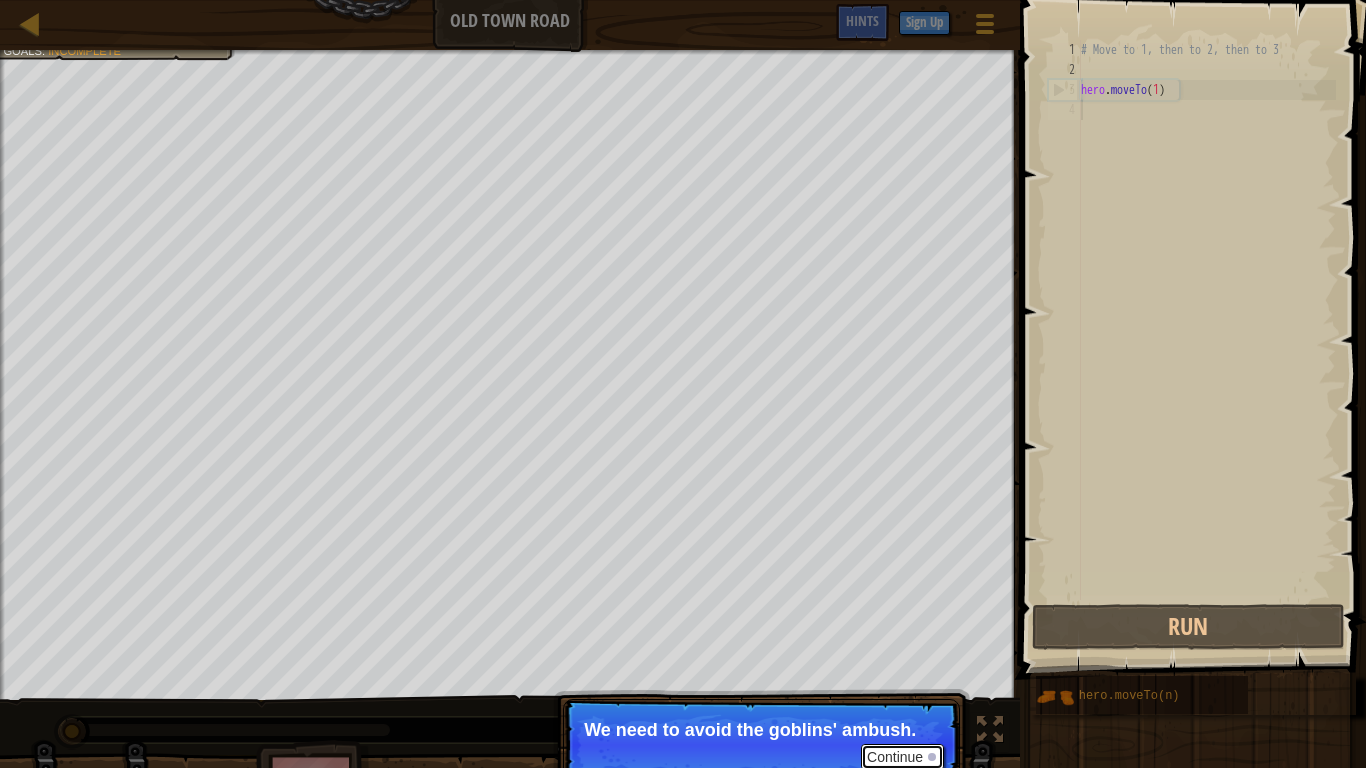 click on "Continue" at bounding box center [902, 757] 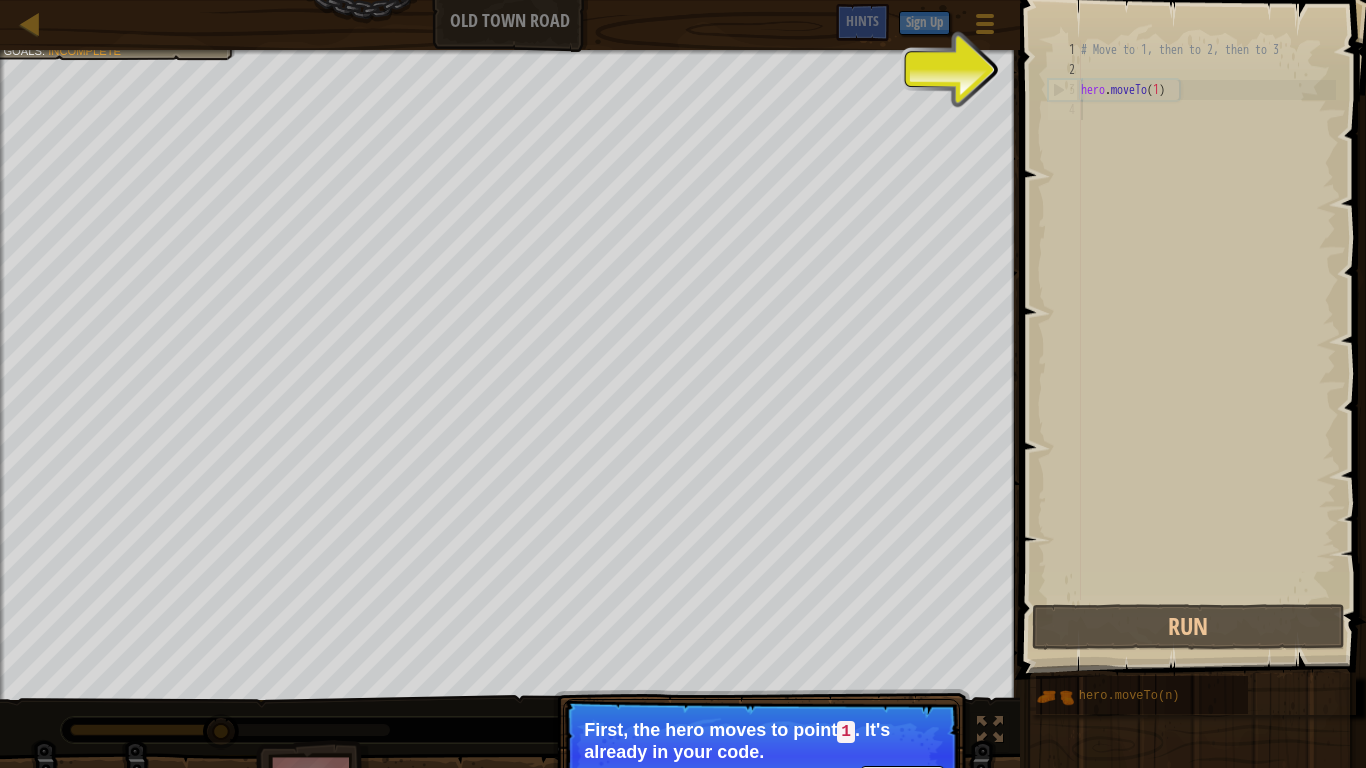 click on "# Move to 1, then to 2, then to 3 hero . moveTo ( 1 )" at bounding box center (1206, 340) 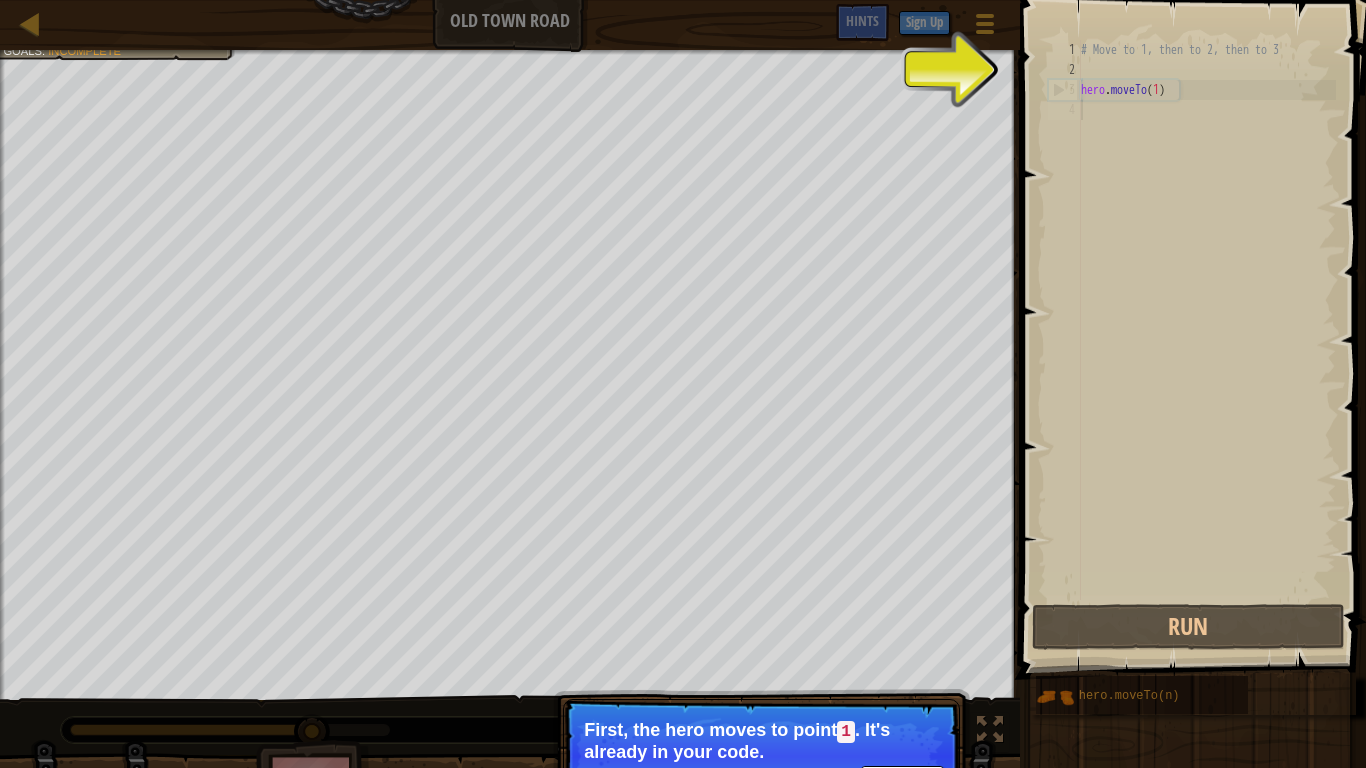 click on "Continue" at bounding box center (902, 779) 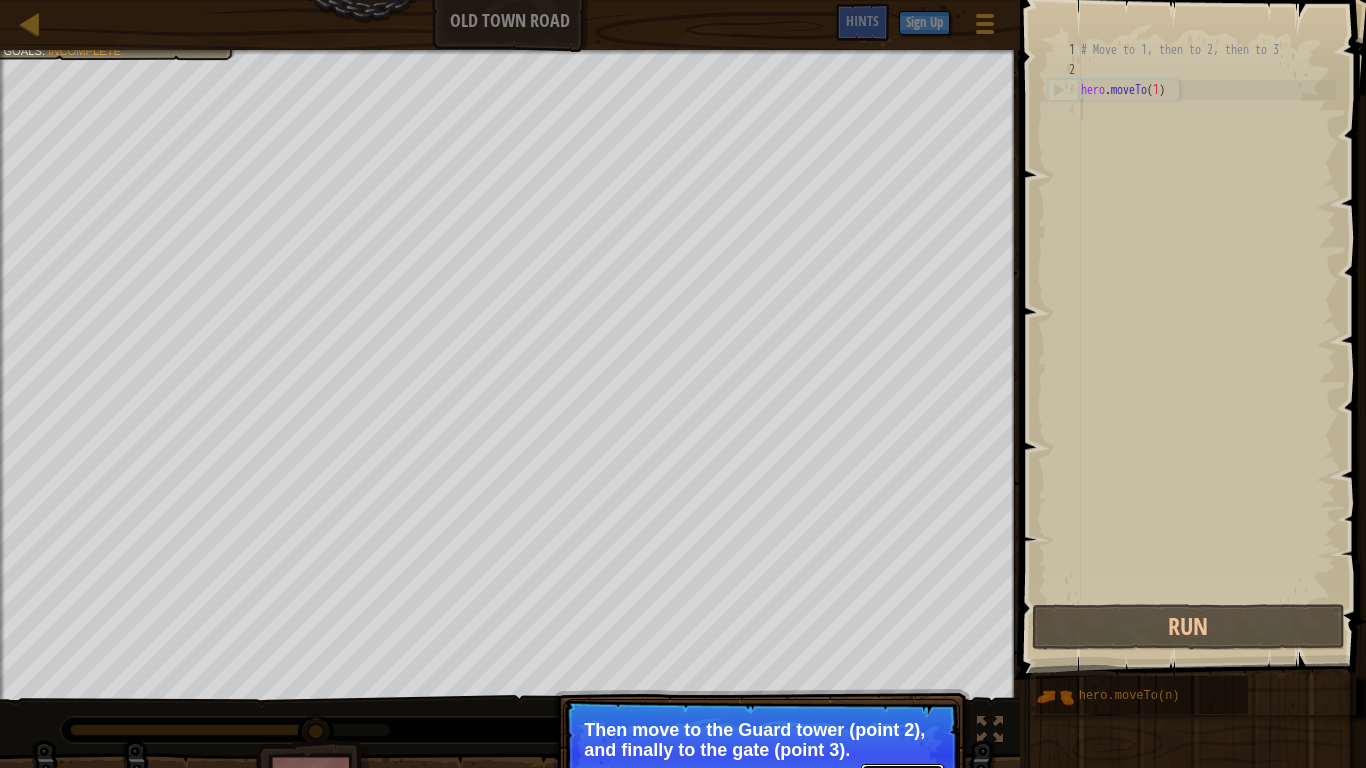 click on "Continue" at bounding box center [902, 777] 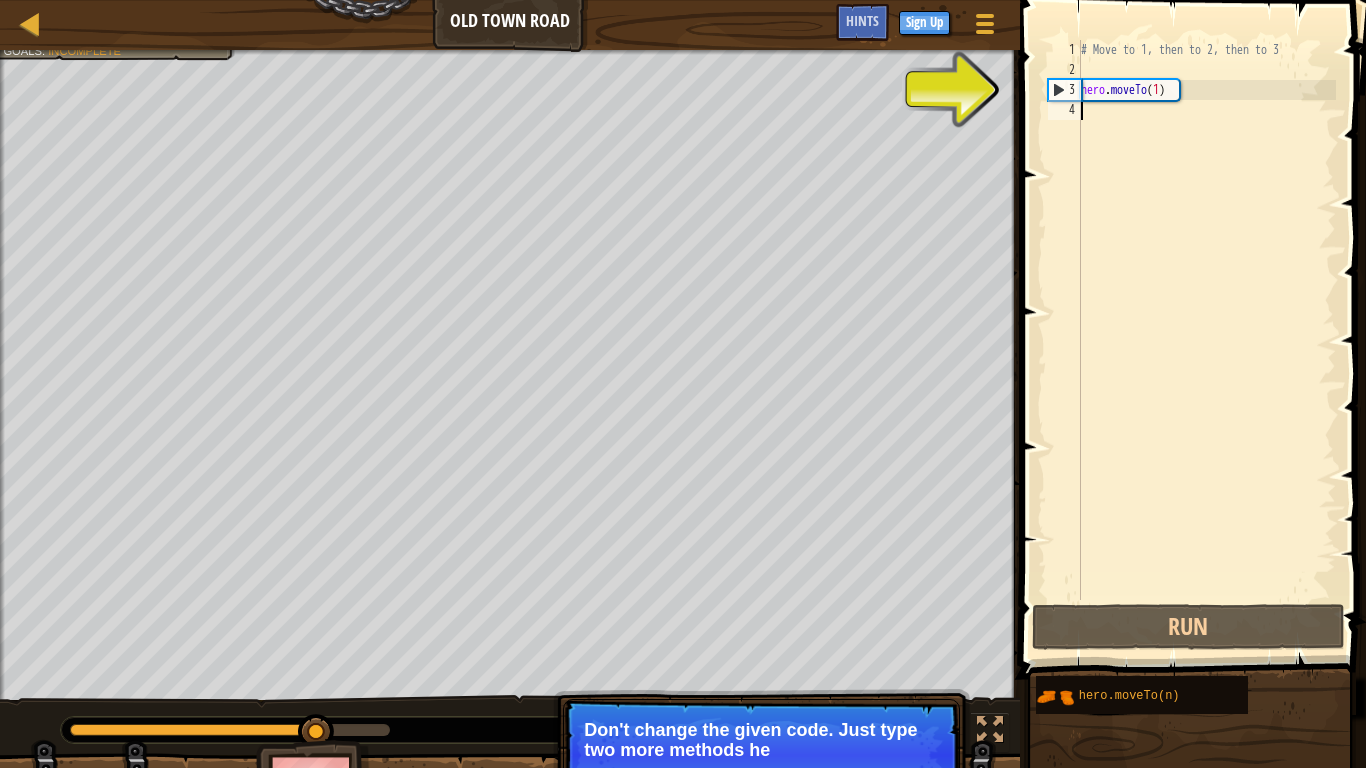 click on "# Move to 1, then to 2, then to 3 hero . moveTo ( 1 )" at bounding box center [1206, 340] 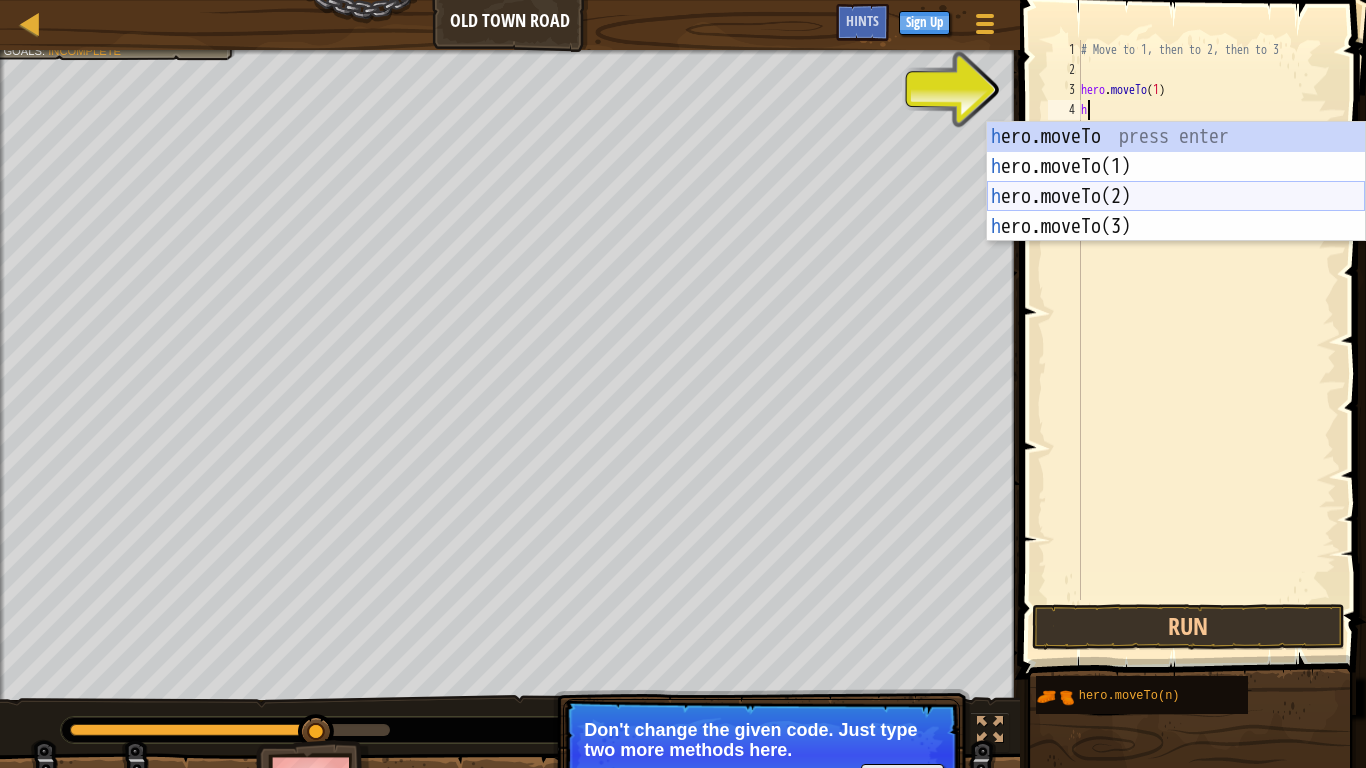 click on "h ero.moveTo press enter h ero.moveTo([NUMBER]) press enter h ero.moveTo([NUMBER]) press enter h ero.moveTo([NUMBER]) press enter" at bounding box center [1176, 212] 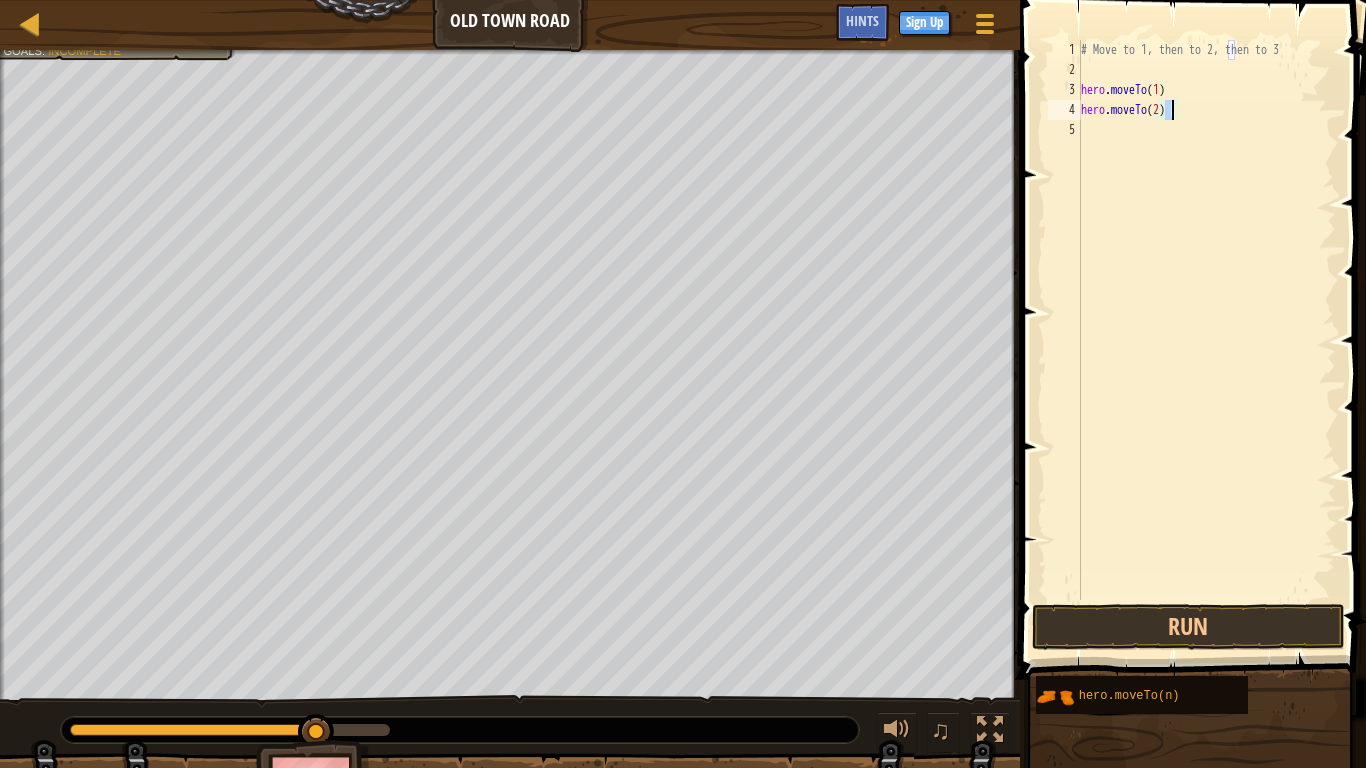 click on "# Move to 1, then to 2, then to 3 hero . moveTo ( 1 ) hero . moveTo ( 2 )" at bounding box center [1206, 340] 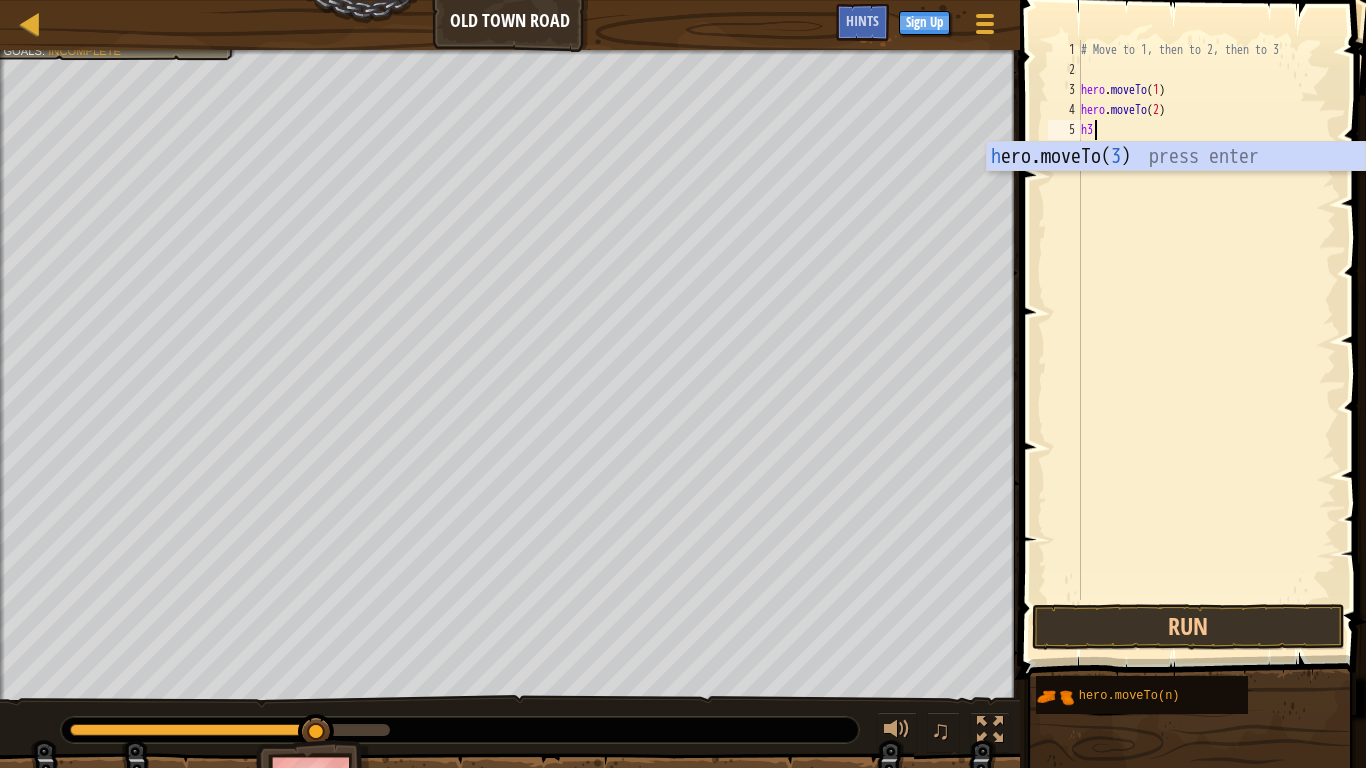 scroll, scrollTop: 9, scrollLeft: 1, axis: both 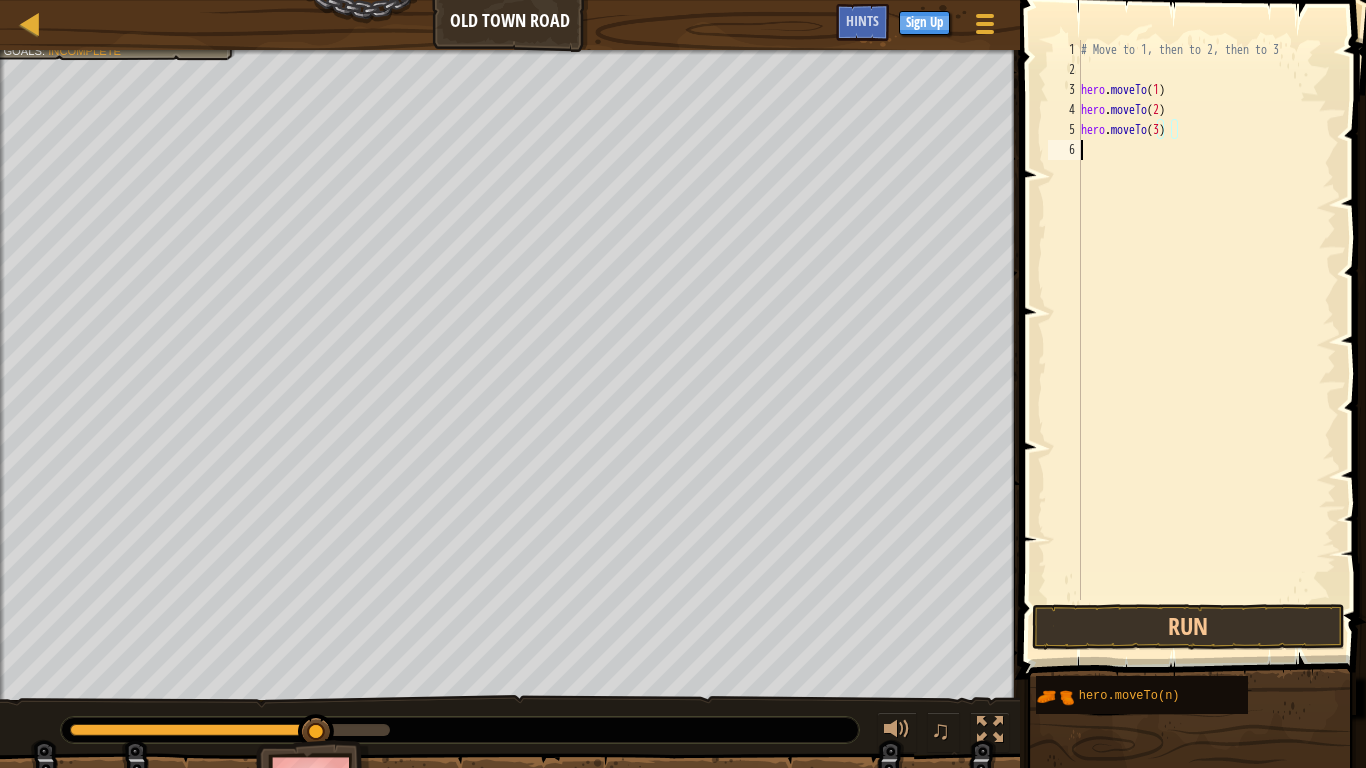 click on "6" at bounding box center [1064, 150] 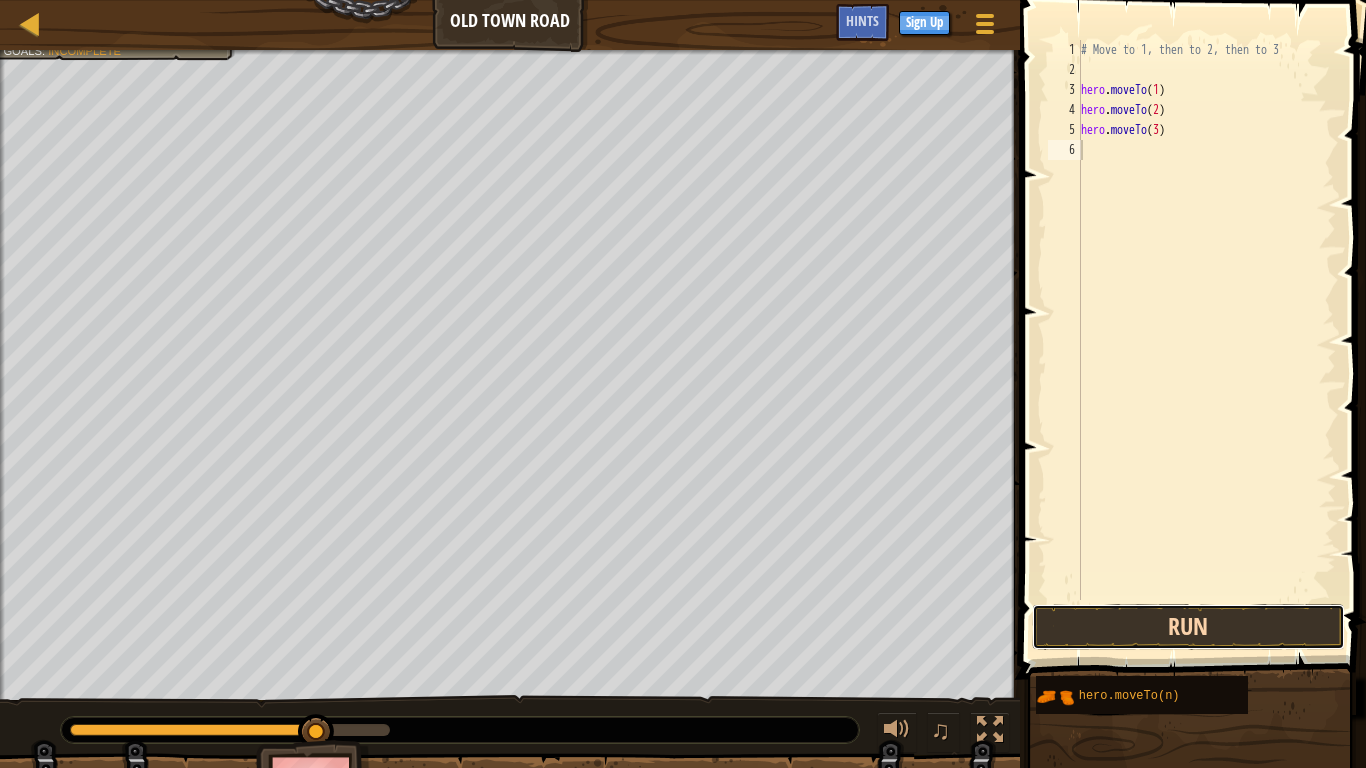 click on "Run" at bounding box center (1188, 627) 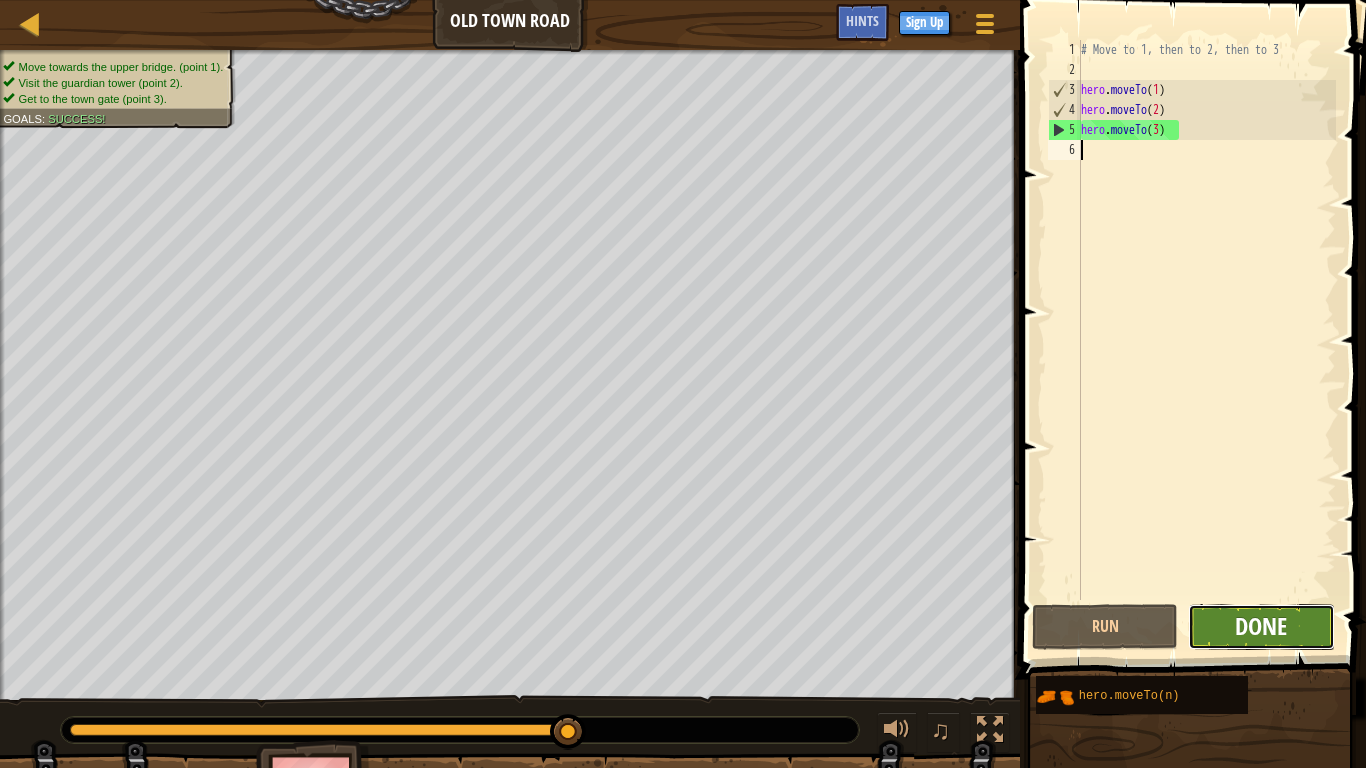 click on "Done" at bounding box center [1261, 626] 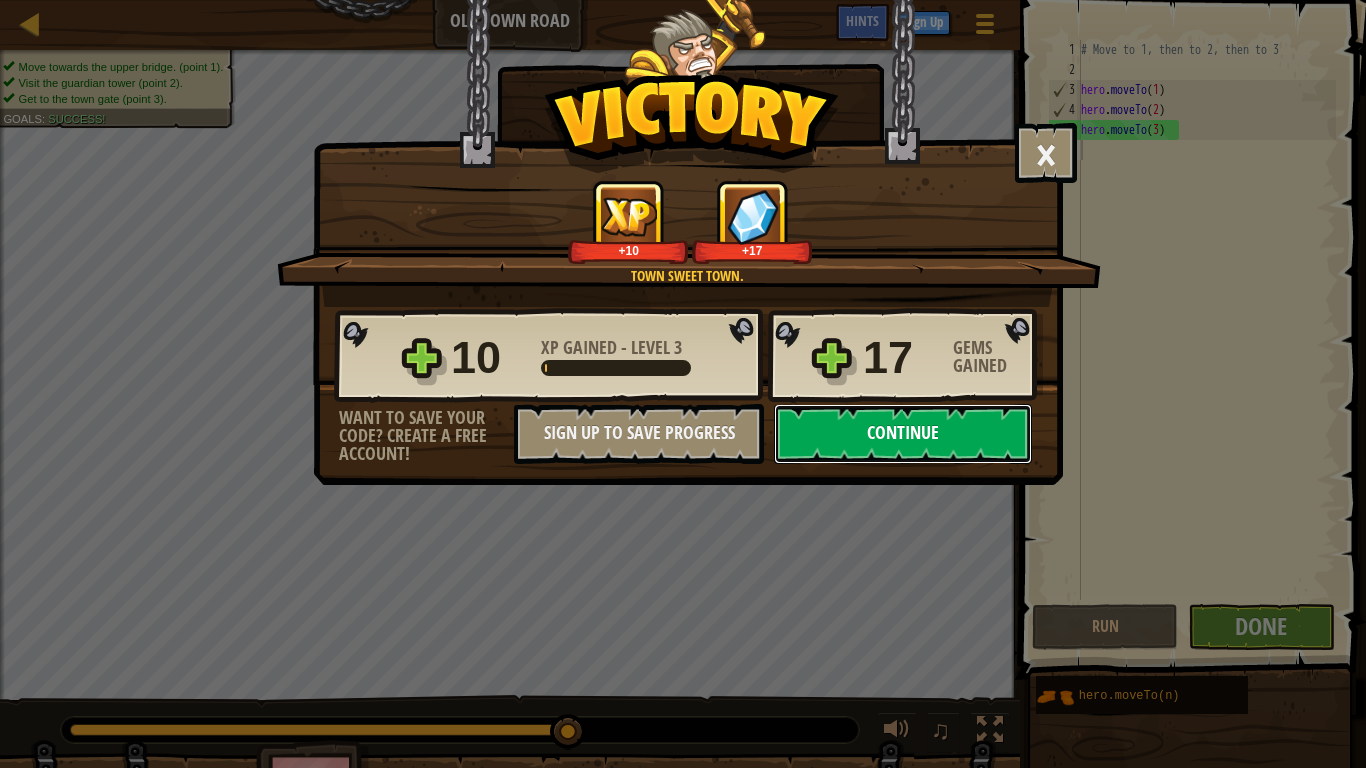 click on "Continue" at bounding box center [903, 434] 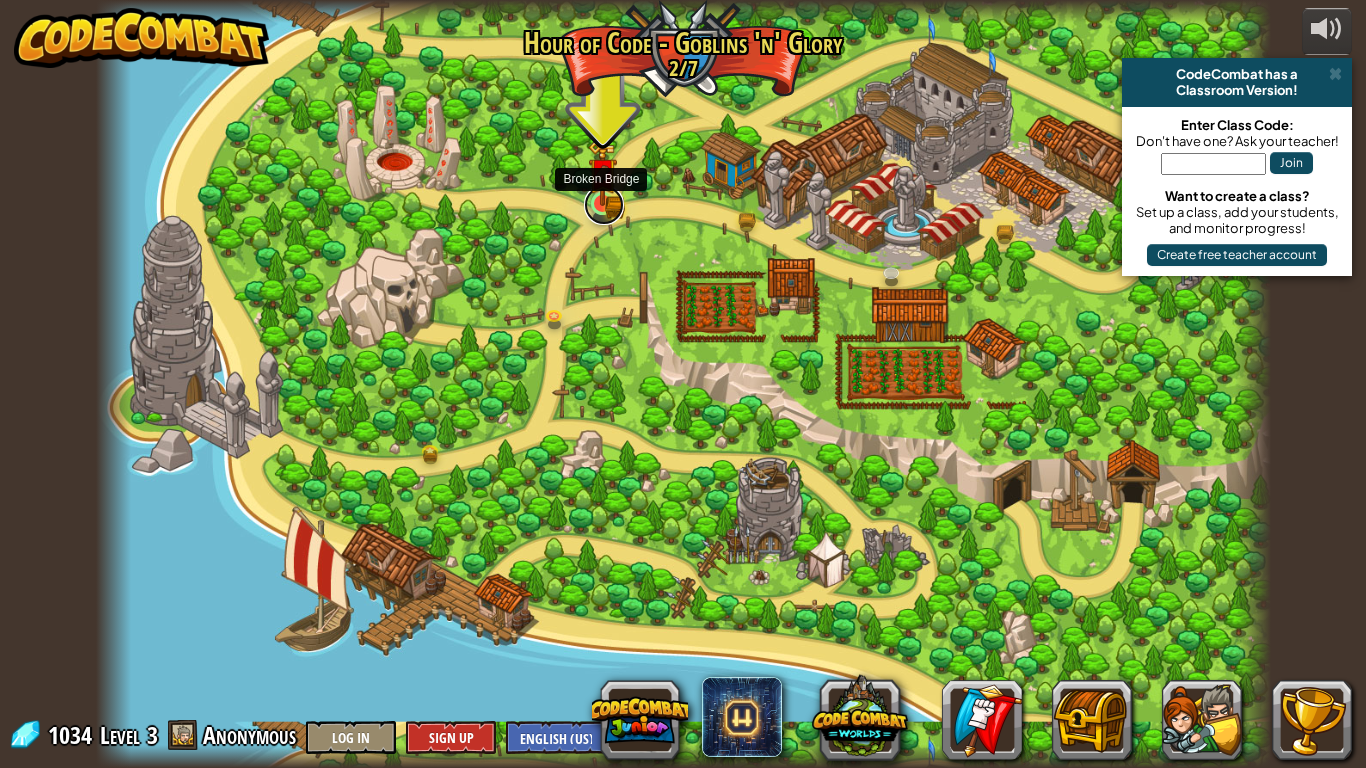 click at bounding box center (604, 205) 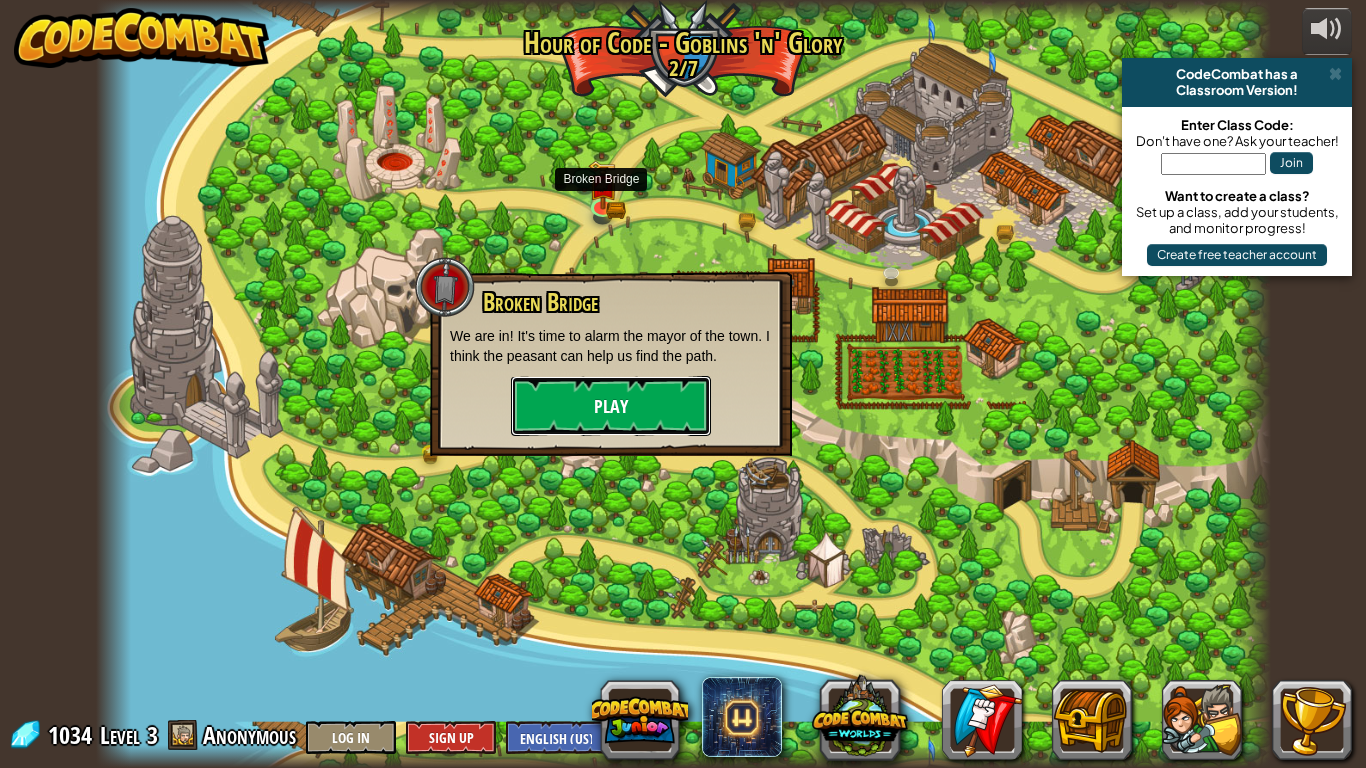 click on "Play" at bounding box center (611, 406) 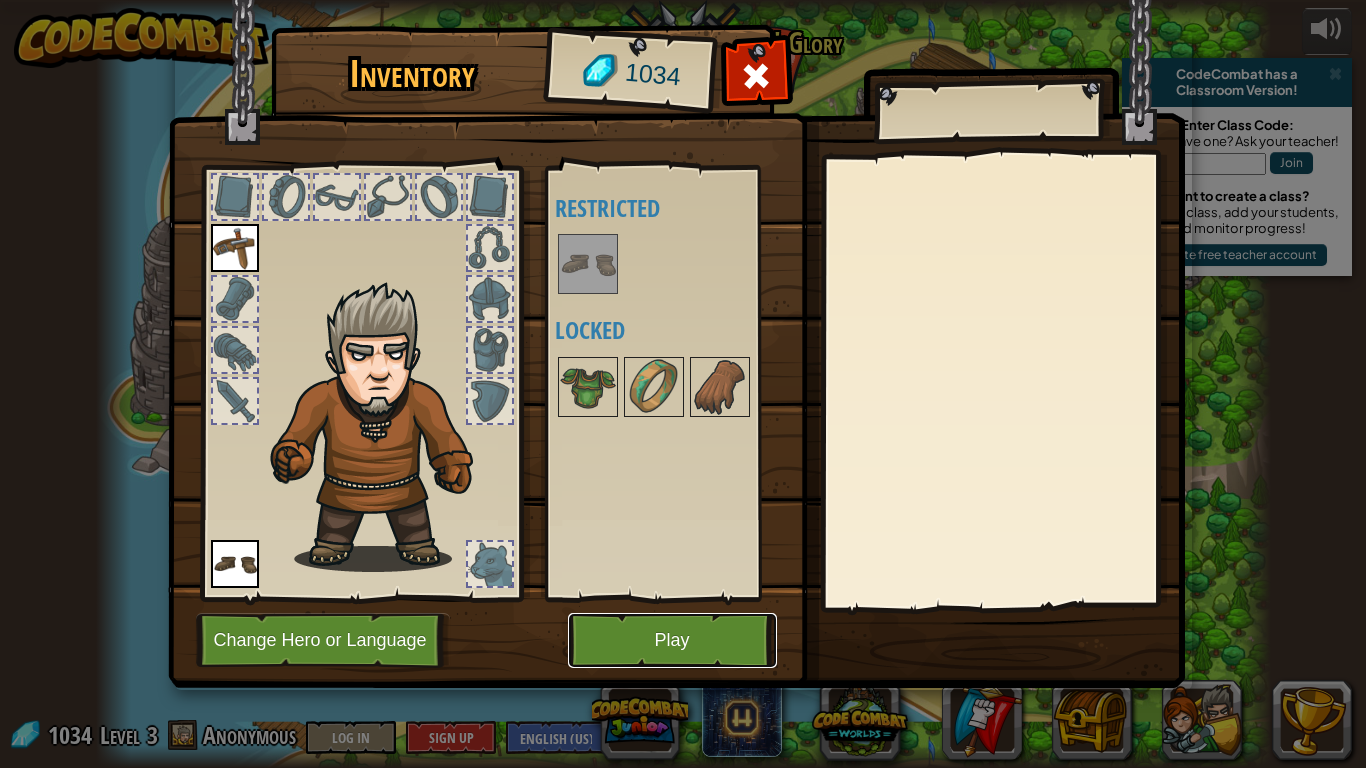 click on "Play" at bounding box center (672, 640) 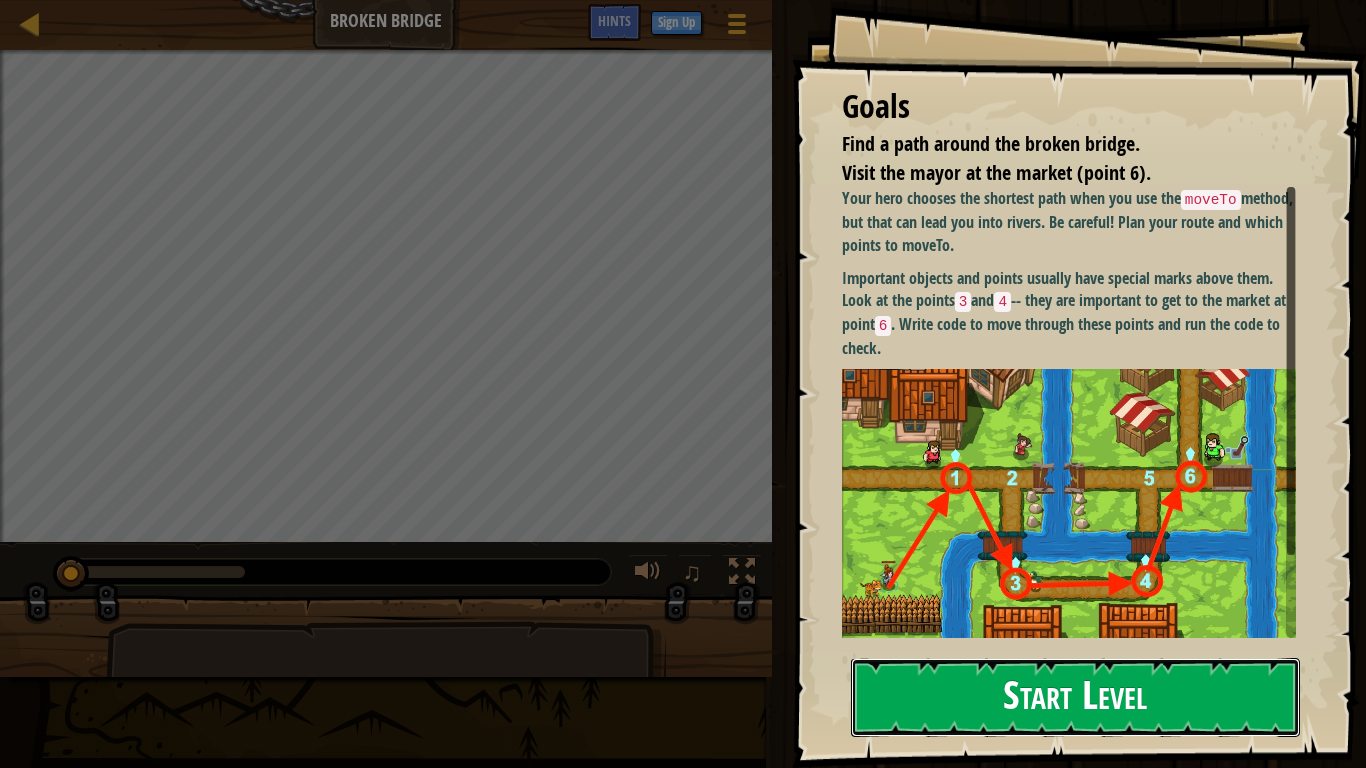 click on "Start Level" at bounding box center (1075, 697) 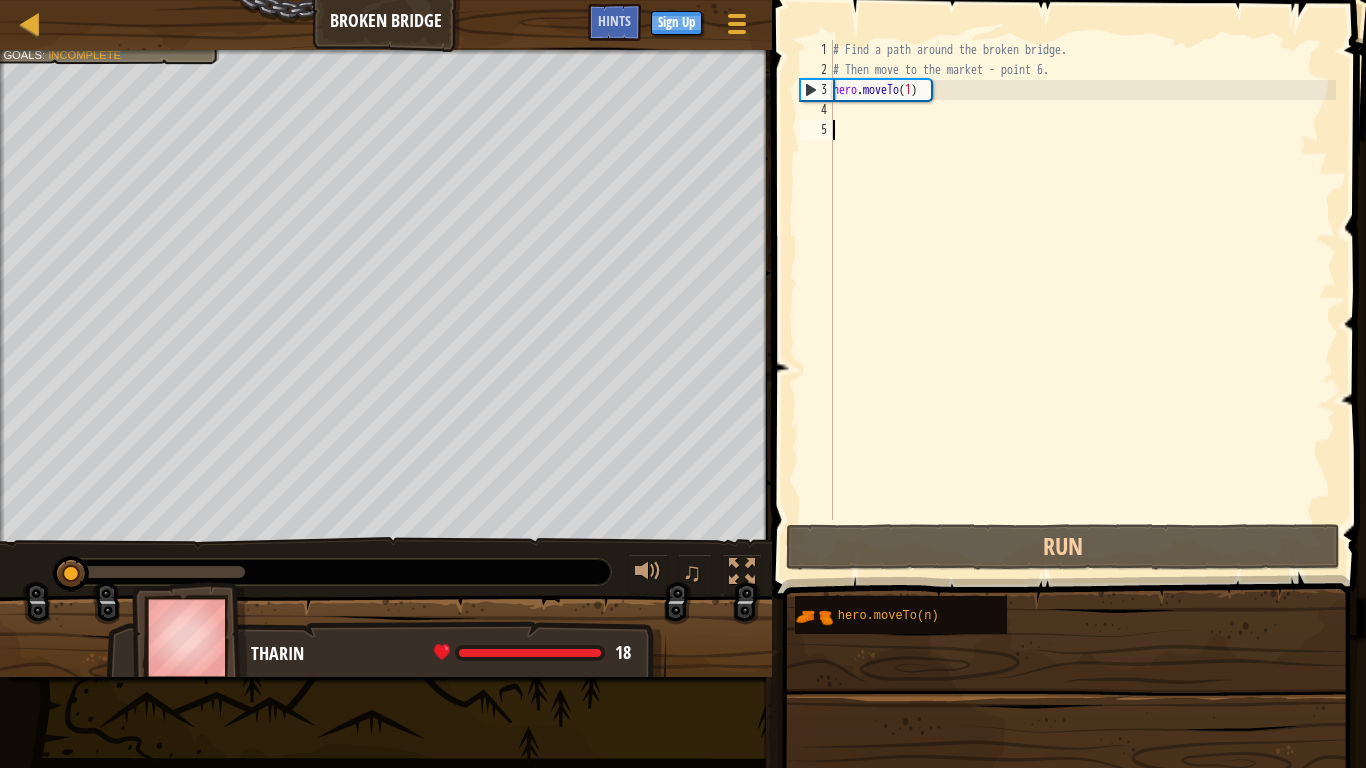 click on "# Find a path around the broken bridge. # Then move to the market - point 6. hero . moveTo ( 1 )" at bounding box center (1082, 300) 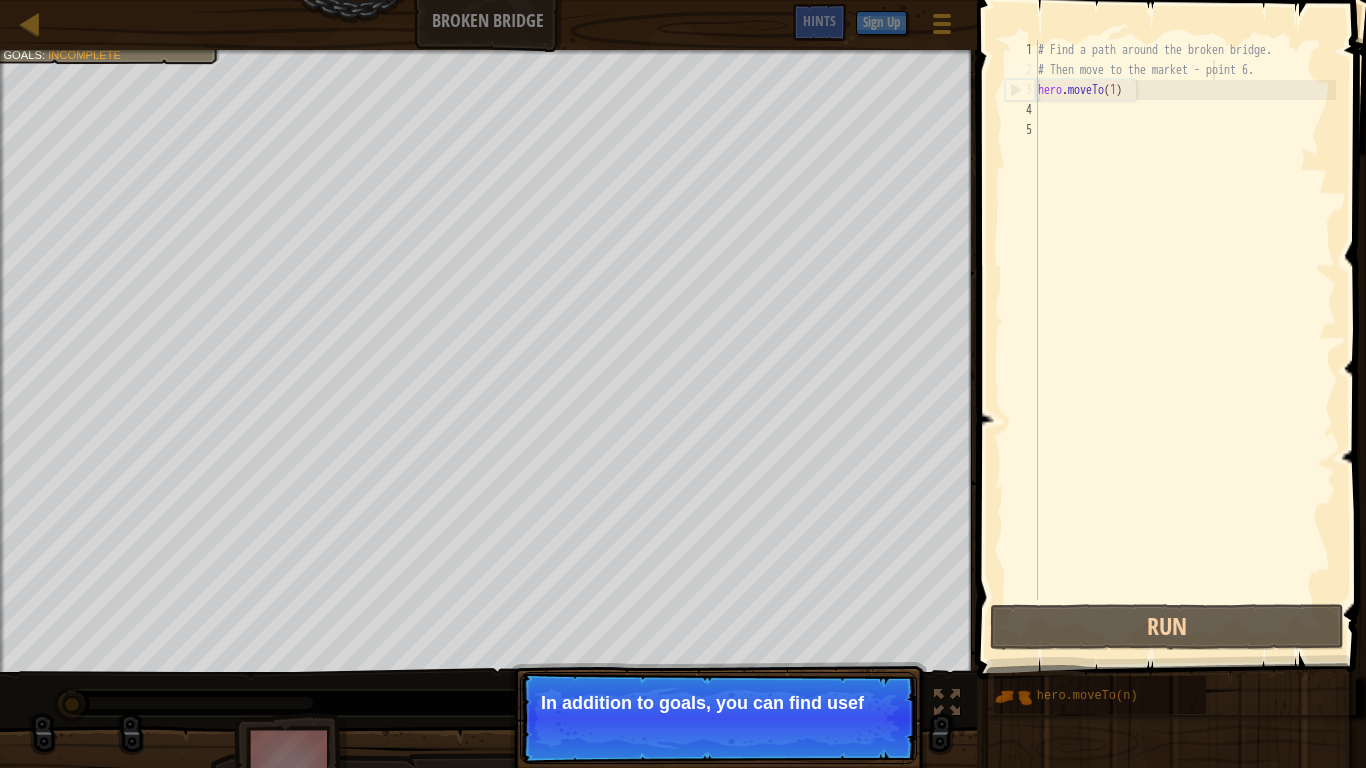 click on "4" at bounding box center (1021, 110) 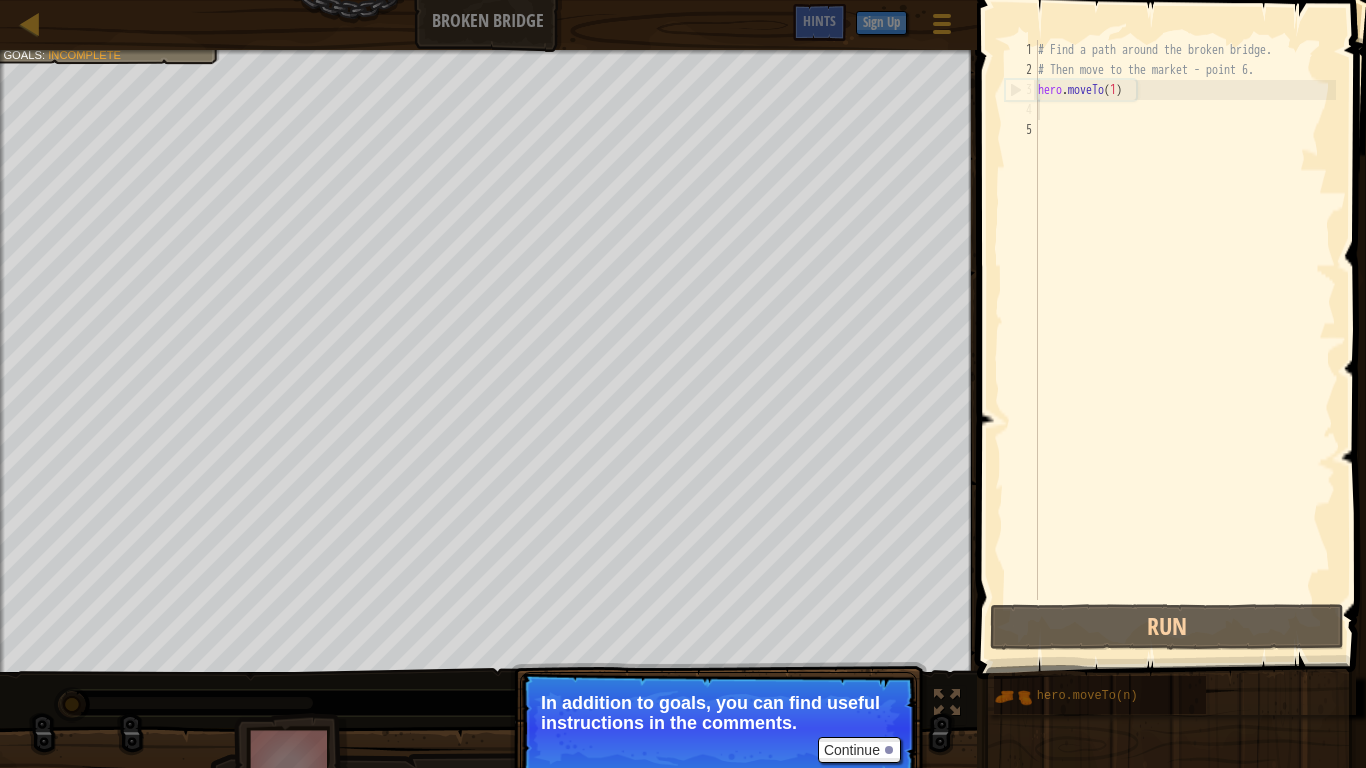 click on "# Find a path around the broken bridge. # Then move to the market - point 6. hero . moveTo ( 1 )" at bounding box center [1185, 340] 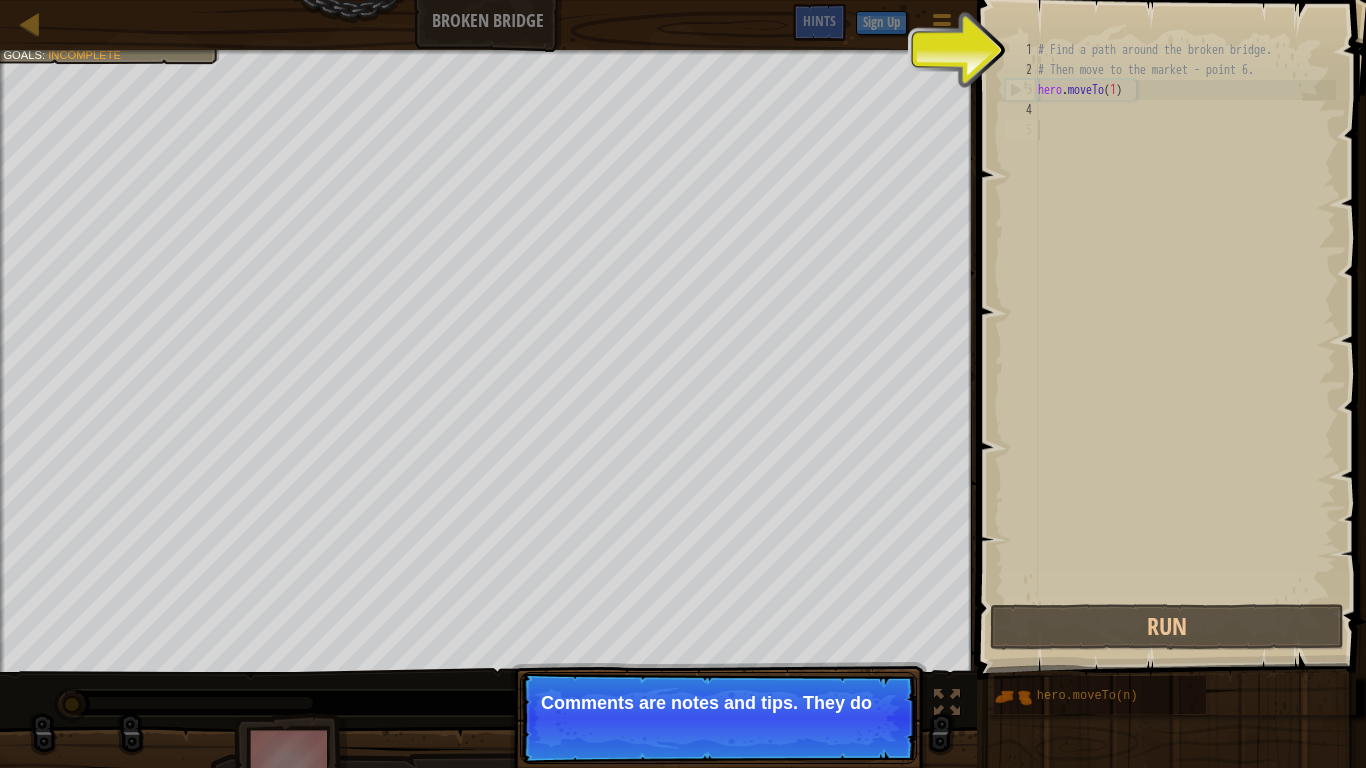 click on "# Find a path around the broken bridge. # Then move to the market - point 6. hero . moveTo ( 1 )" at bounding box center [1185, 340] 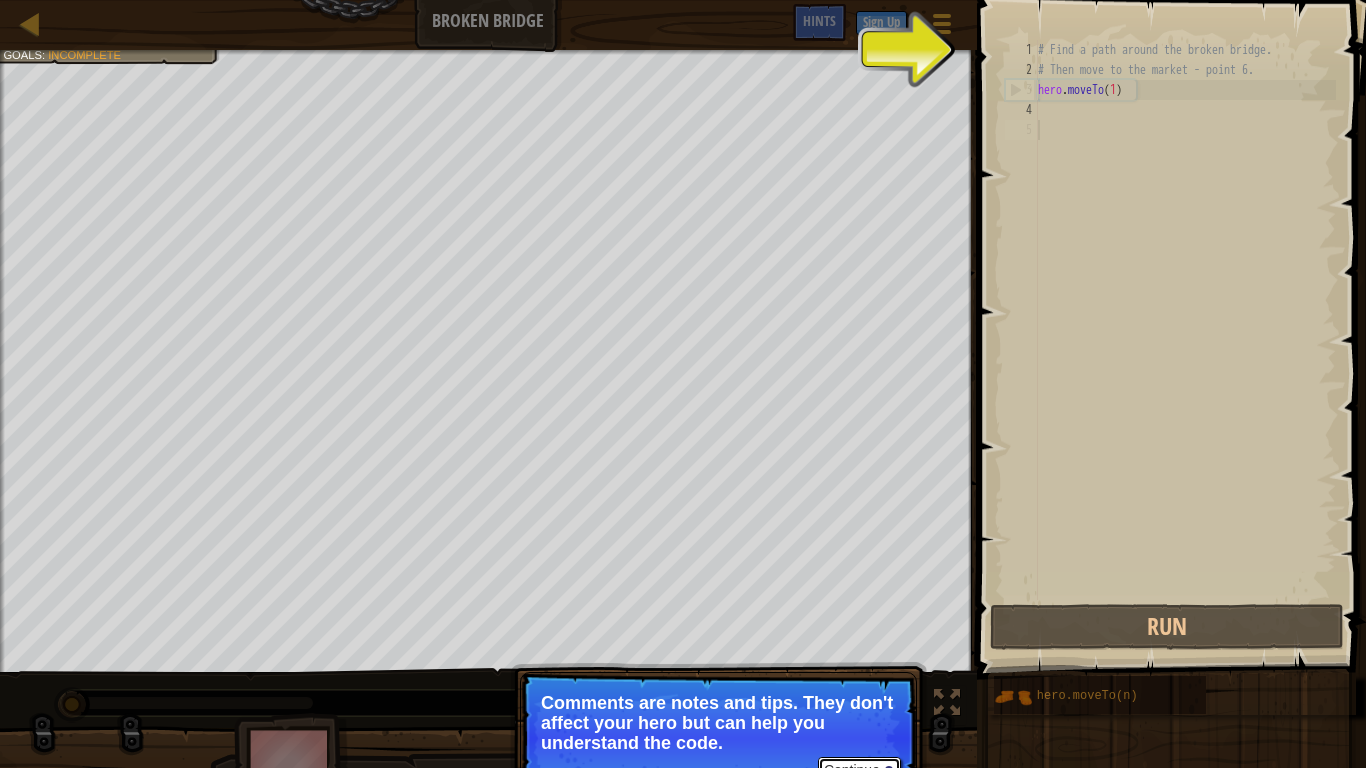 click on "Continue" at bounding box center [859, 770] 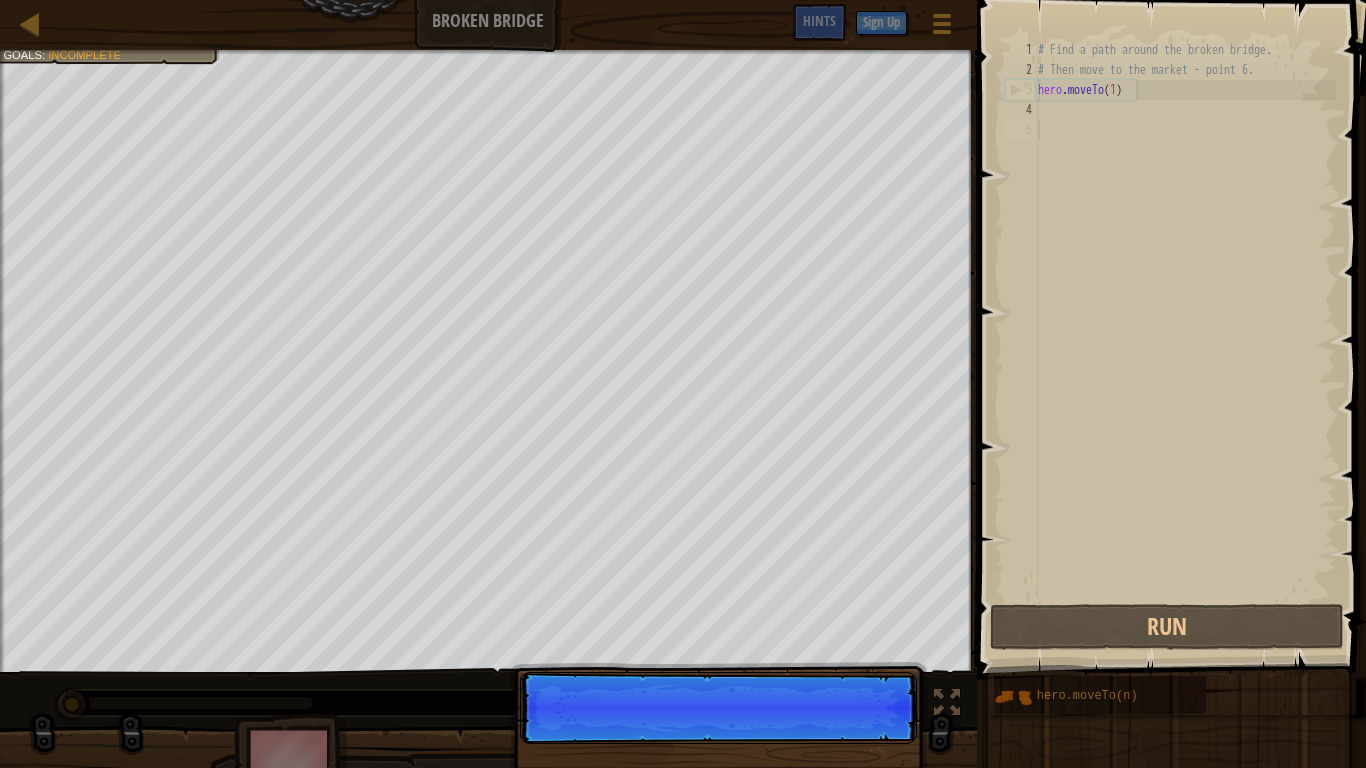 scroll, scrollTop: 9, scrollLeft: 0, axis: vertical 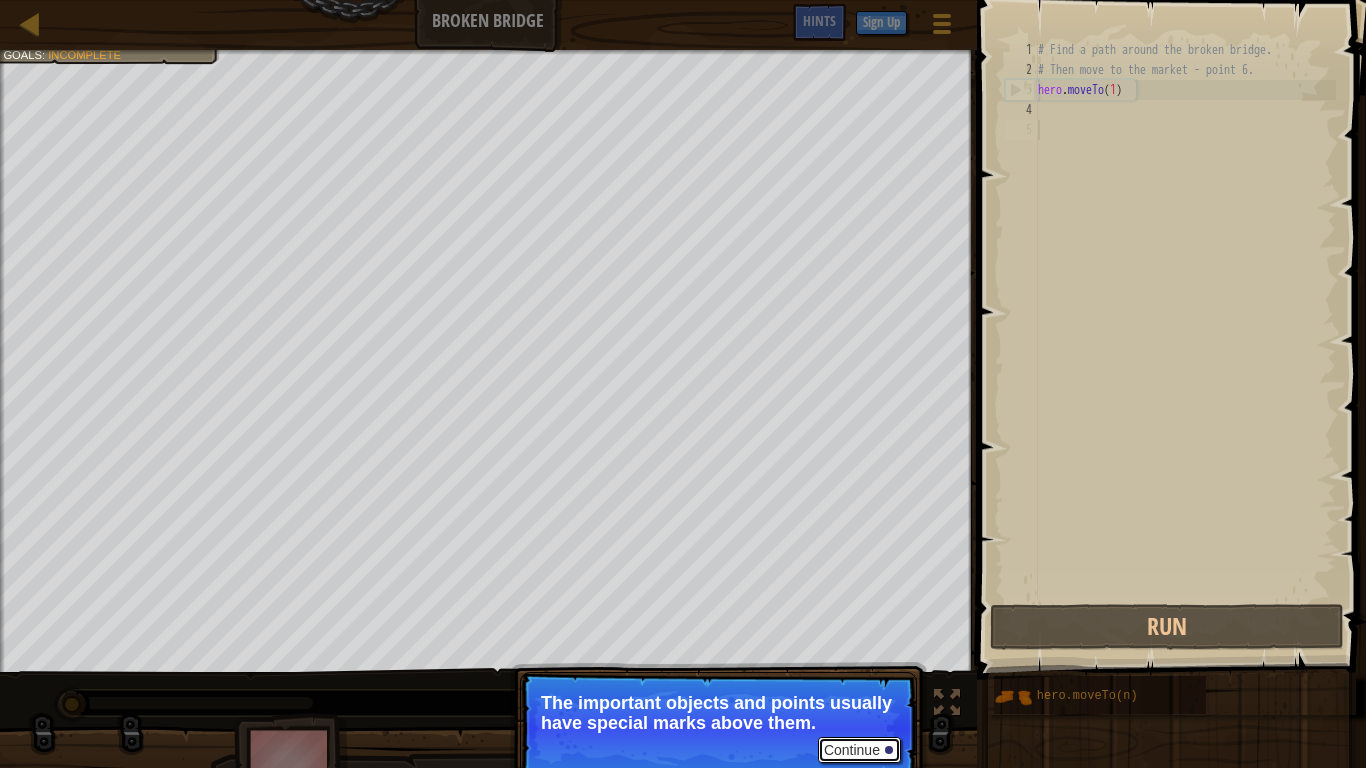click on "Continue" at bounding box center (859, 750) 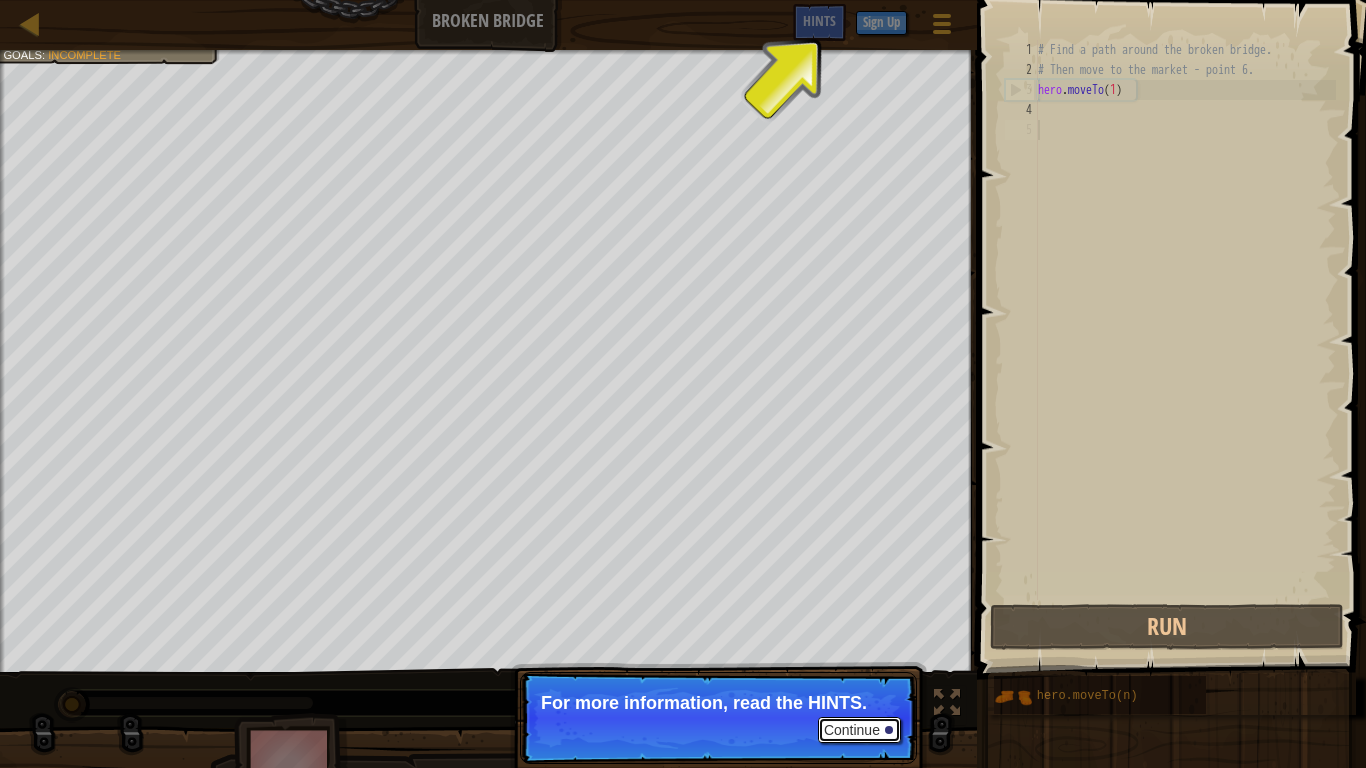 click on "Continue" at bounding box center [859, 730] 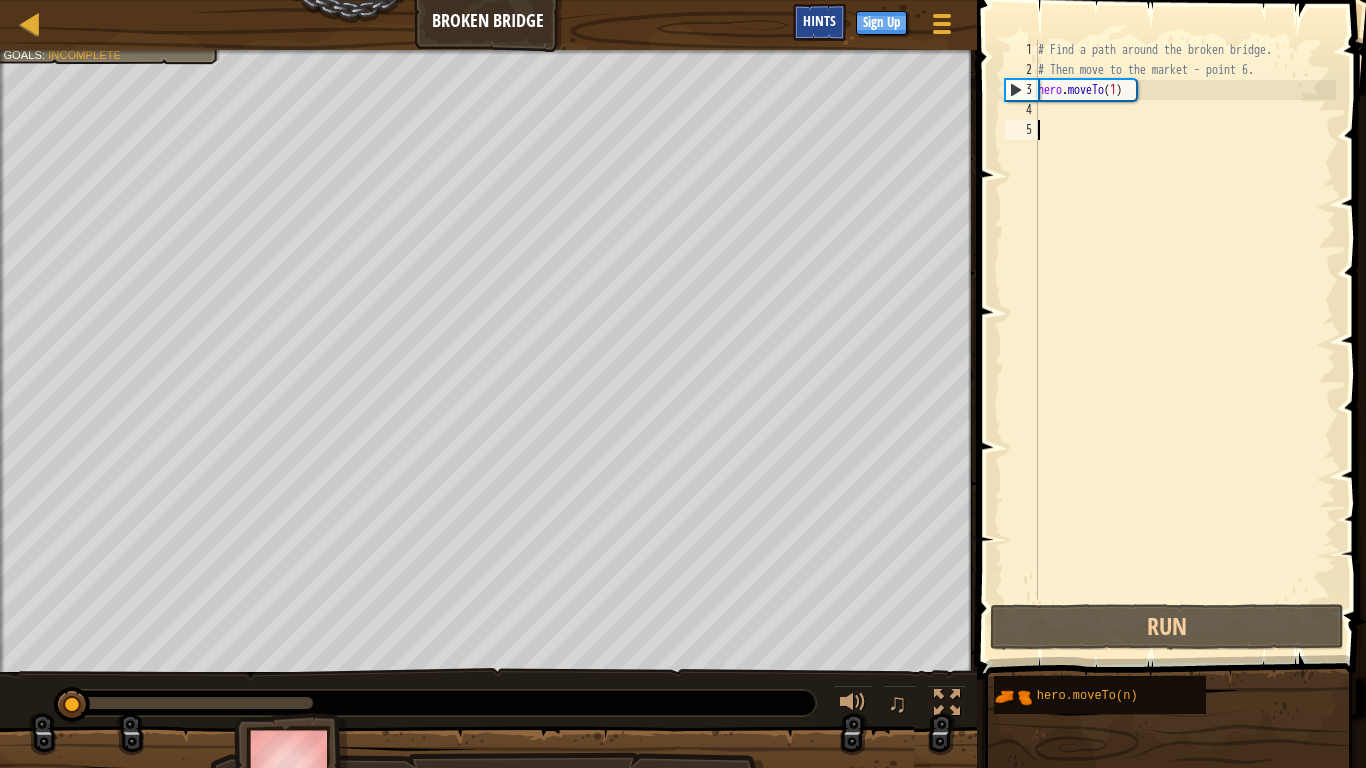 click on "Hints" at bounding box center (819, 22) 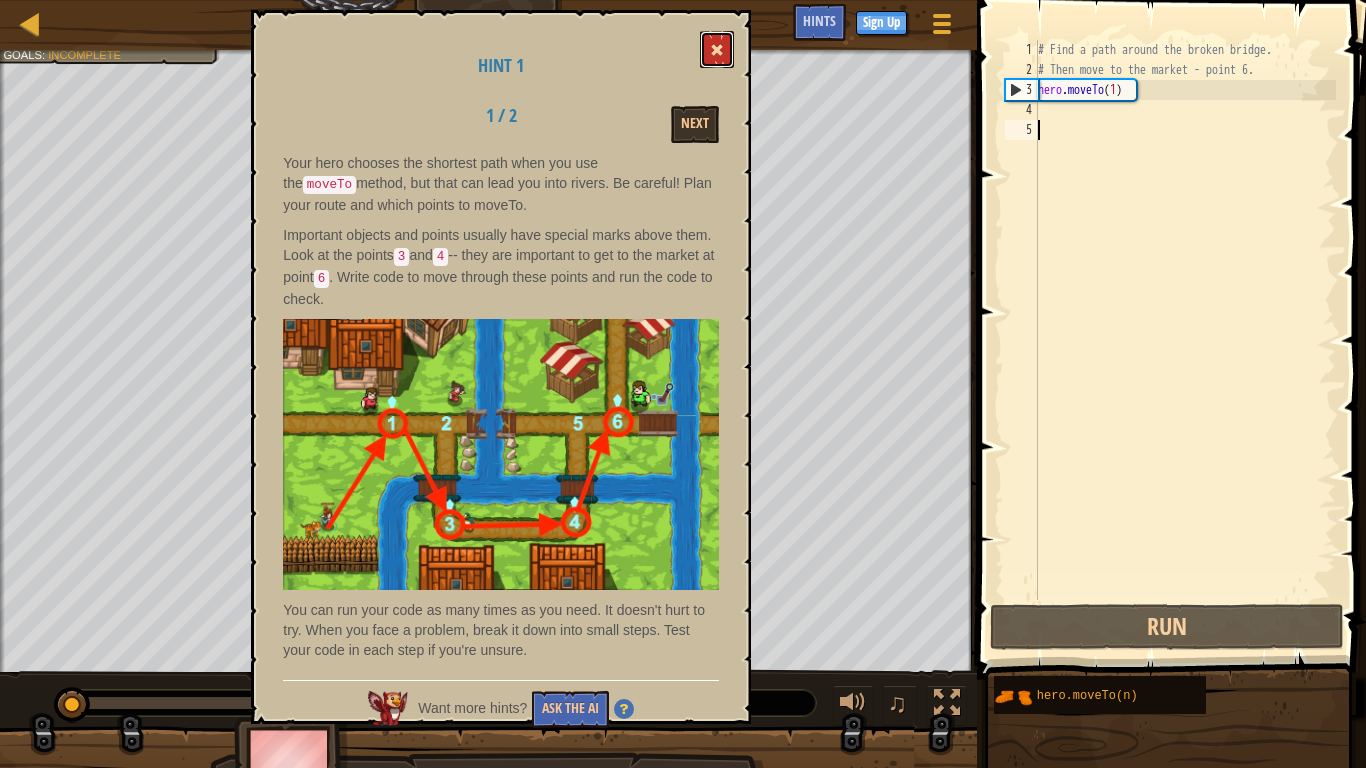 click at bounding box center [717, 49] 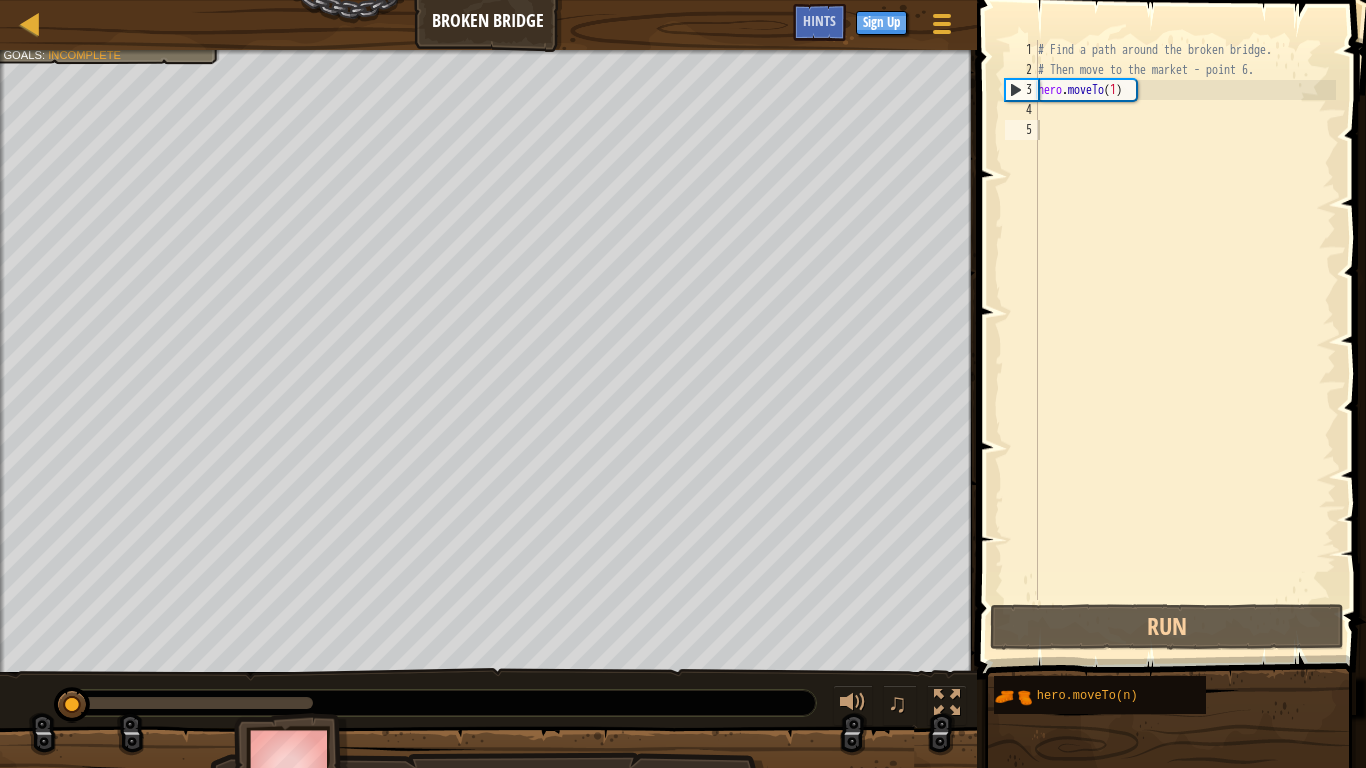 click on "4" at bounding box center [1021, 110] 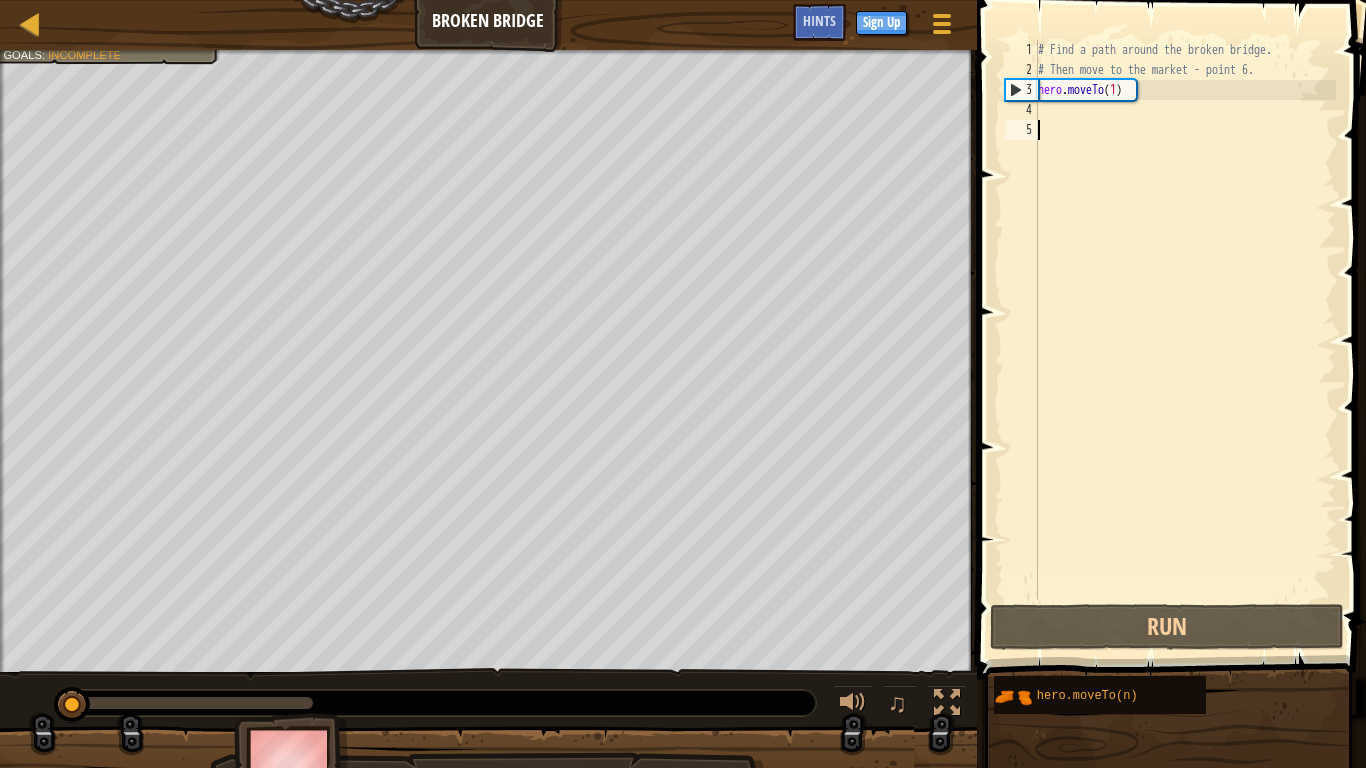 click on "4" at bounding box center (1021, 110) 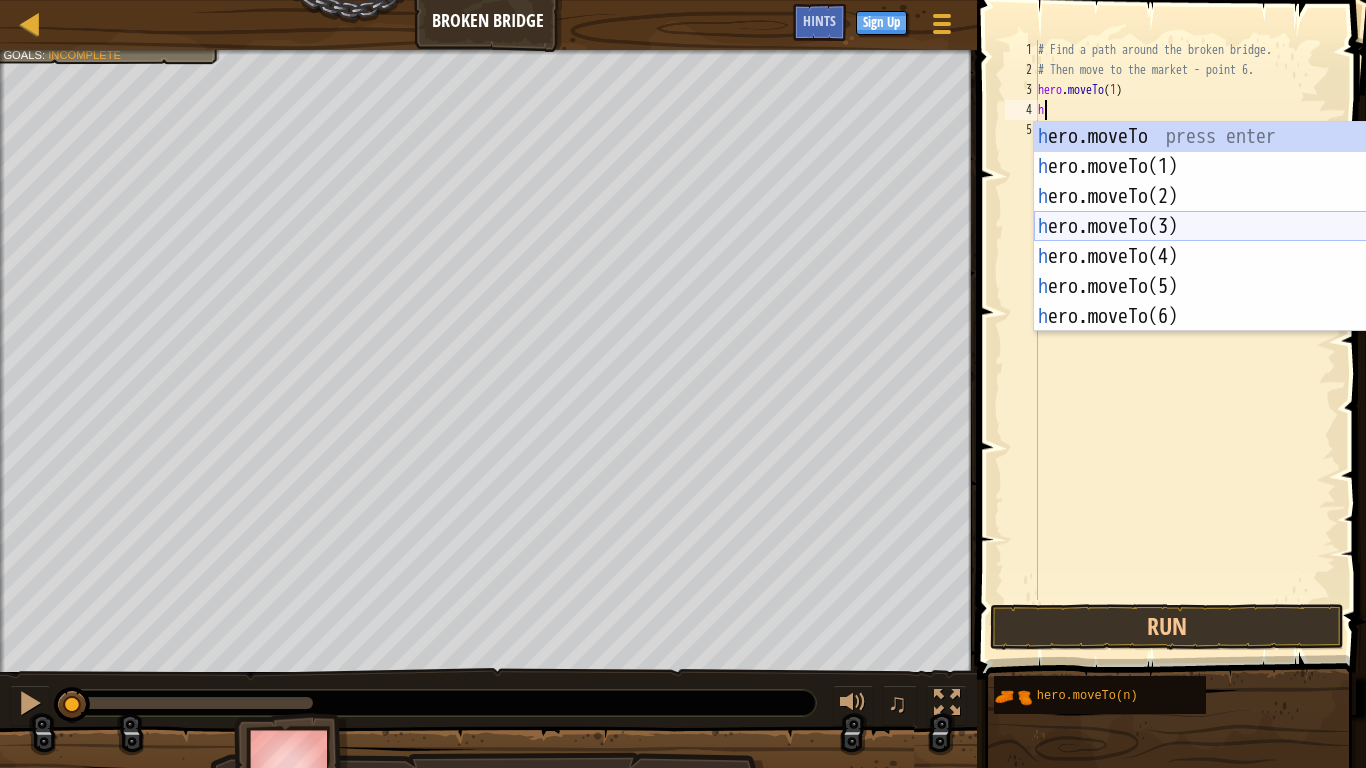 click on "h ero.moveTo press enter h ero.moveTo(1) press enter h ero.moveTo(2) press enter h ero.moveTo(3) press enter h ero.moveTo(4) press enter h ero.moveTo(5) press enter h ero.moveTo(6) press enter" at bounding box center (1223, 257) 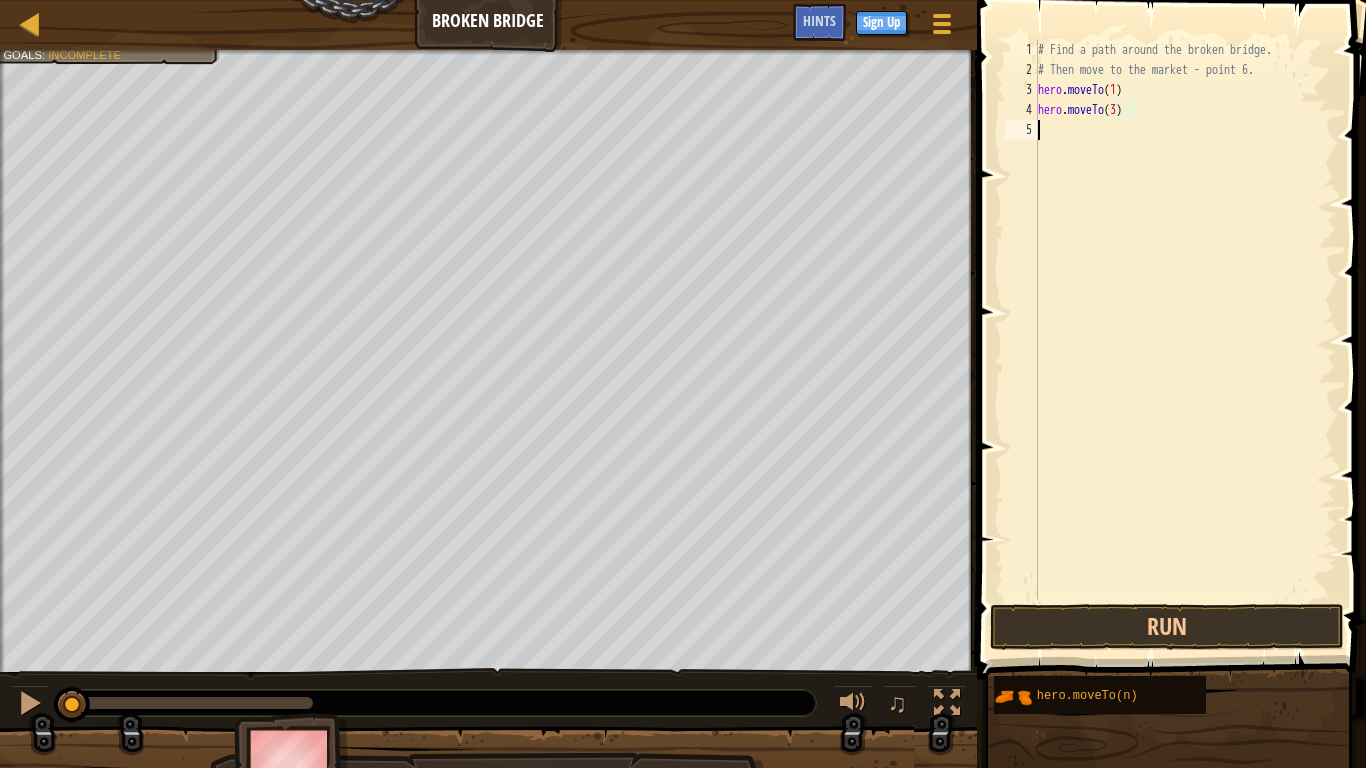 click on "5" at bounding box center [1021, 130] 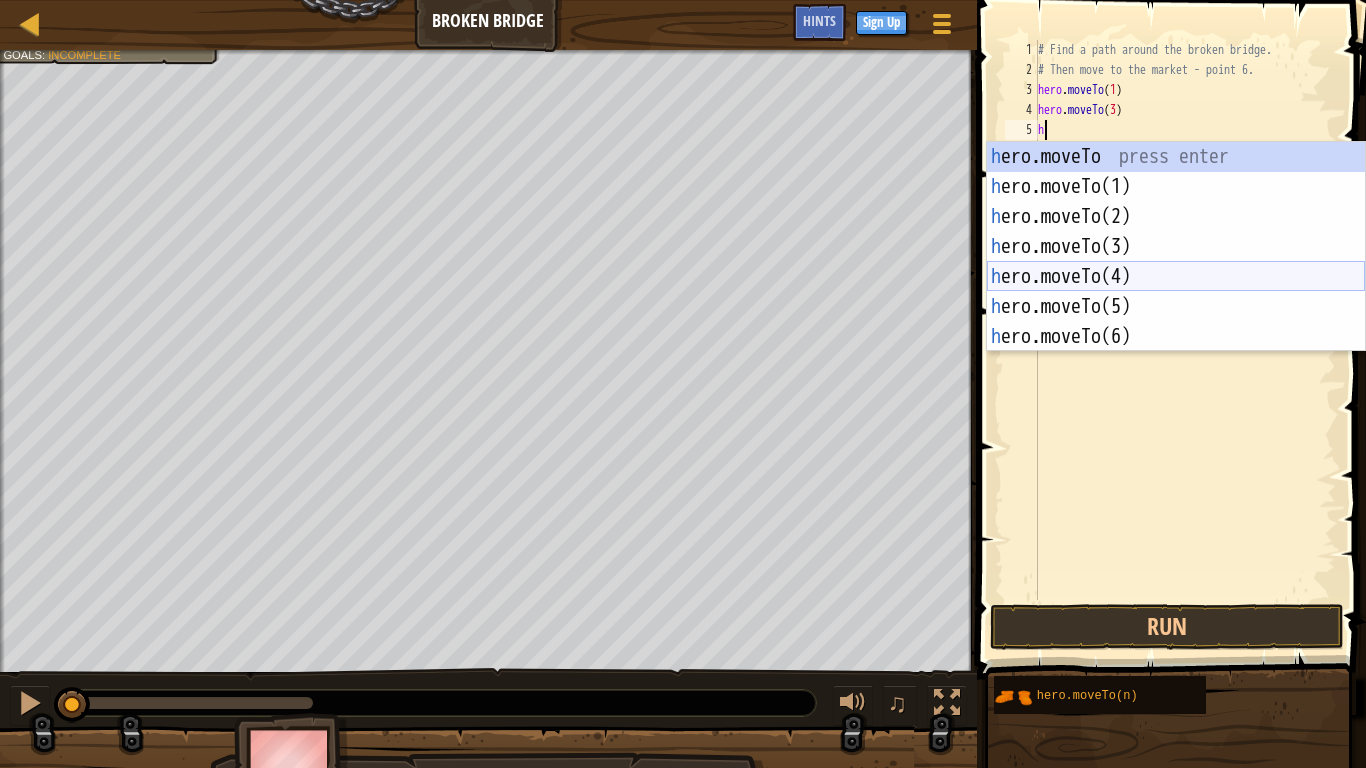 click on "h ero.moveTo press enter h ero.moveTo(1) press enter h ero.moveTo(2) press enter h ero.moveTo(3) press enter h ero.moveTo(4) press enter h ero.moveTo(5) press enter h ero.moveTo(6) press enter" at bounding box center [1176, 277] 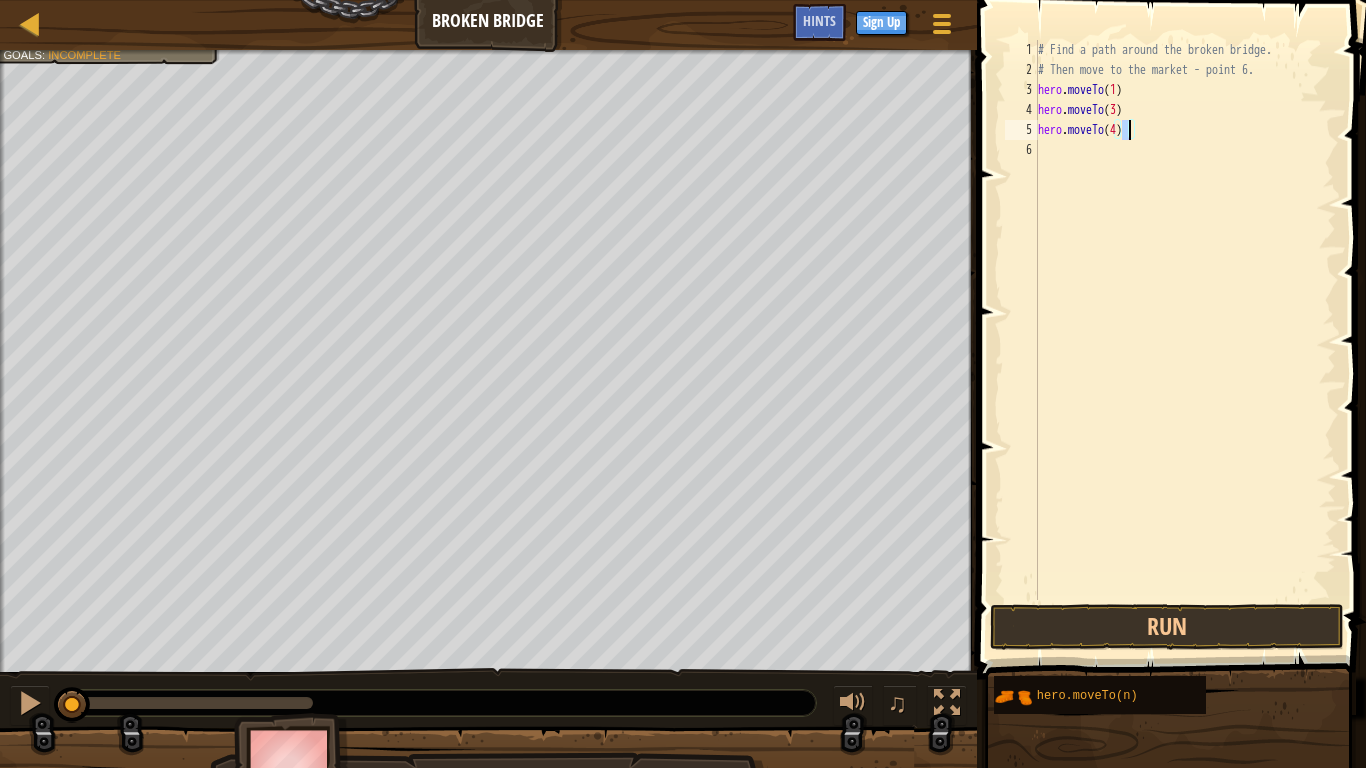 click on "# Find a path around the broken bridge. # Then move to the market - point 6. hero . moveTo ( [NUMBER] ) hero . moveTo ( [NUMBER] ) hero . moveTo ( [NUMBER] )" at bounding box center [1185, 340] 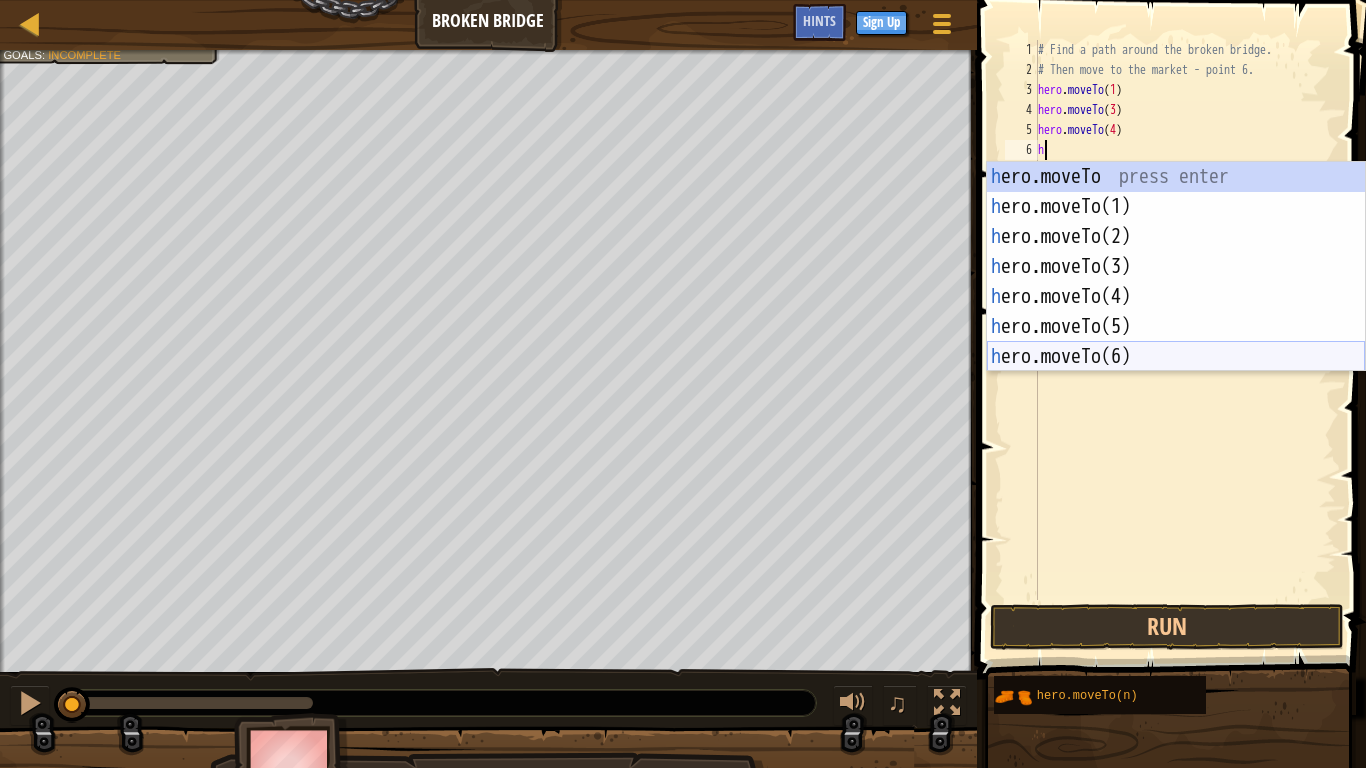 click on "h ero.moveTo press enter h ero.moveTo(1) press enter h ero.moveTo(2) press enter h ero.moveTo(3) press enter h ero.moveTo(4) press enter h ero.moveTo(5) press enter h ero.moveTo(6) press enter" at bounding box center (1176, 297) 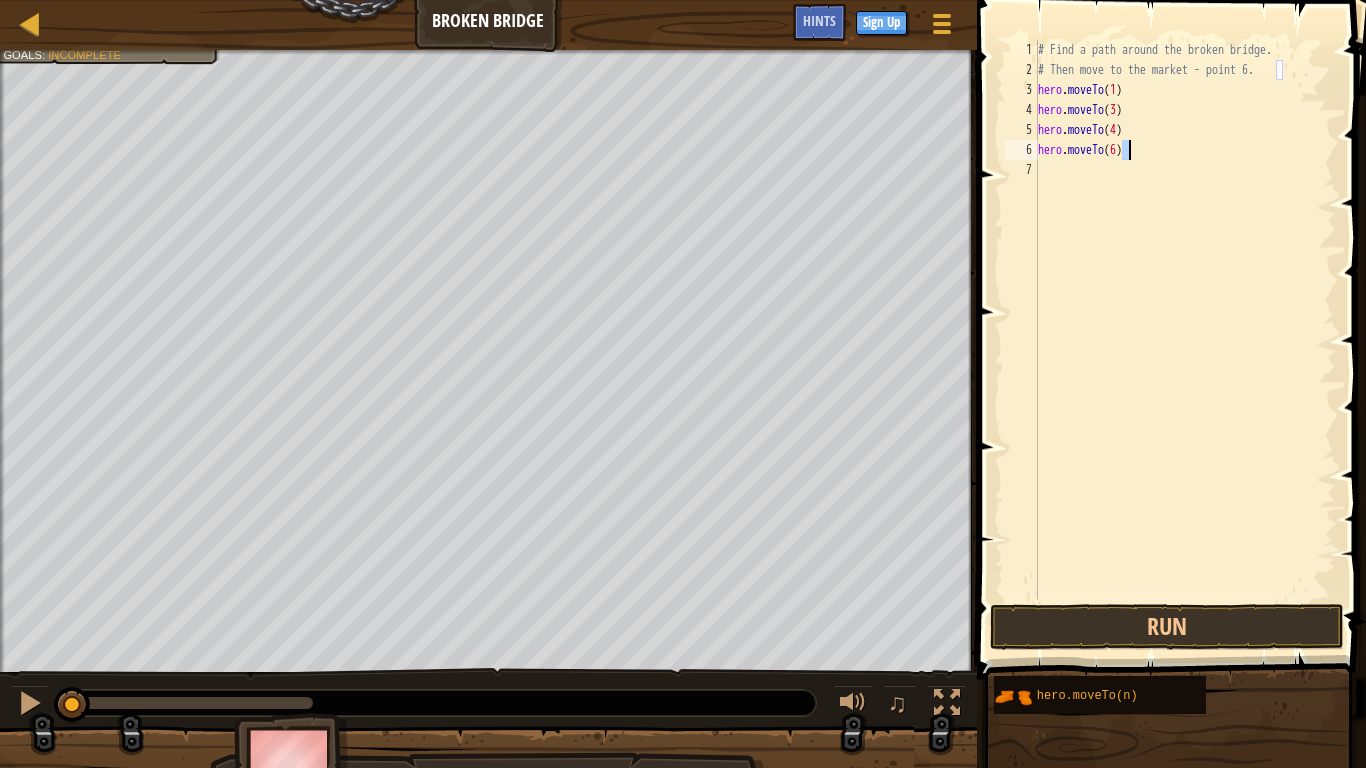 scroll, scrollTop: 9, scrollLeft: 13, axis: both 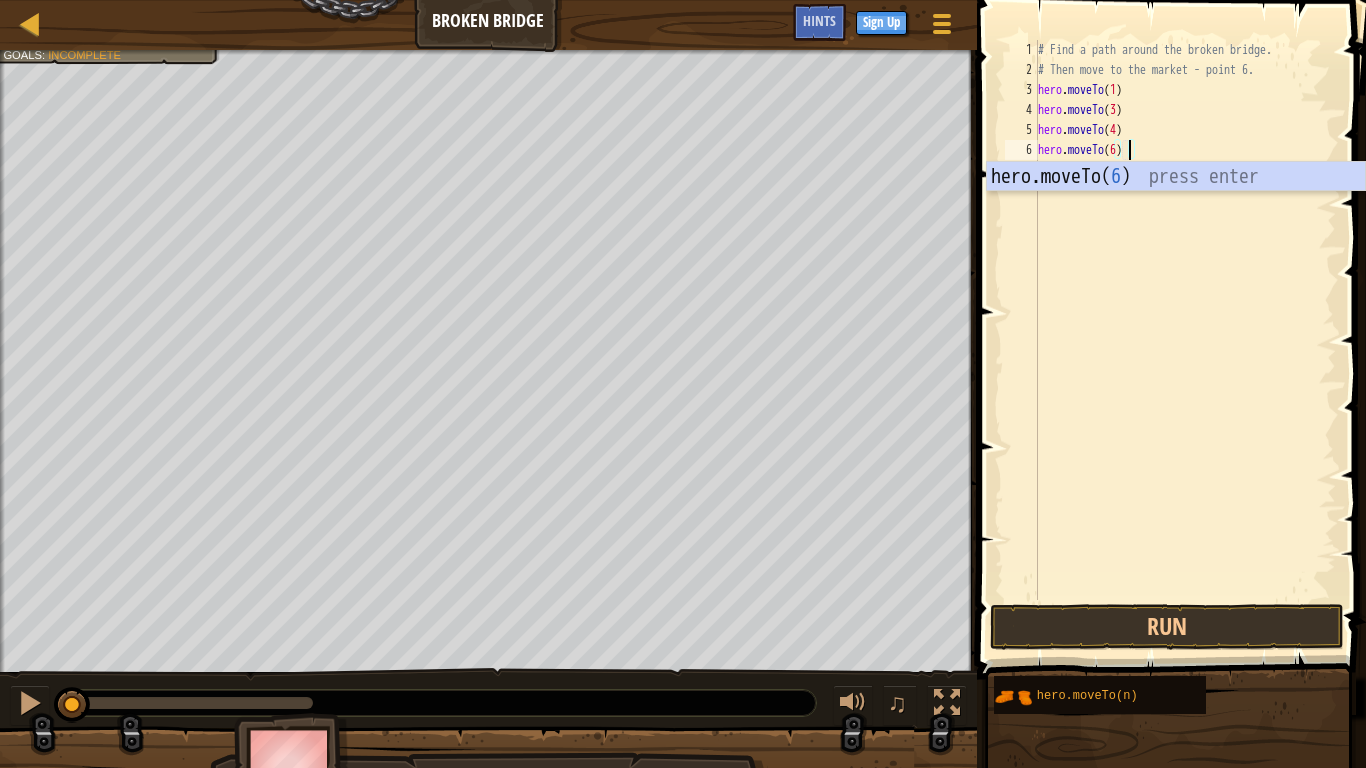 click on "# Find a path around the broken bridge. # Then move to the market - point 6. hero . moveTo ( [NUMBER] ) hero . moveTo ( [NUMBER] ) hero . moveTo ( [NUMBER] ) hero . moveTo ( [NUMBER] )" at bounding box center [1185, 340] 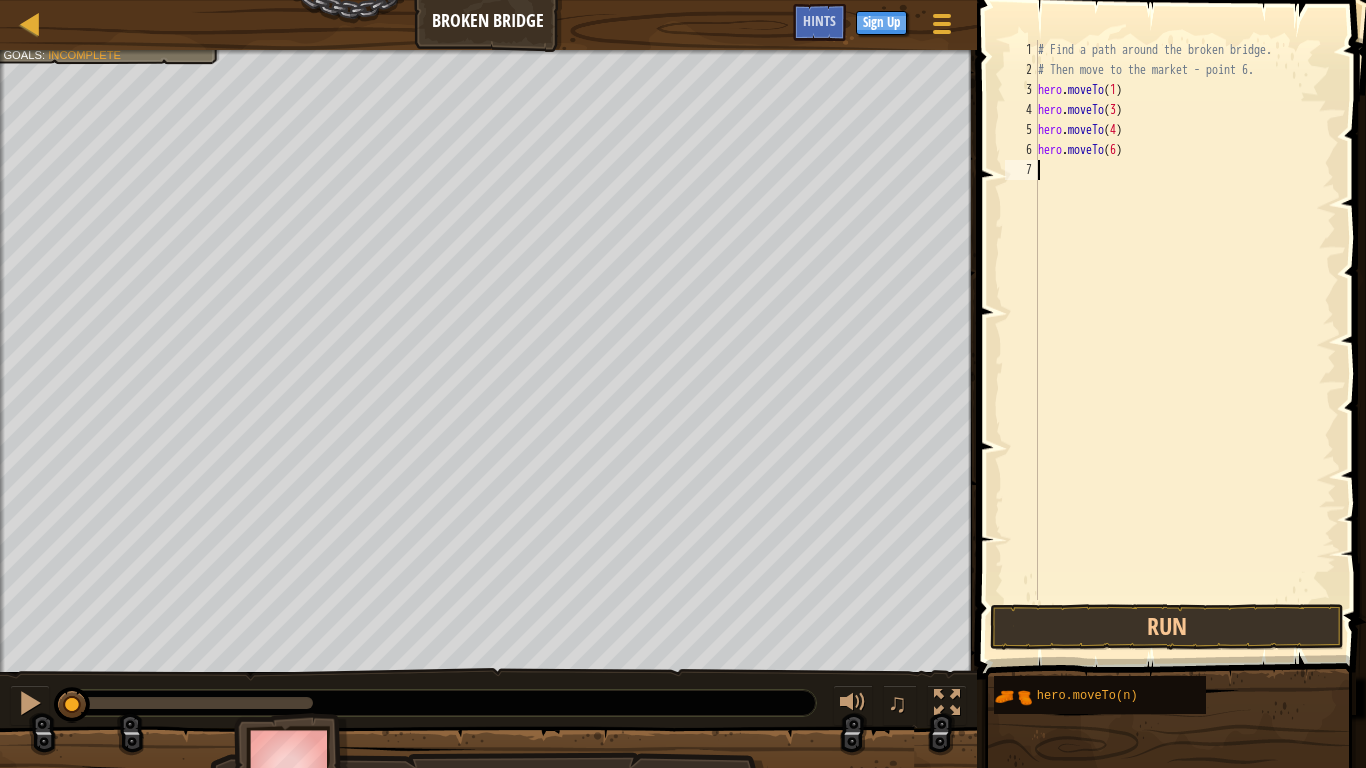click at bounding box center (1173, 311) 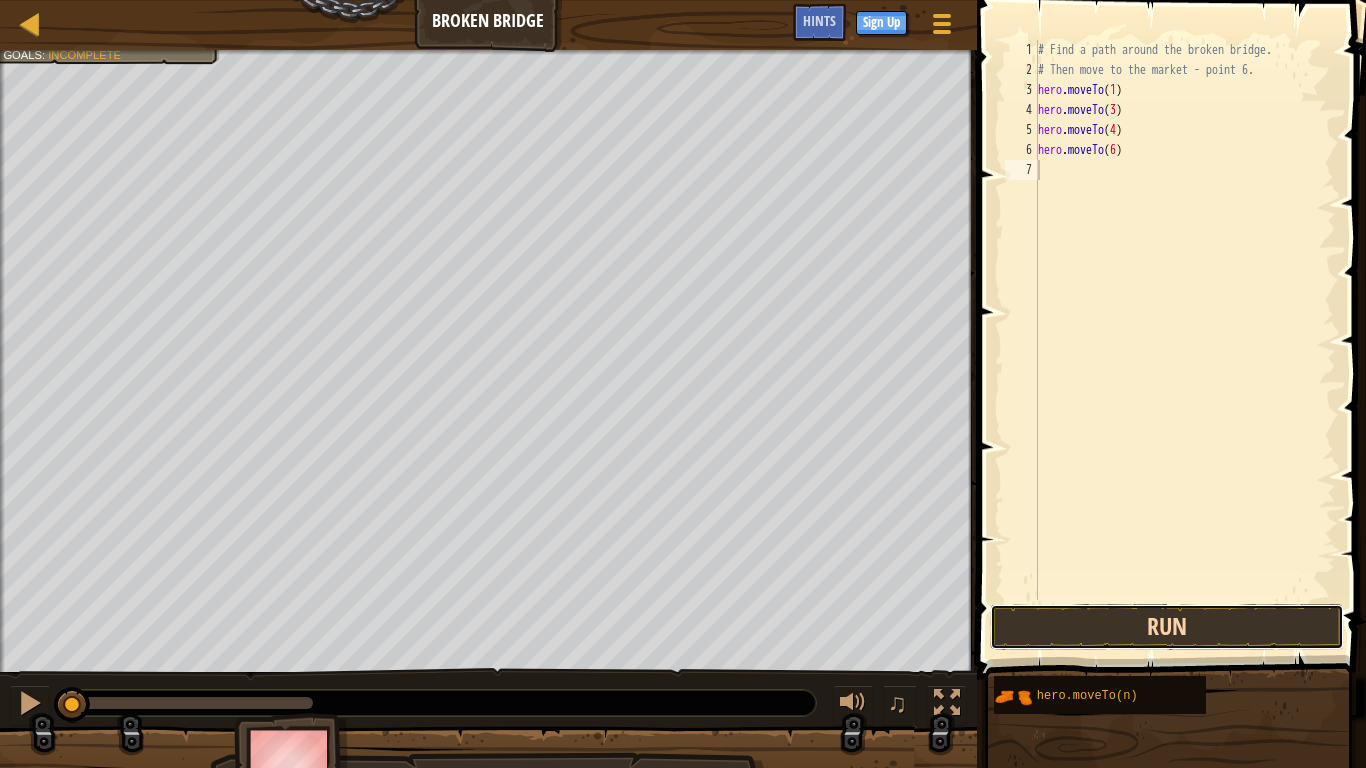 click on "Run" at bounding box center (1167, 627) 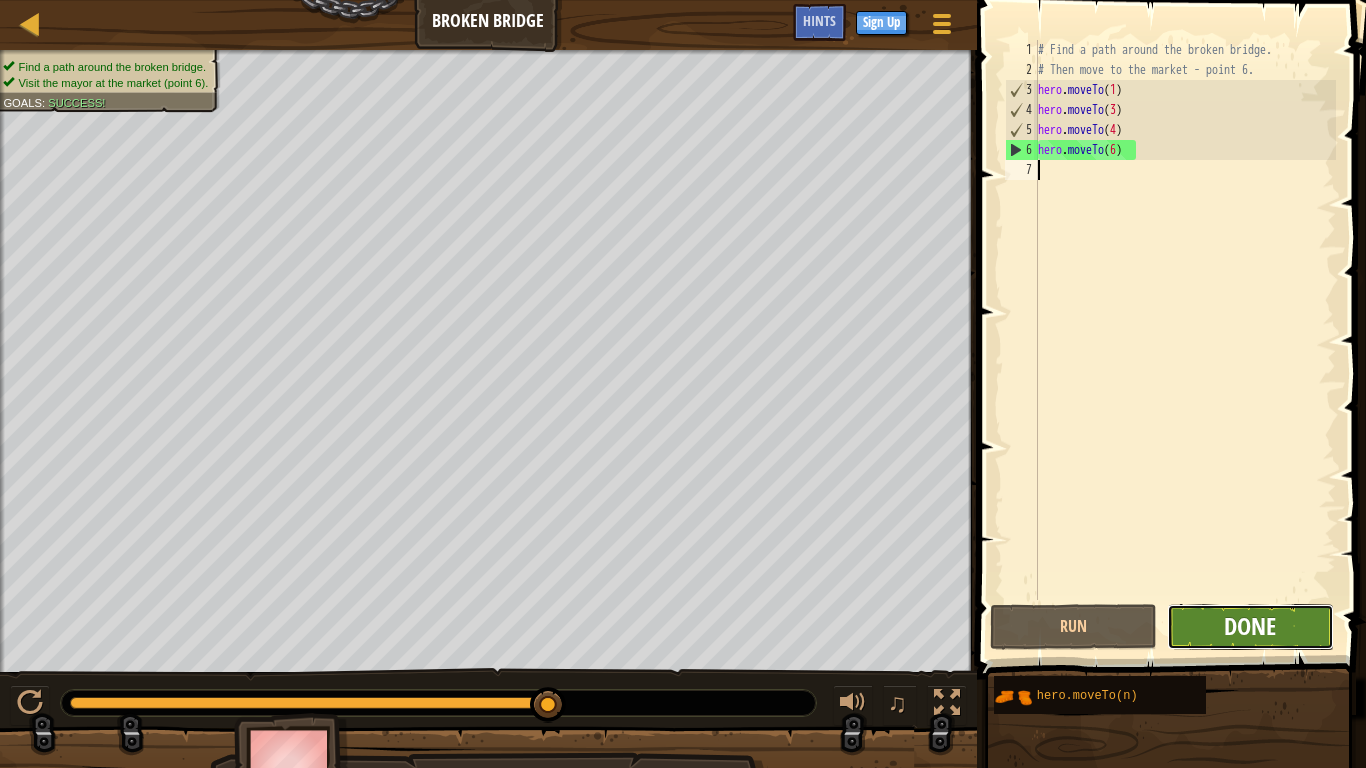 click on "Done" at bounding box center [1250, 626] 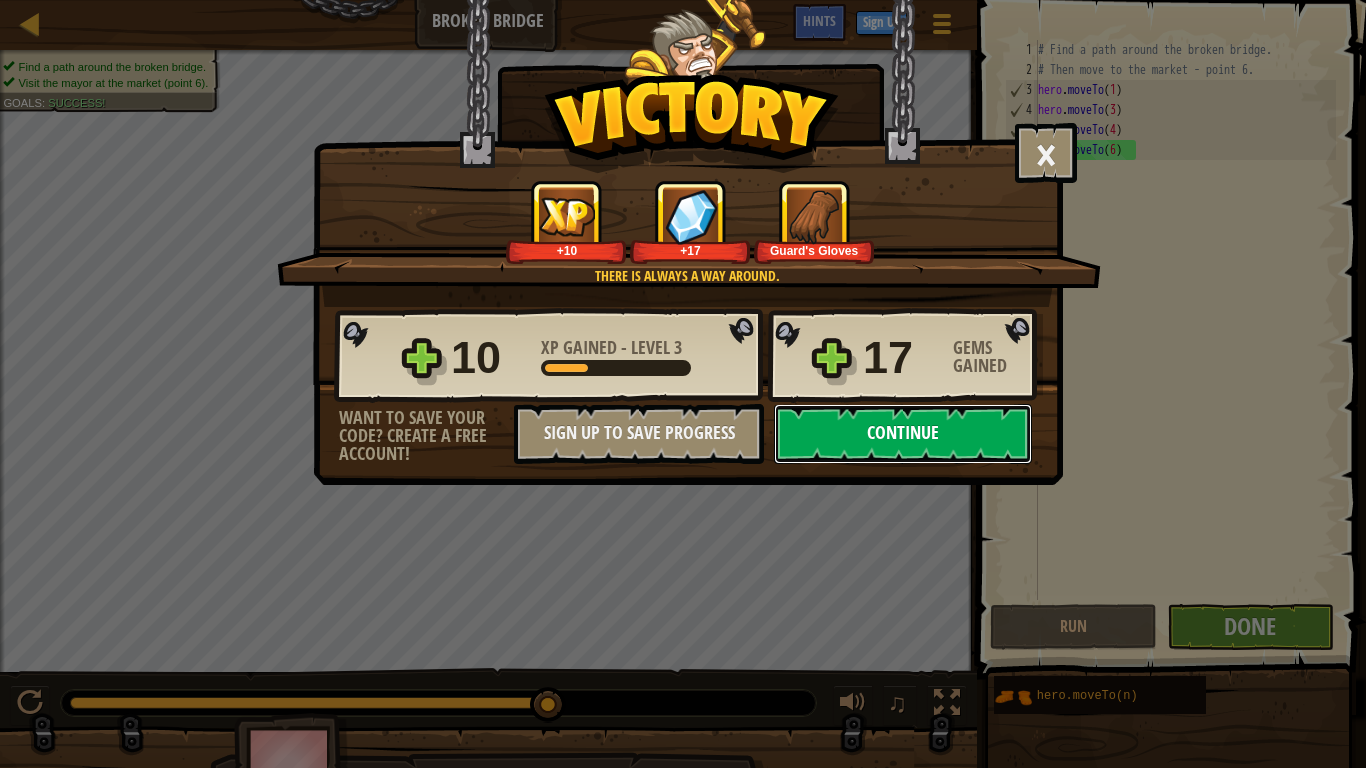 click on "Continue" at bounding box center [903, 434] 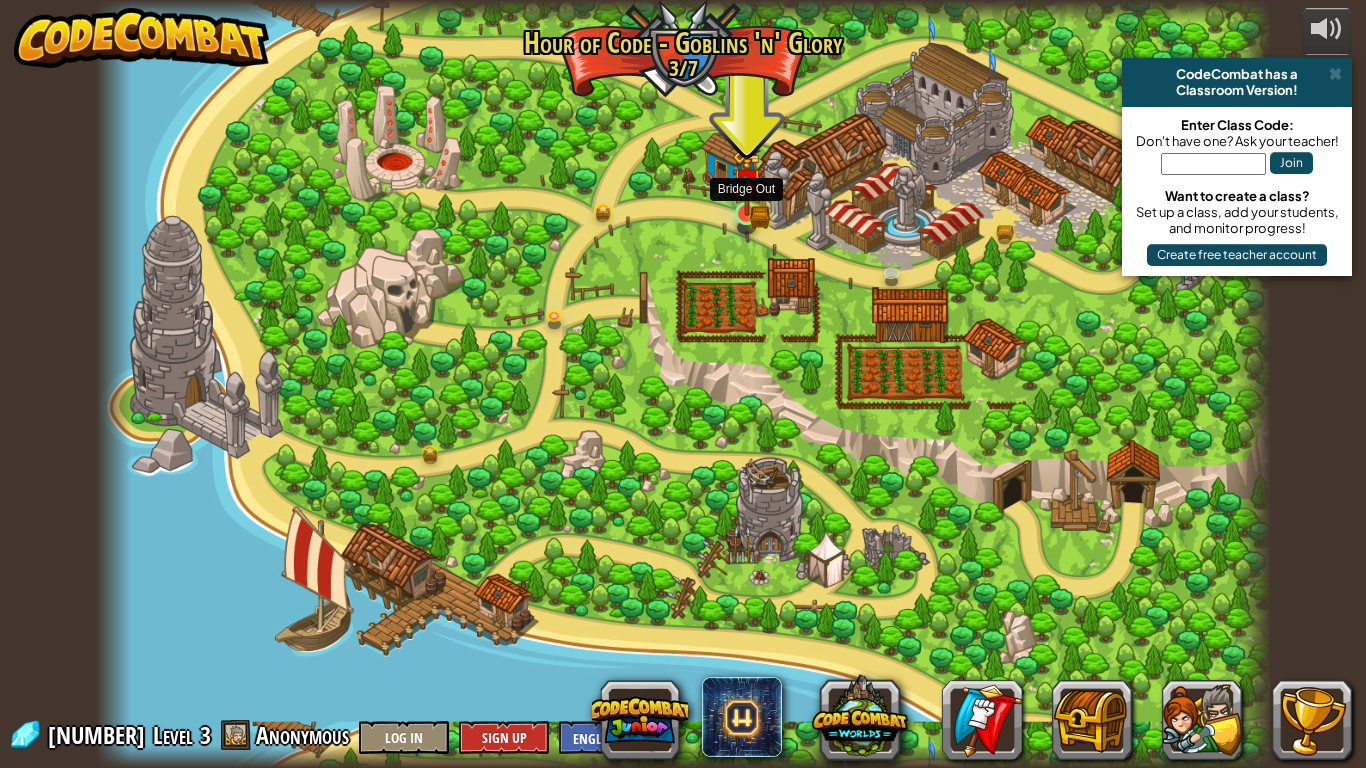 click at bounding box center (747, 182) 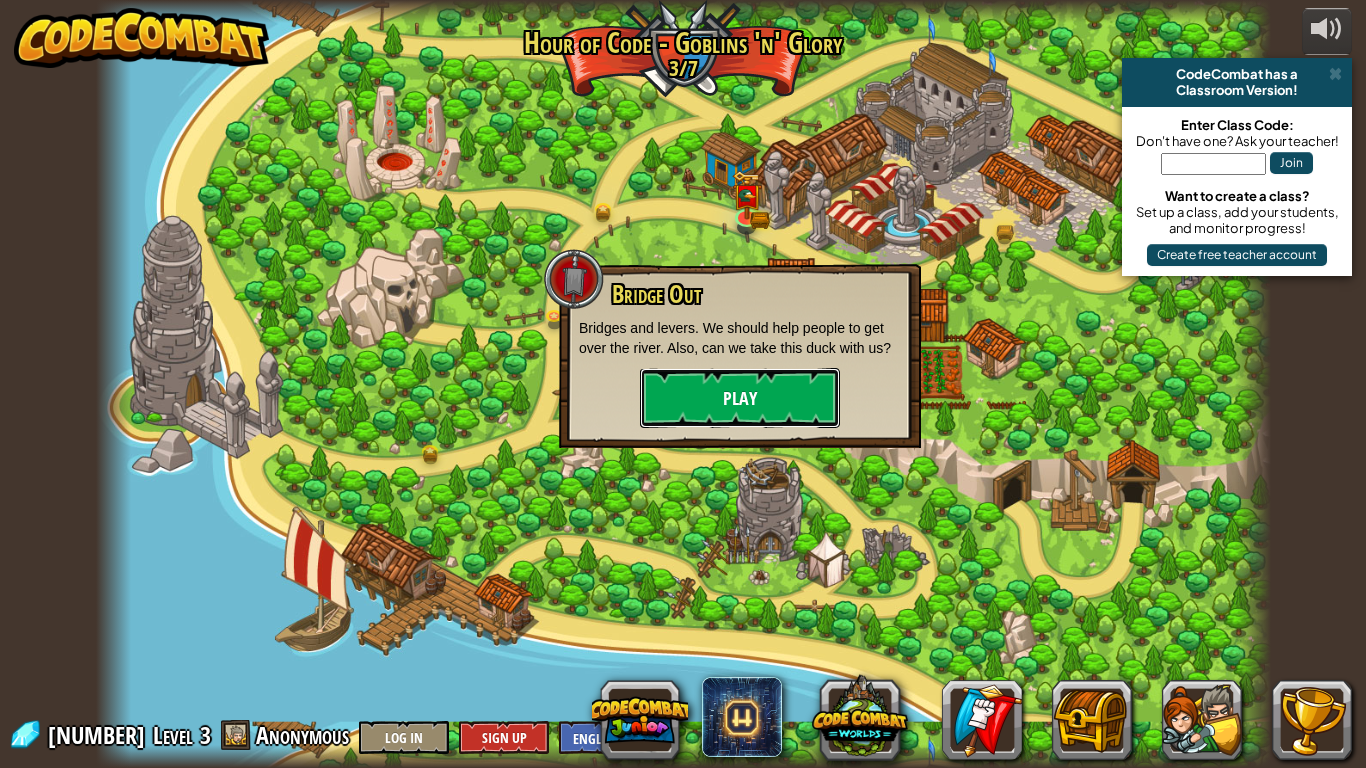 click on "Play" at bounding box center [740, 398] 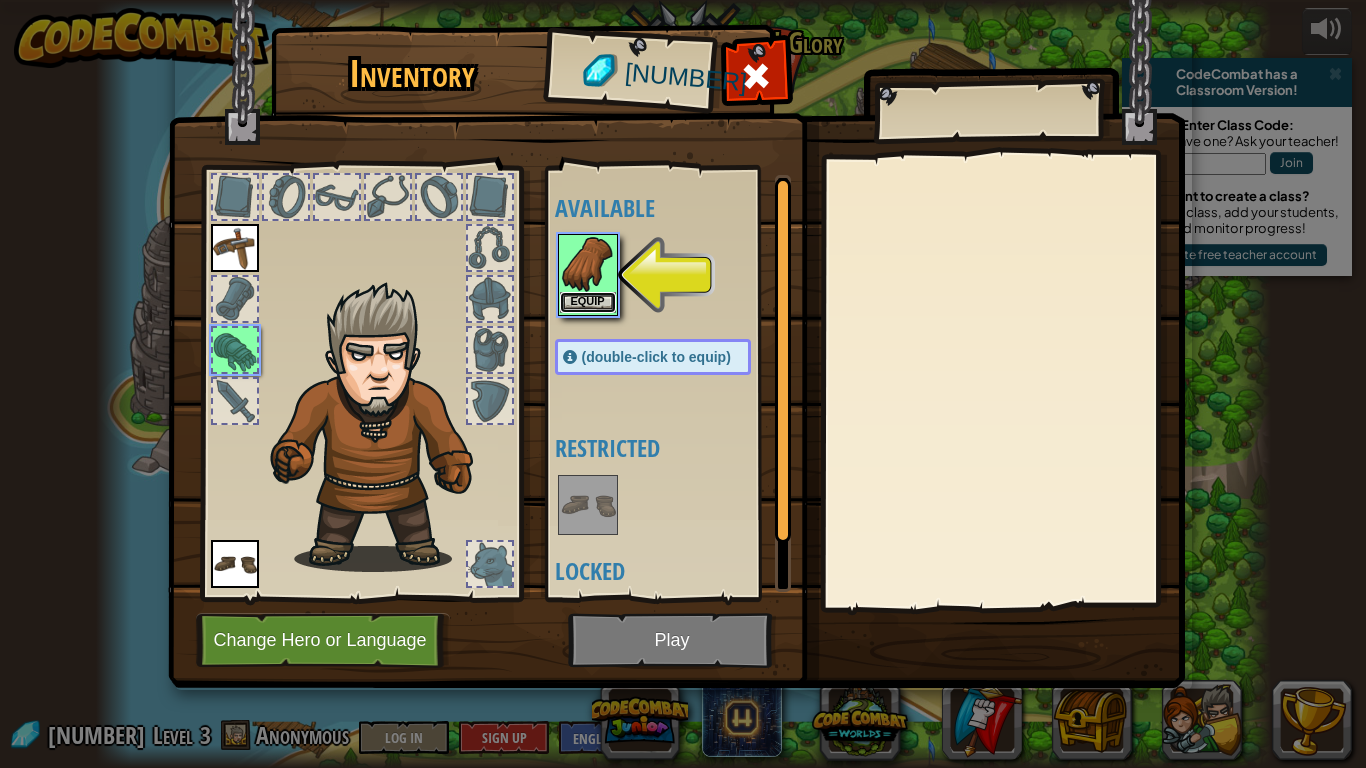 click on "Equip" at bounding box center [588, 302] 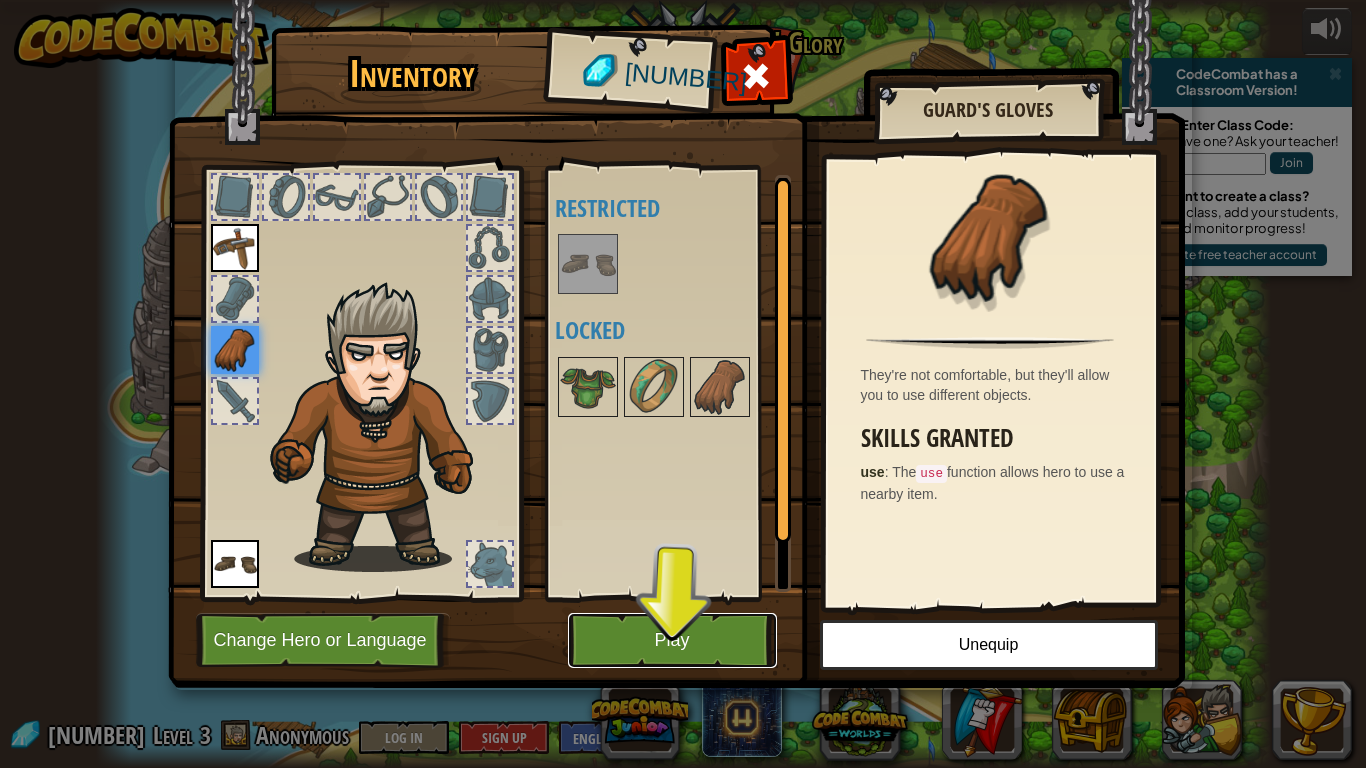 click on "Play" at bounding box center [672, 640] 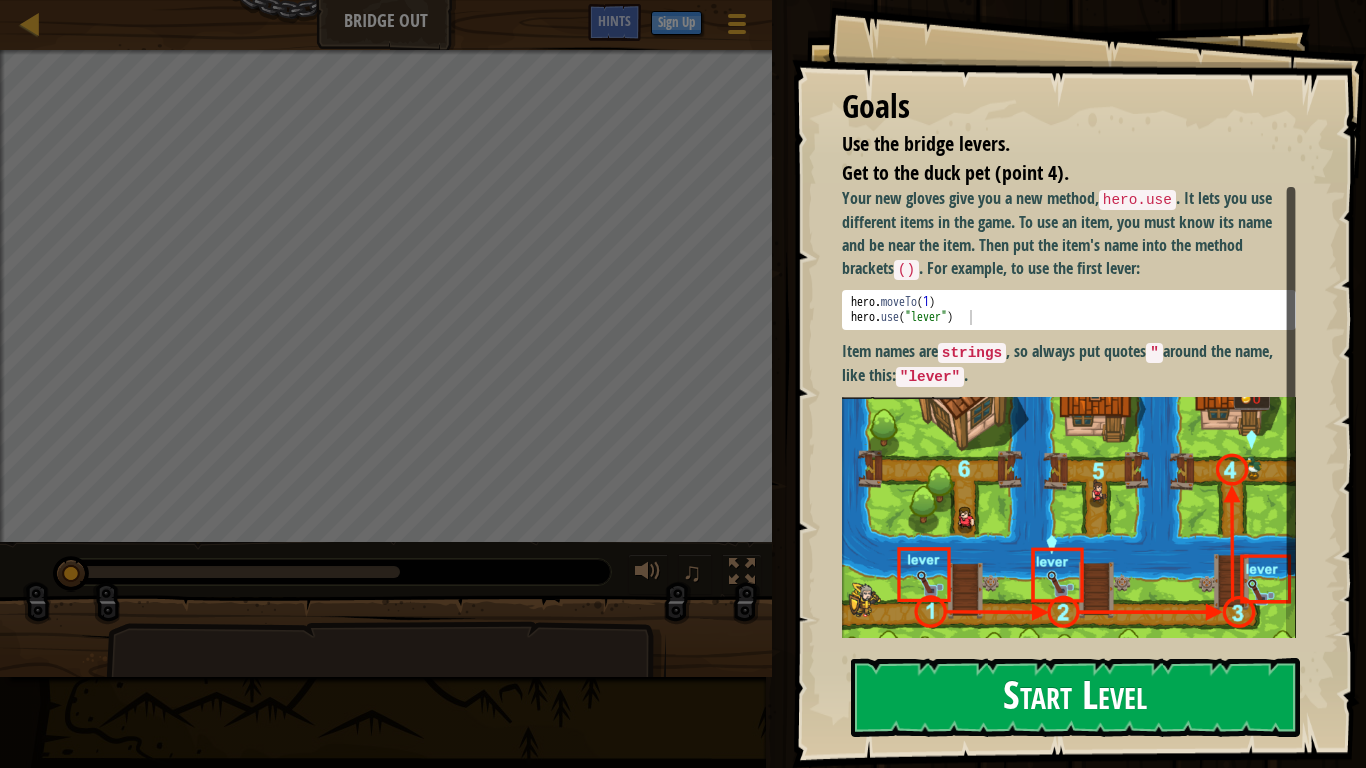 click on "Start Level" at bounding box center (1075, 697) 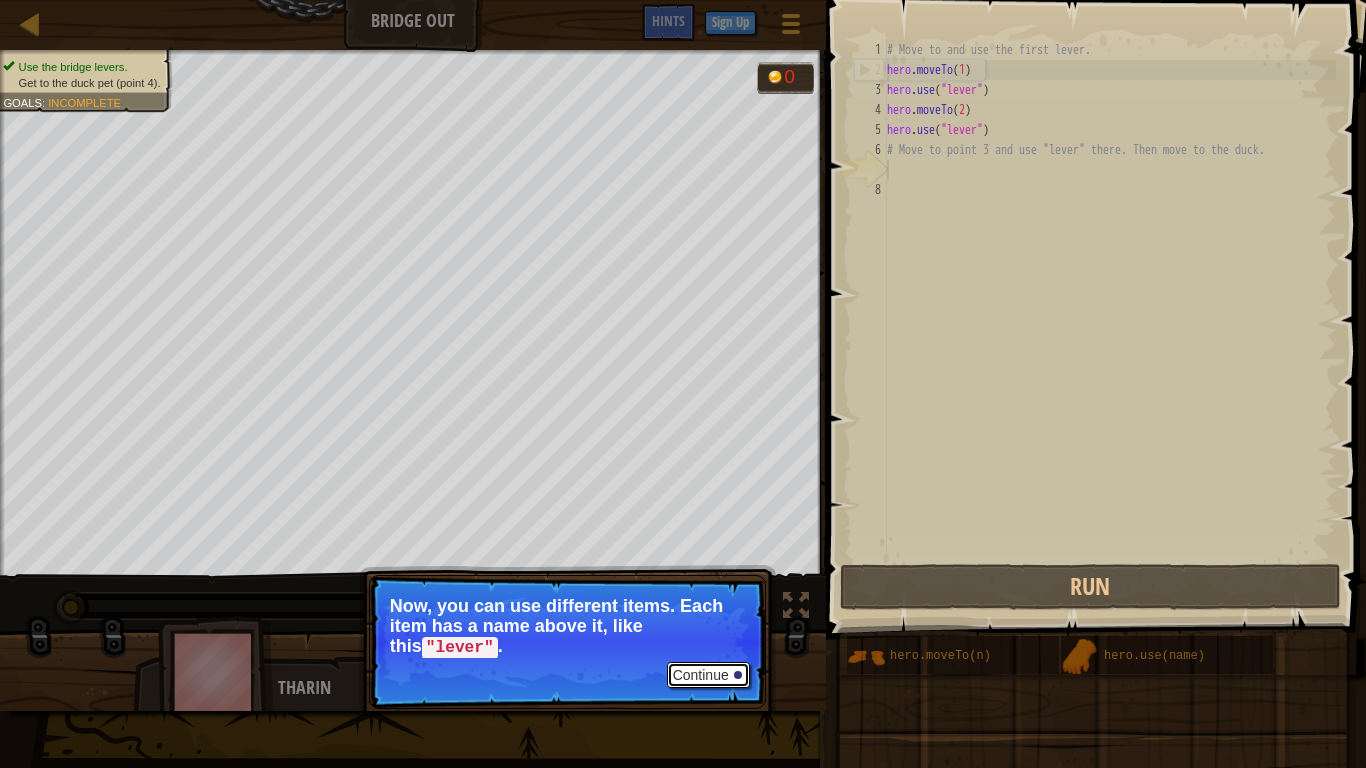 click on "Continue" at bounding box center (708, 675) 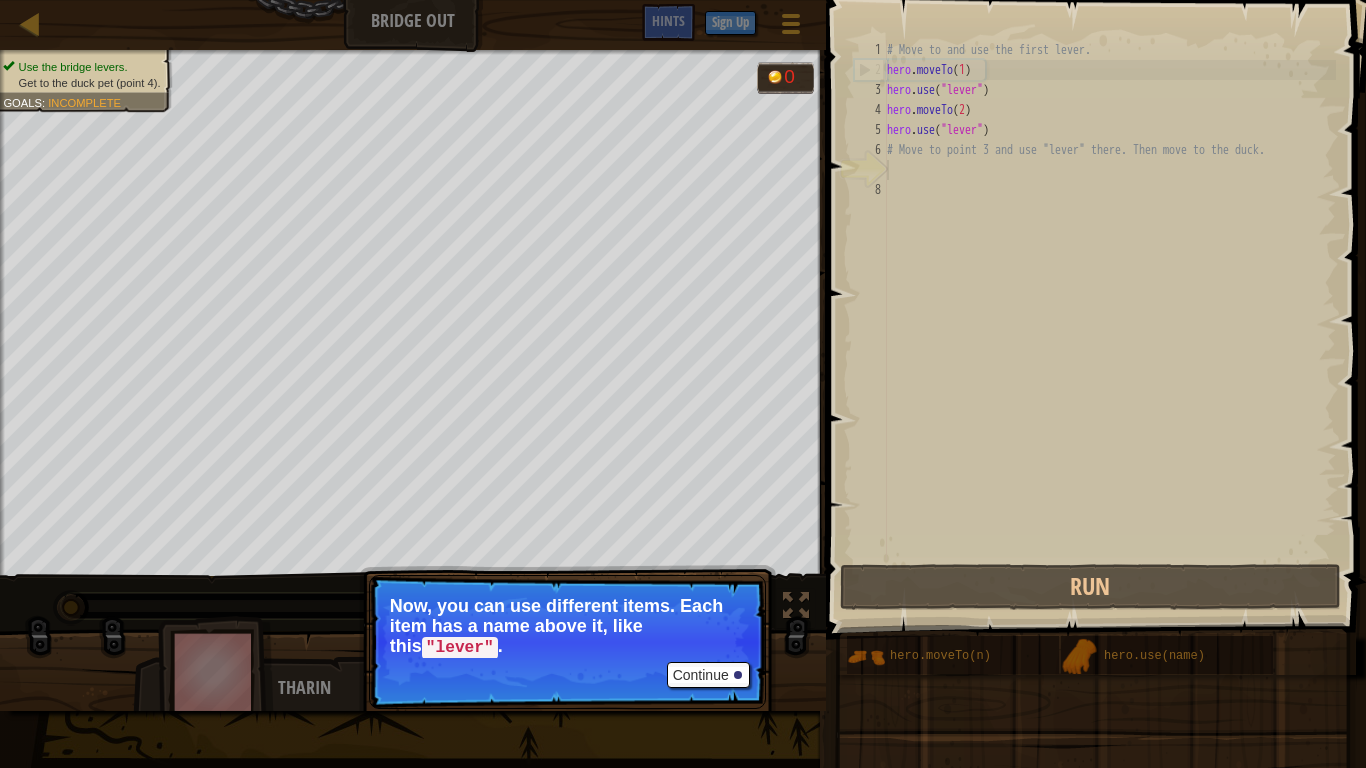 scroll, scrollTop: 9, scrollLeft: 0, axis: vertical 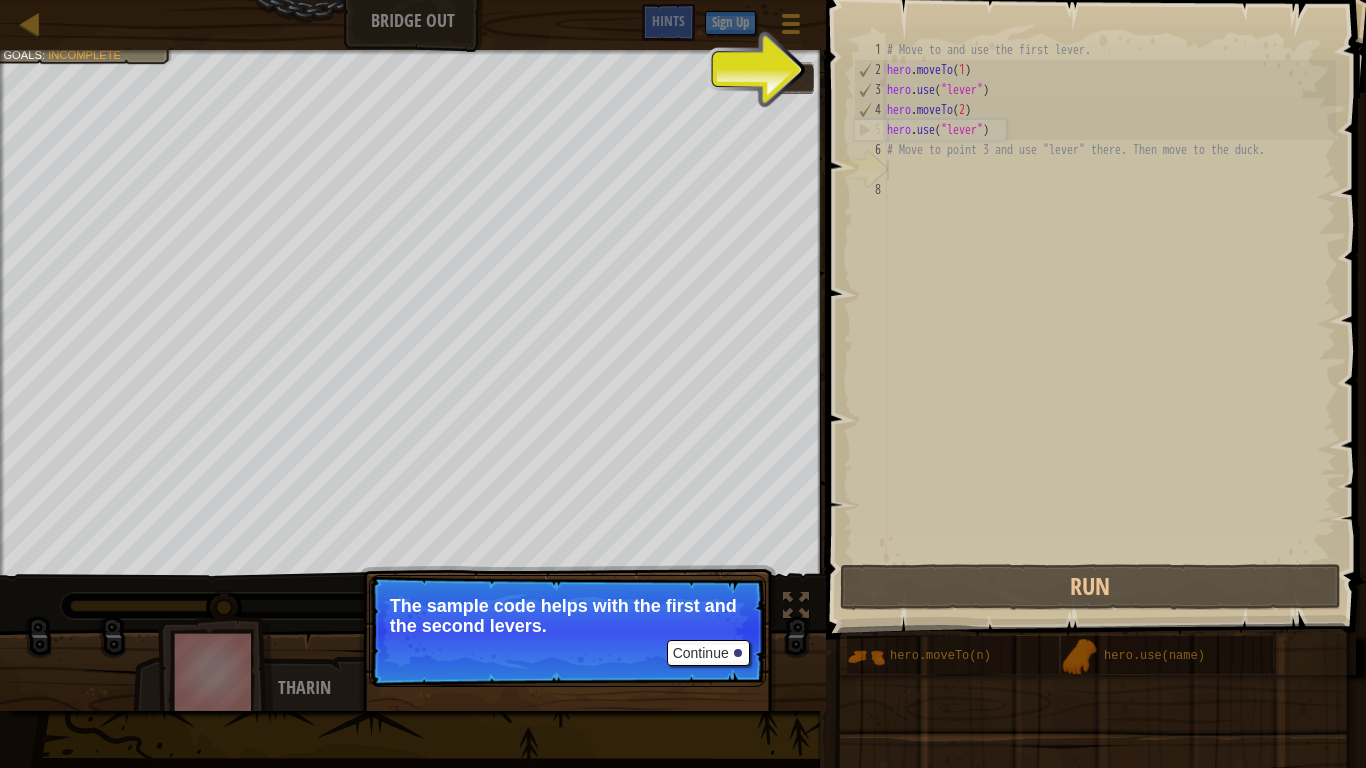click on "Continue The sample code helps with the first and the second levers." at bounding box center [567, 723] 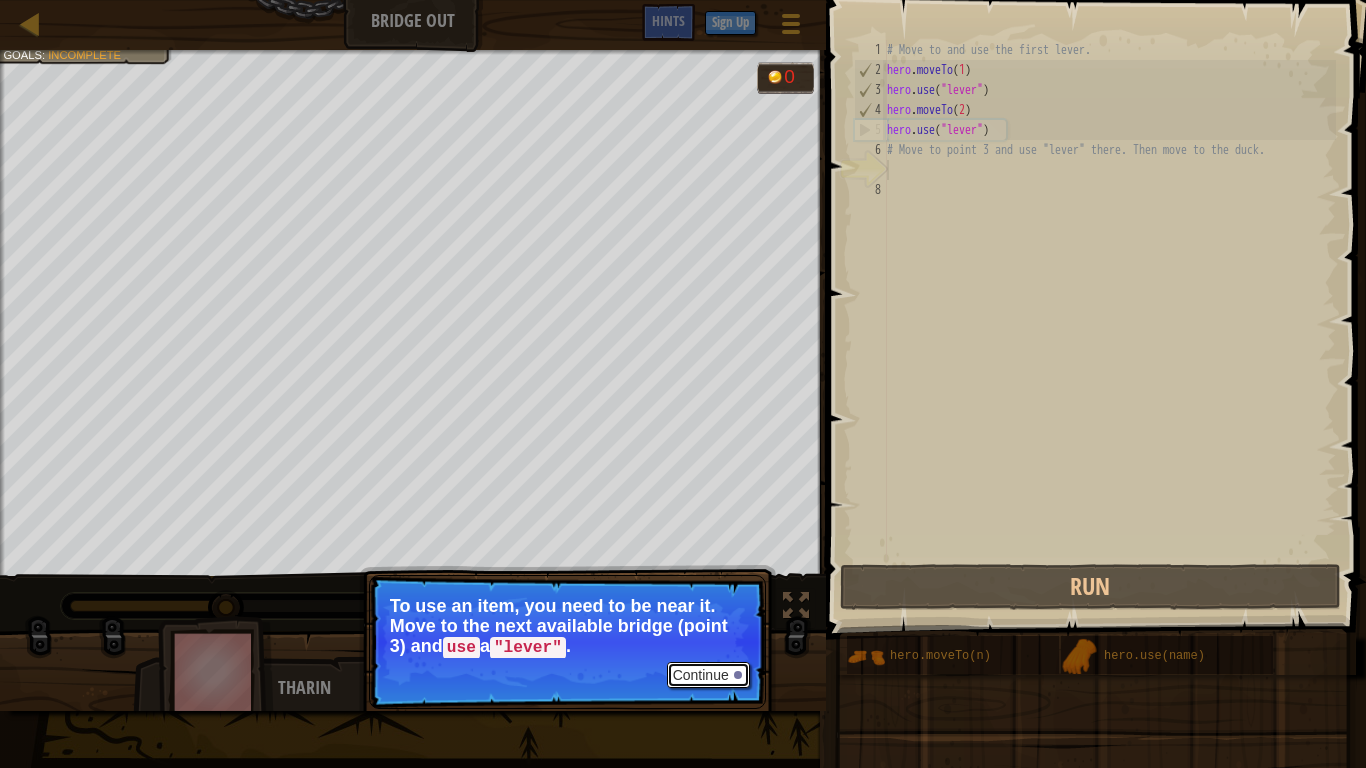 click on "Continue" at bounding box center (708, 675) 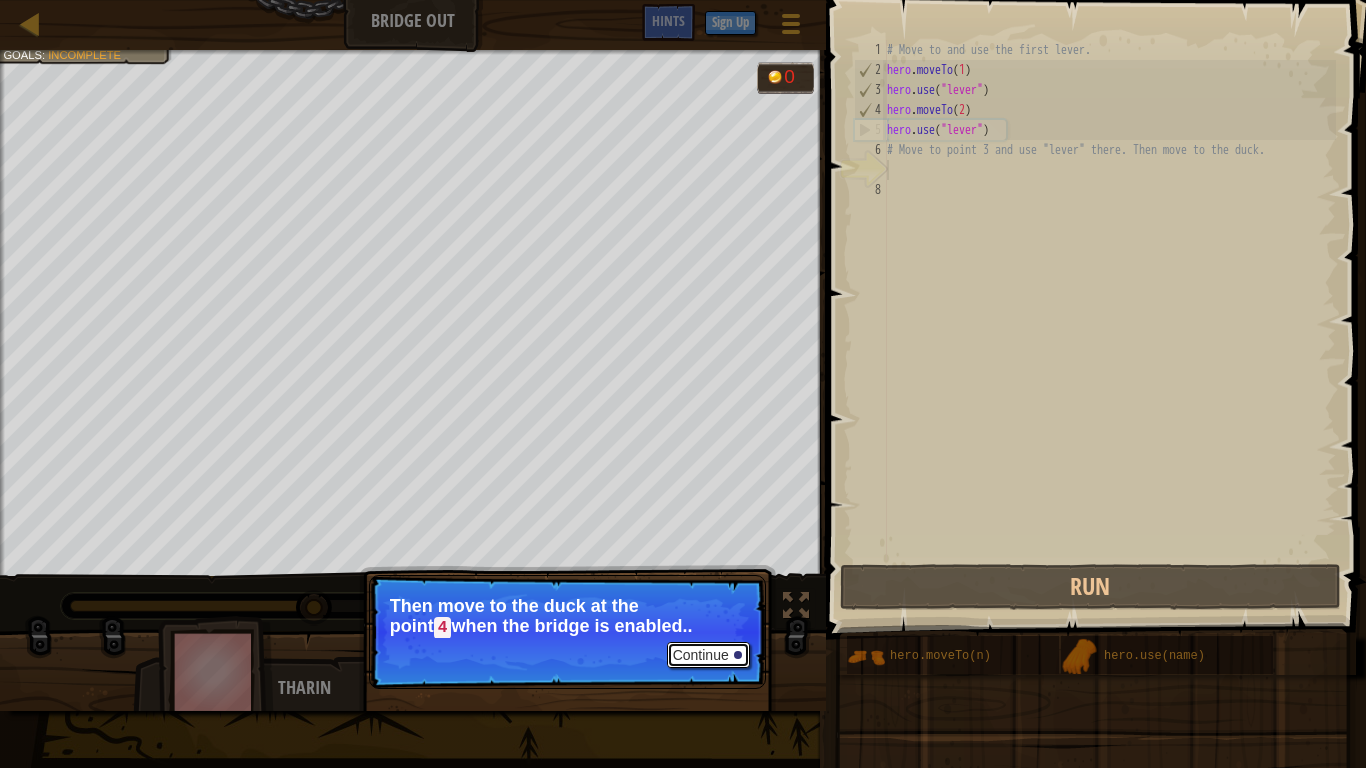 click on "Continue" at bounding box center (708, 655) 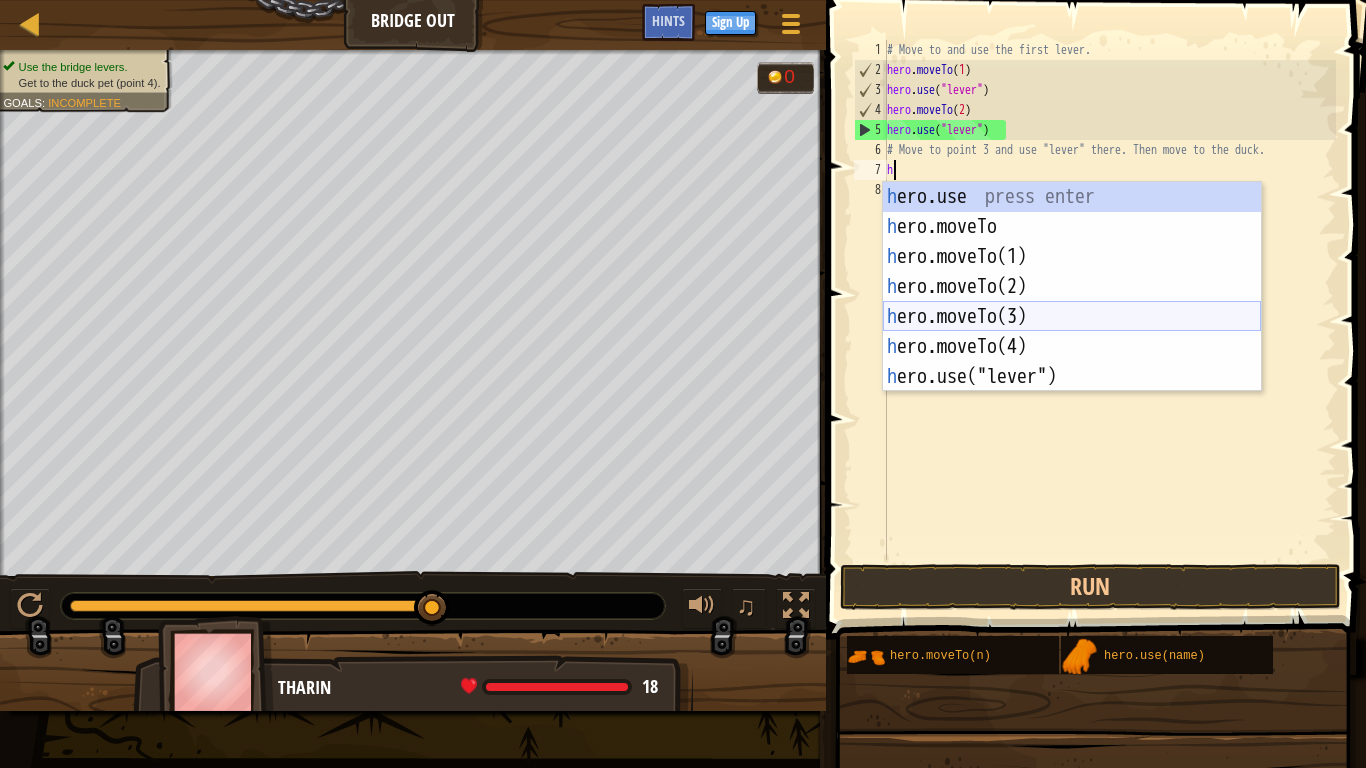 click on "h ero.use press enter h ero.moveTo press enter h ero.moveTo(1) press enter h ero.moveTo(2) press enter h ero.moveTo(3) press enter h ero.moveTo(4) press enter h ero.use("lever") press enter" at bounding box center [1072, 317] 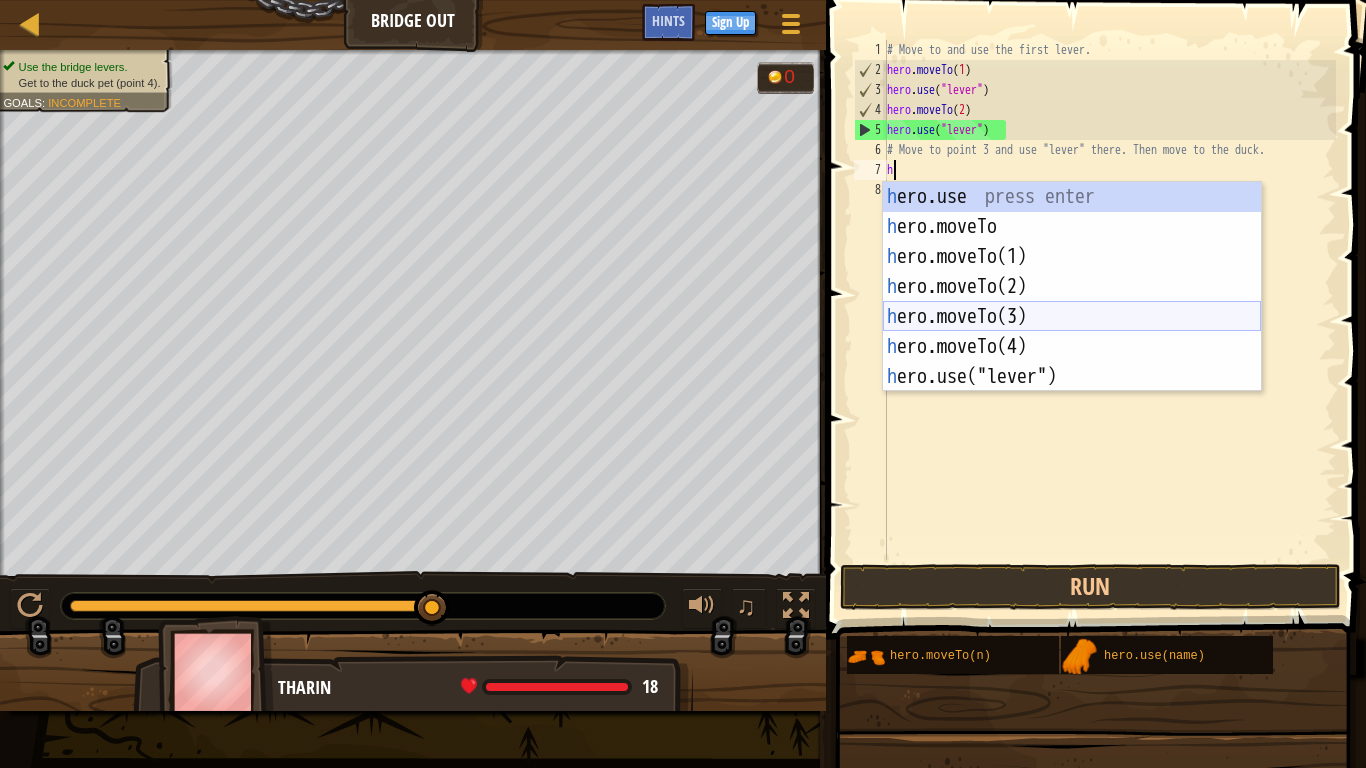 type on "hero.moveTo(3)" 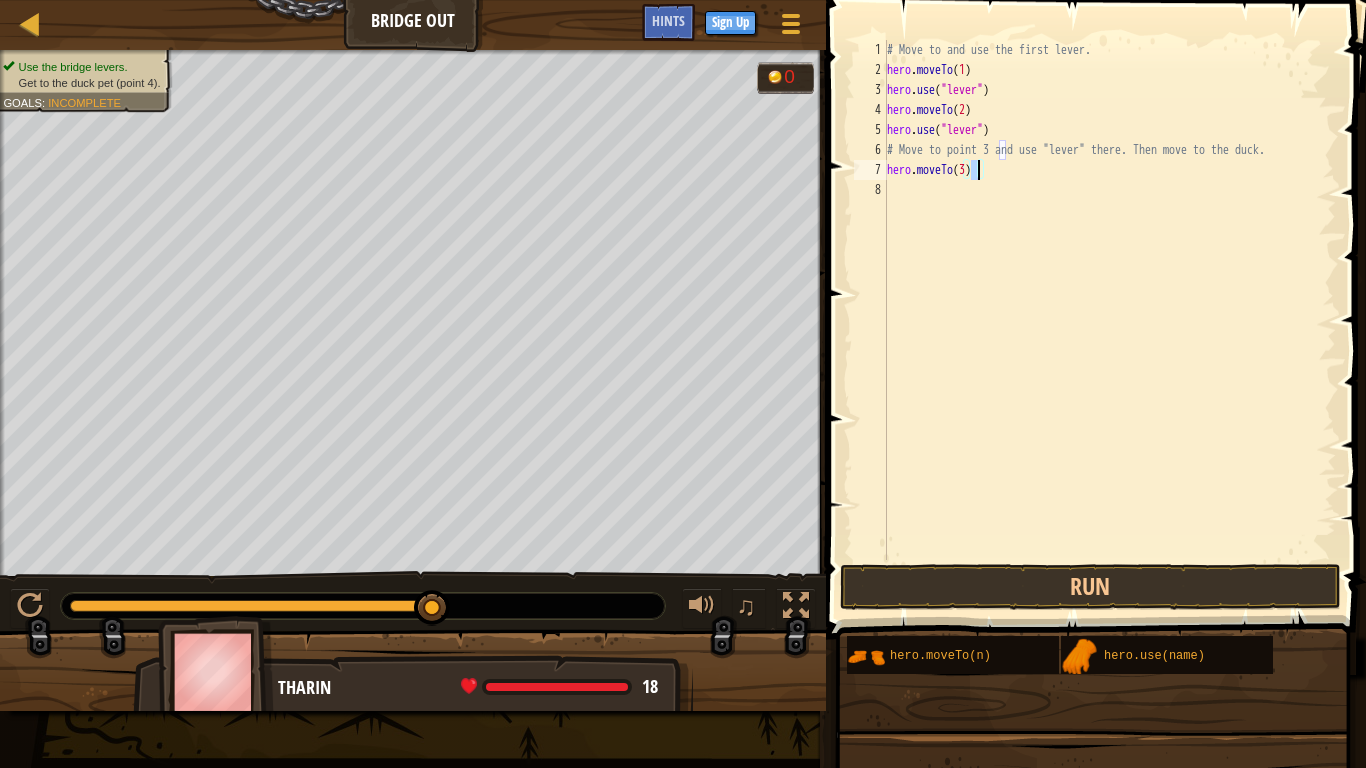 click on "# Move to and use the first lever. hero . moveTo ( 1 ) hero . use ( "lever" ) hero . moveTo ( 2 ) hero . use ( "lever" ) # Move to point 3 and use "lever" there. Then move to the duck. hero . moveTo ( 3 )" at bounding box center (1109, 320) 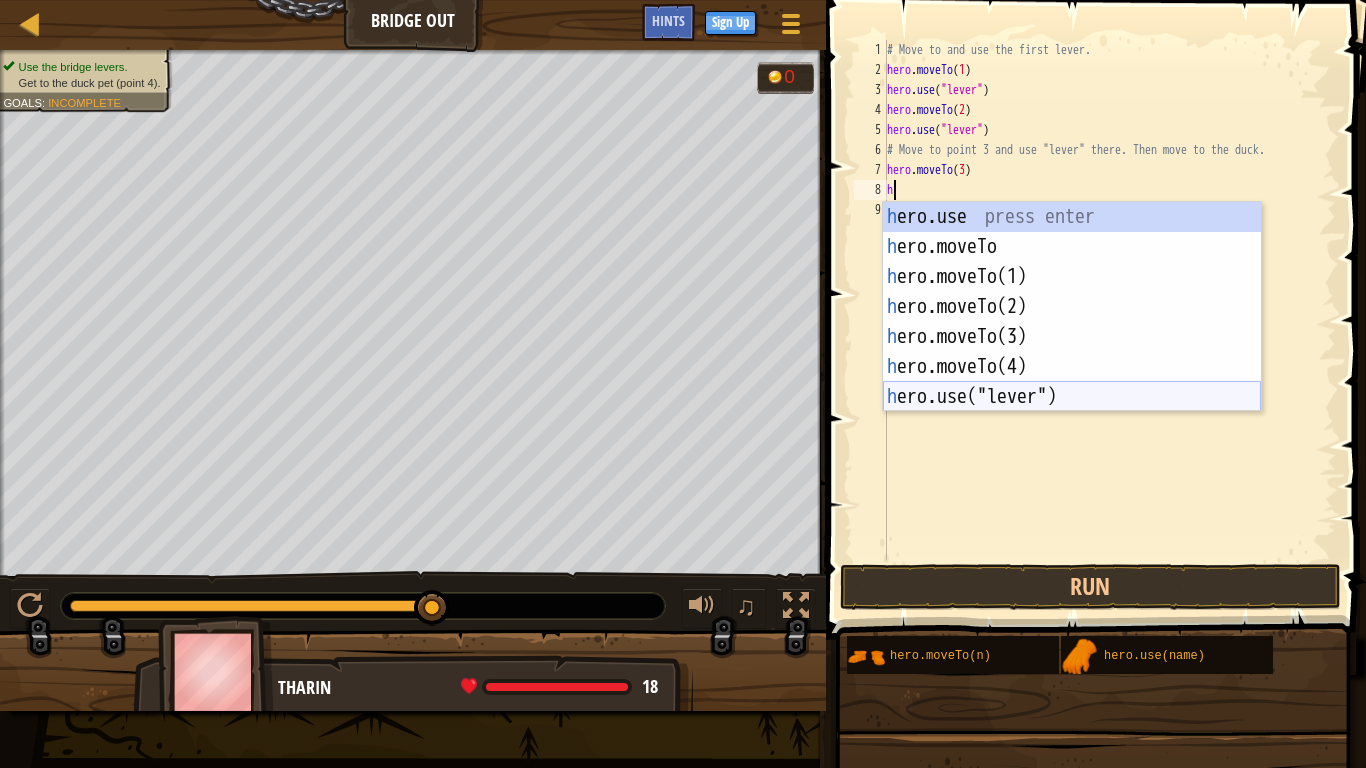 click on "h ero.use press enter h ero.moveTo press enter h ero.moveTo(1) press enter h ero.moveTo(2) press enter h ero.moveTo(3) press enter h ero.moveTo(4) press enter h ero.use("lever") press enter" at bounding box center [1072, 337] 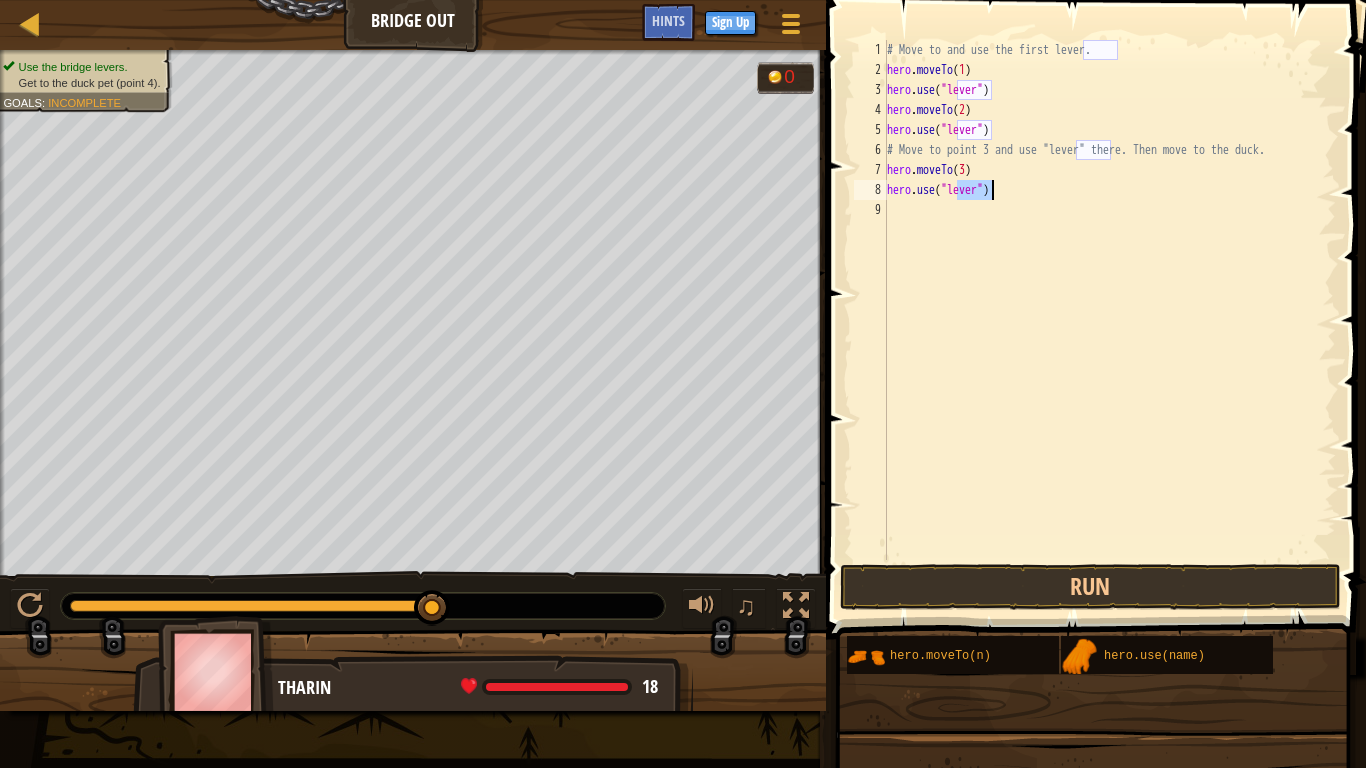 click on "# Move to and use the first lever. hero . moveTo ( 1 ) hero . use ( "lever" ) hero . moveTo ( 2 ) hero . use ( "lever" ) # Move to point 3 and use "lever" there. Then move to the duck. hero . moveTo ( 3 ) hero . use ( "lever" )" at bounding box center [1109, 320] 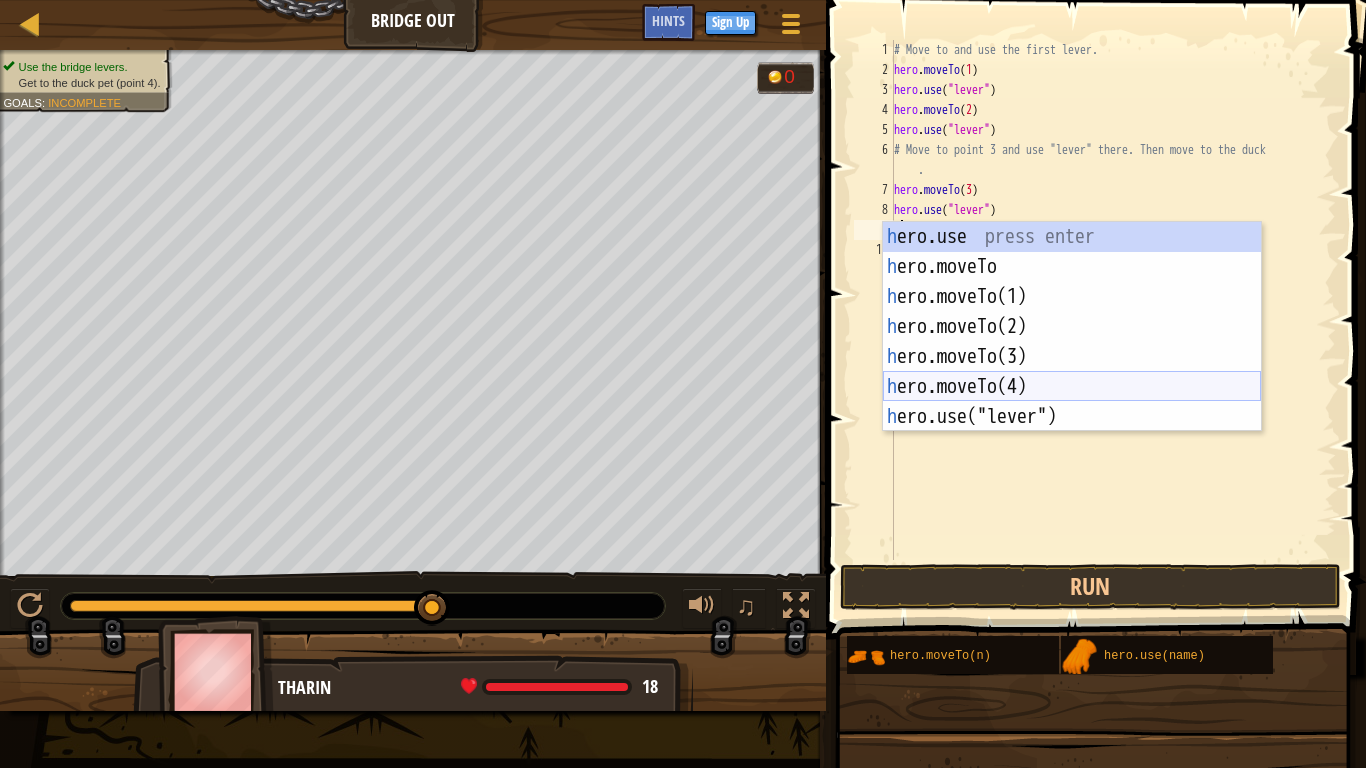 click on "h ero.use press enter h ero.moveTo press enter h ero.moveTo(1) press enter h ero.moveTo(2) press enter h ero.moveTo(3) press enter h ero.moveTo(4) press enter h ero.use("lever") press enter" at bounding box center [1072, 357] 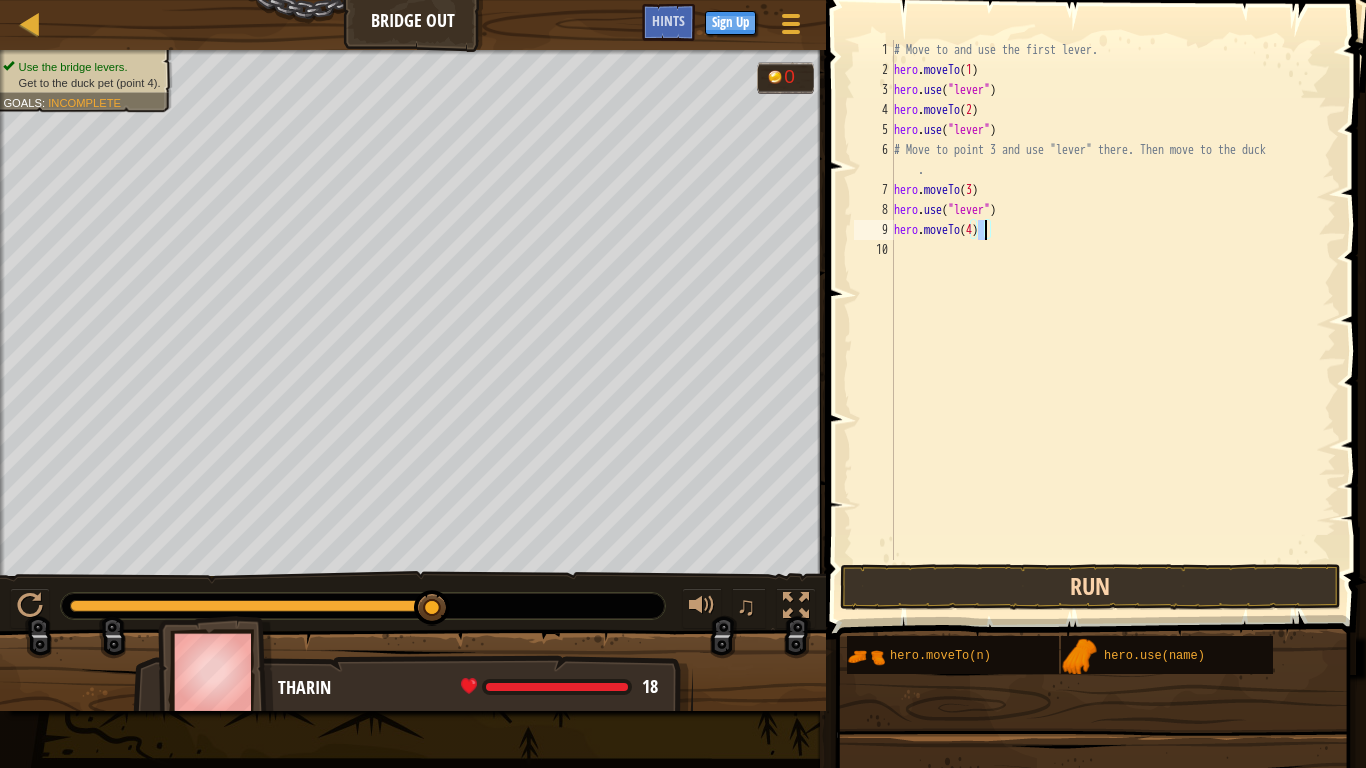 type on "hero.moveTo(4)" 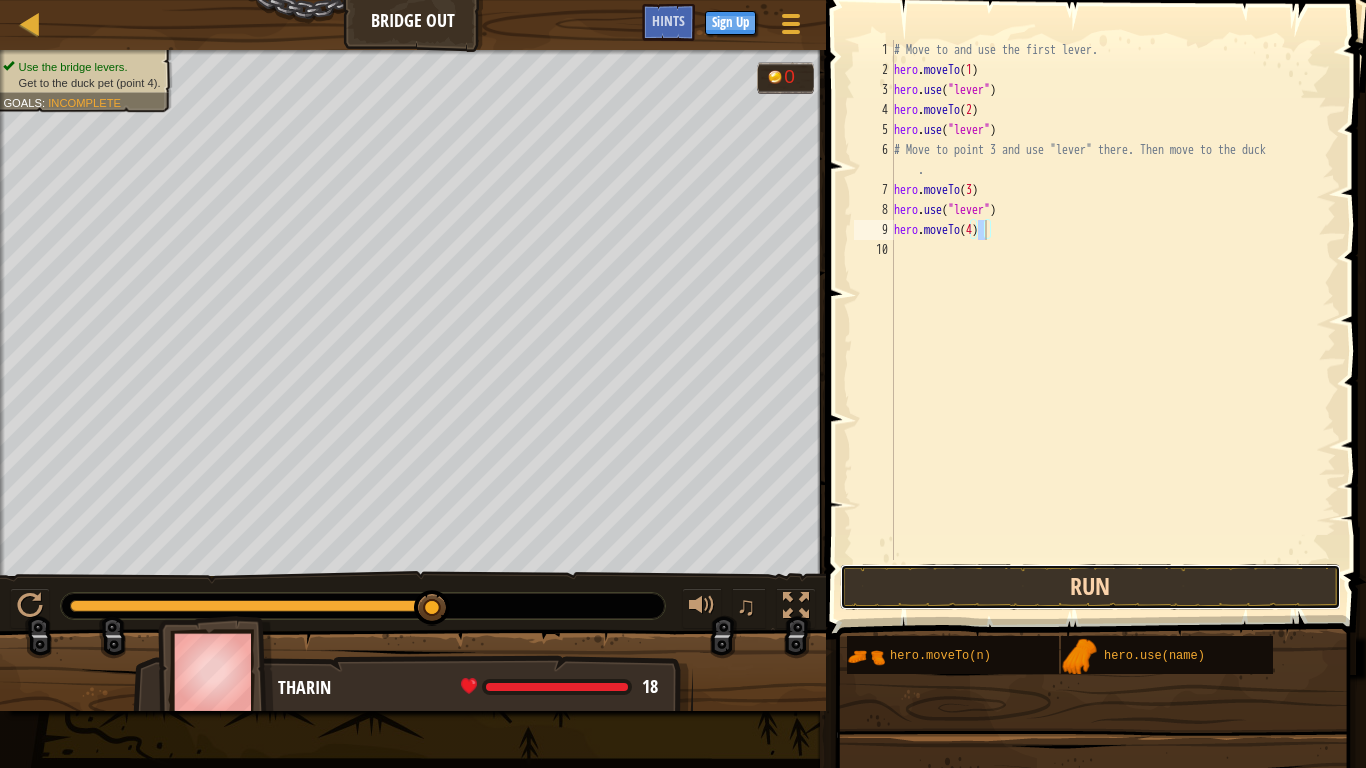 click on "Run" at bounding box center (1090, 587) 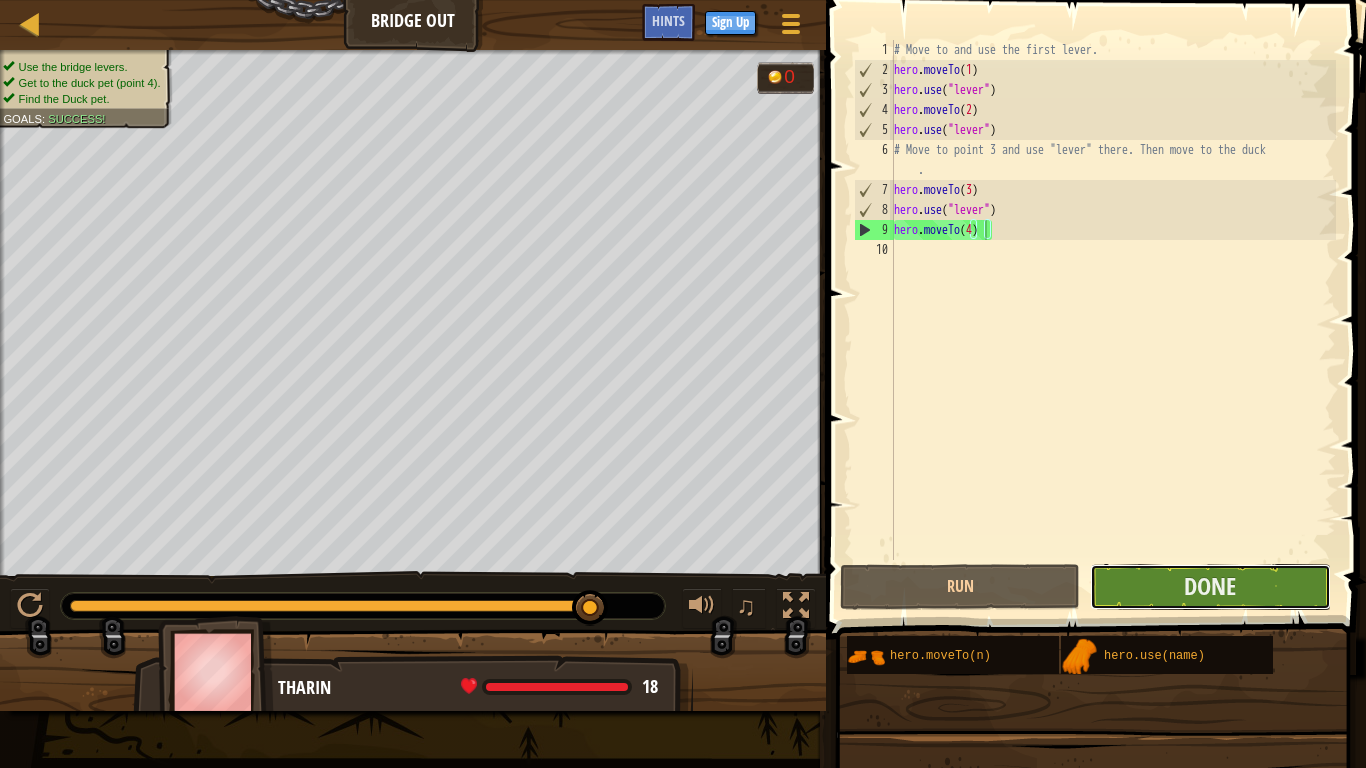 click on "Done" at bounding box center (1210, 587) 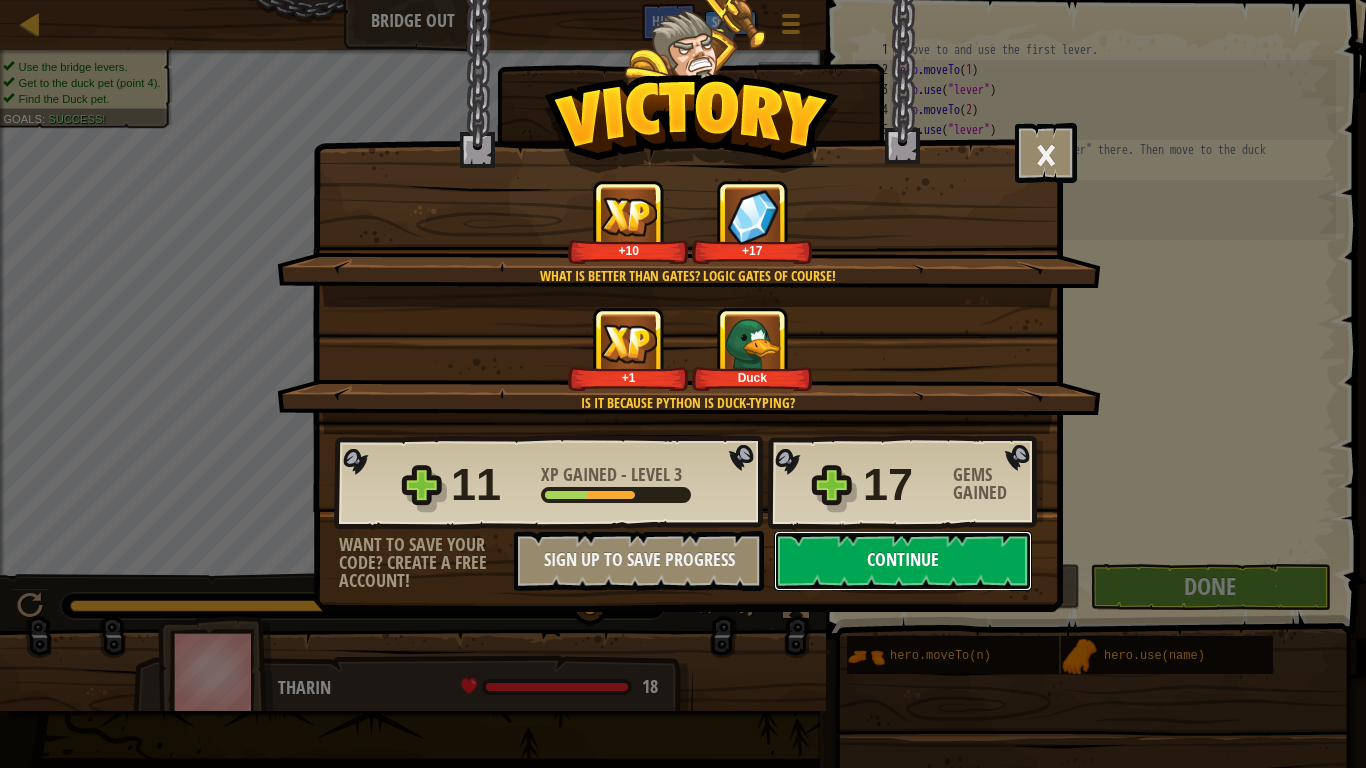click on "Continue" at bounding box center (903, 561) 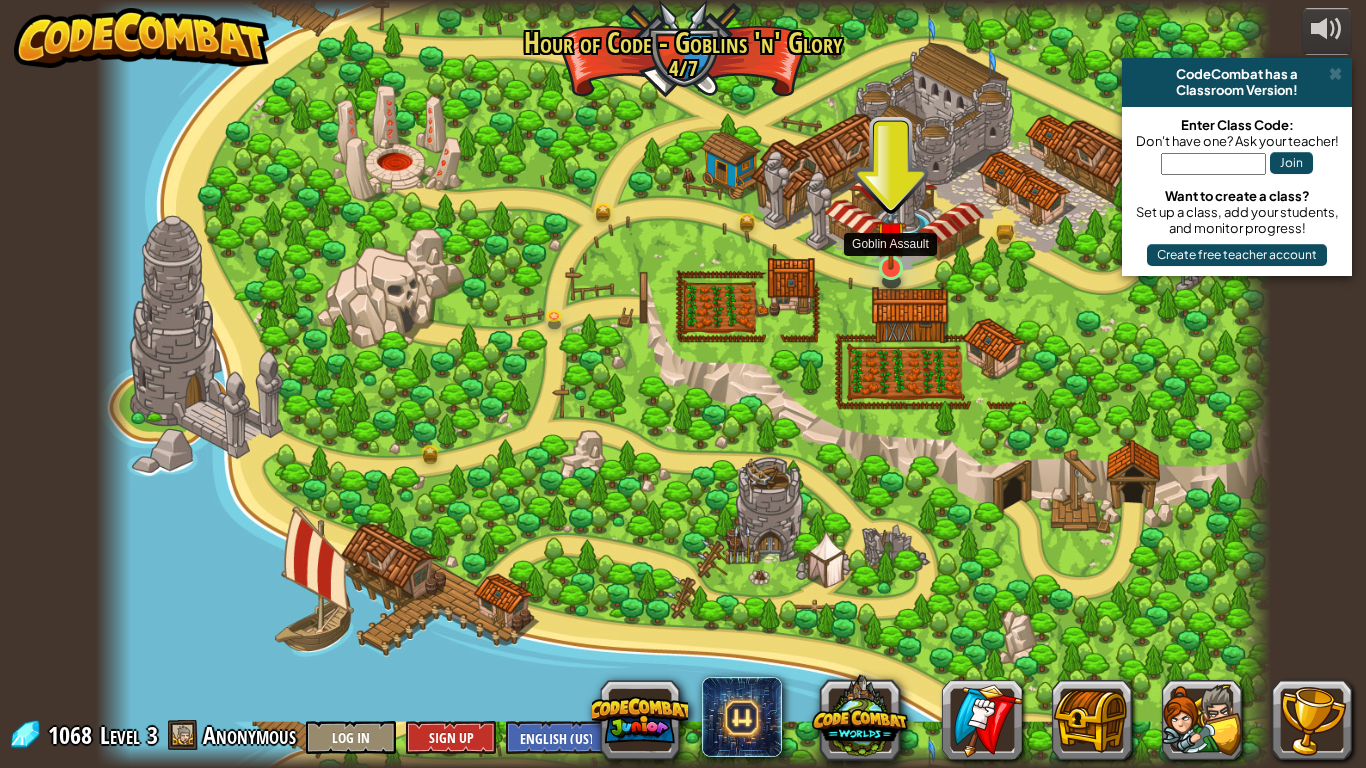 click at bounding box center [891, 236] 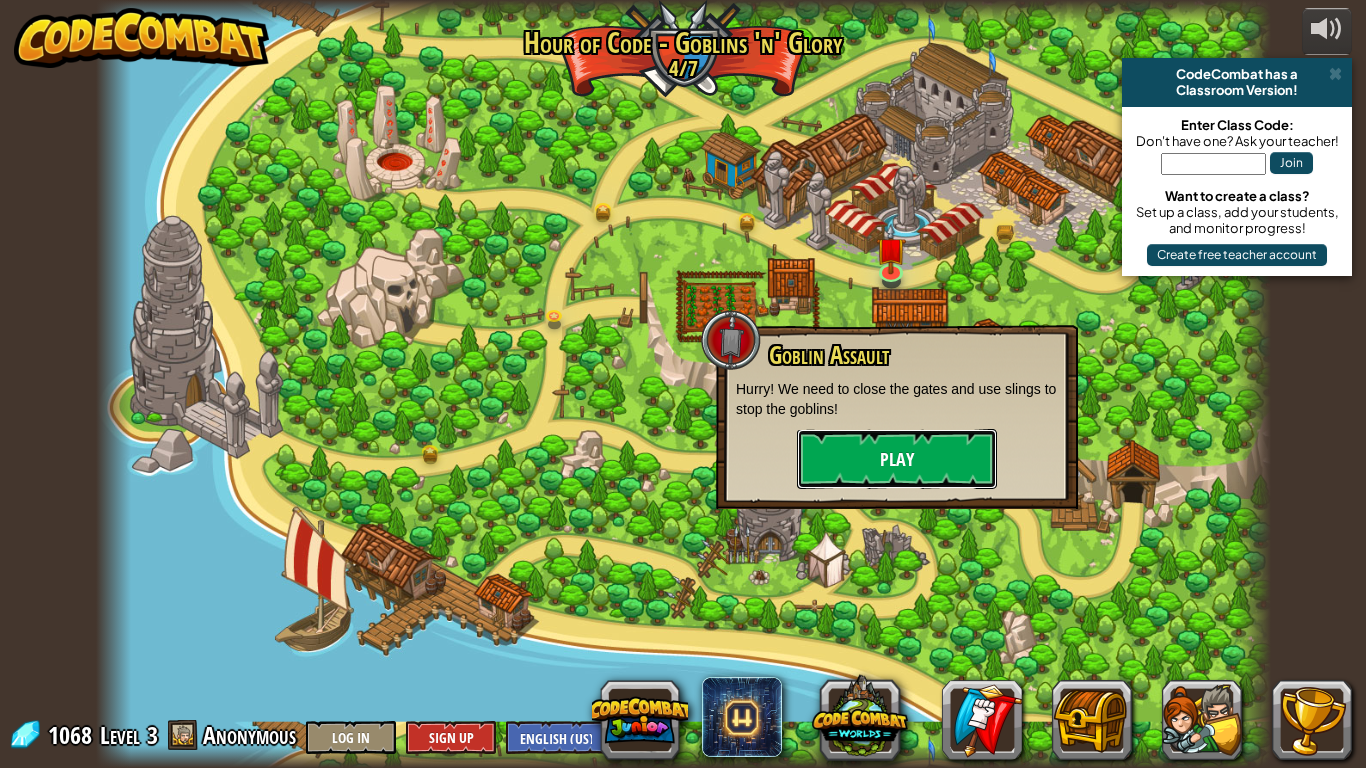 click on "Play" at bounding box center (897, 459) 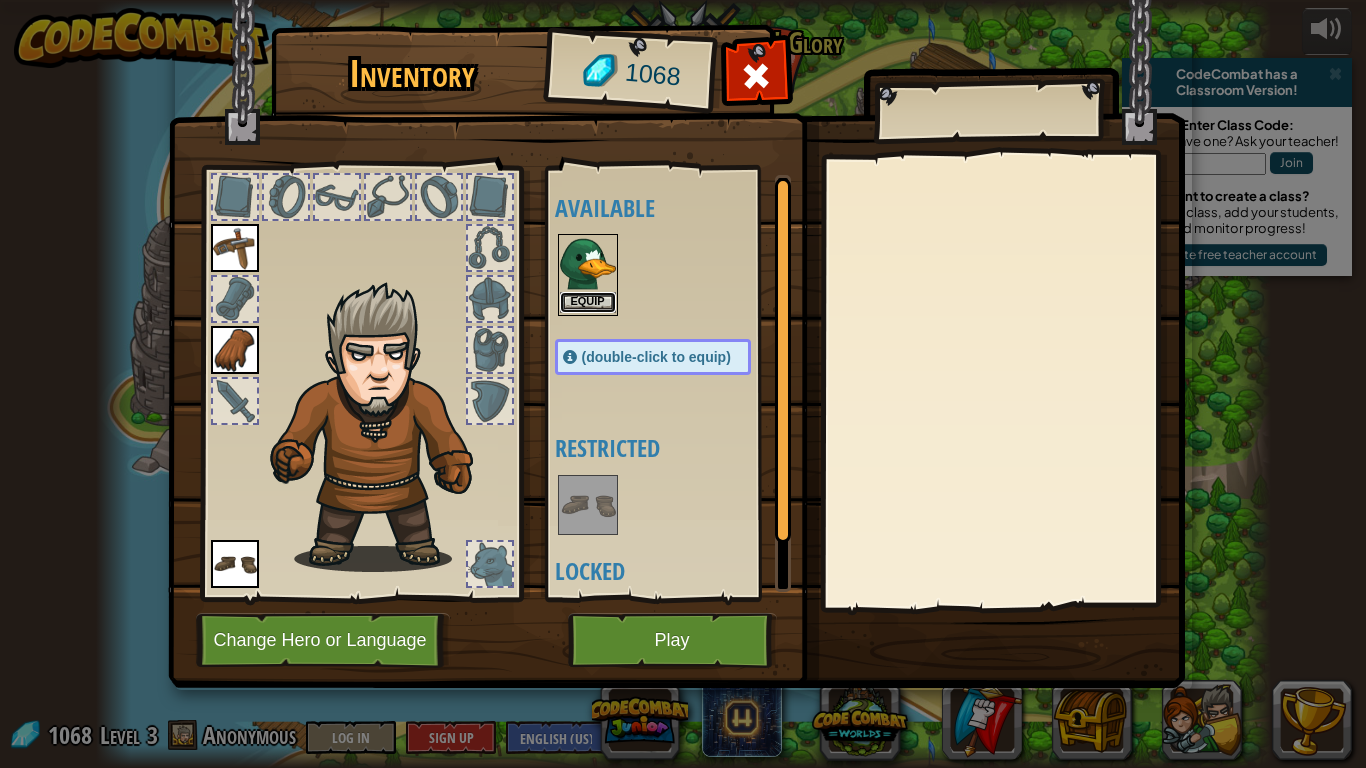 click on "Equip" at bounding box center (588, 302) 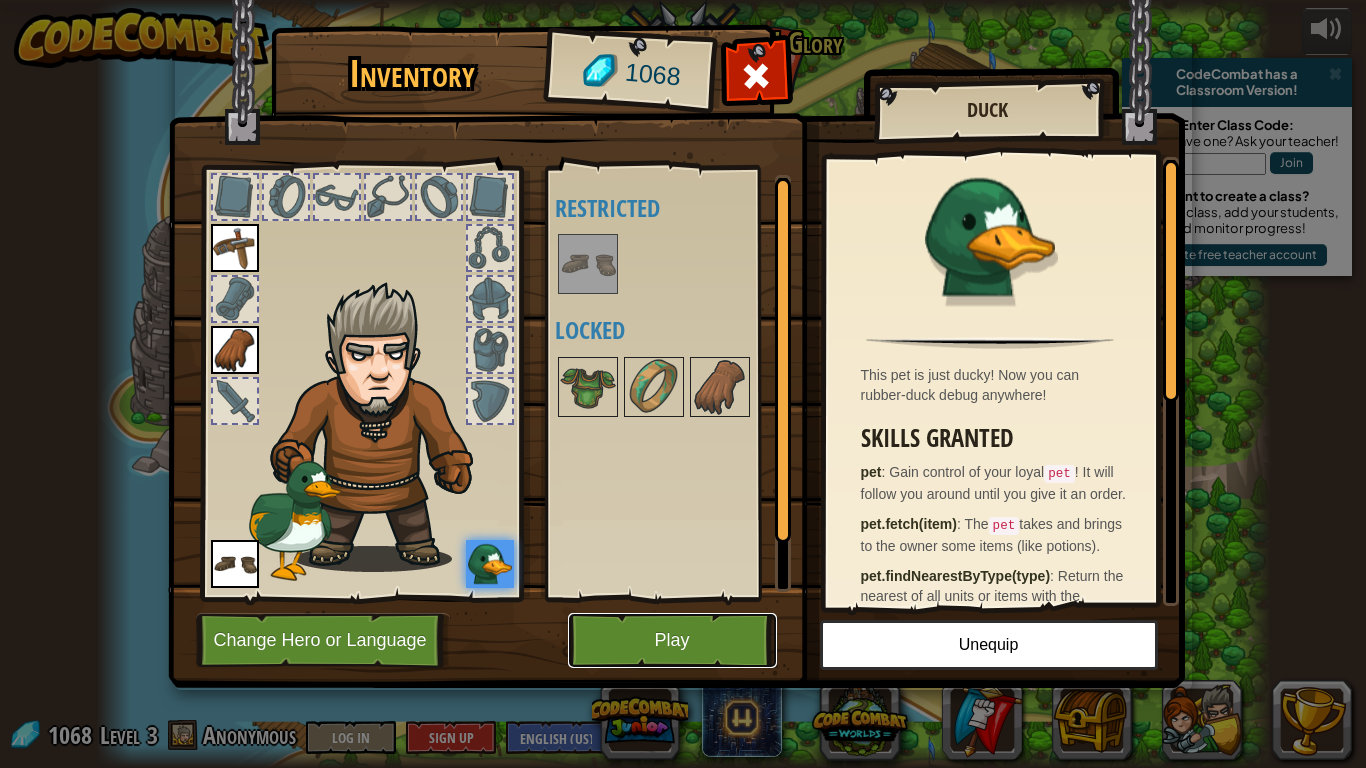click on "Play" at bounding box center [672, 640] 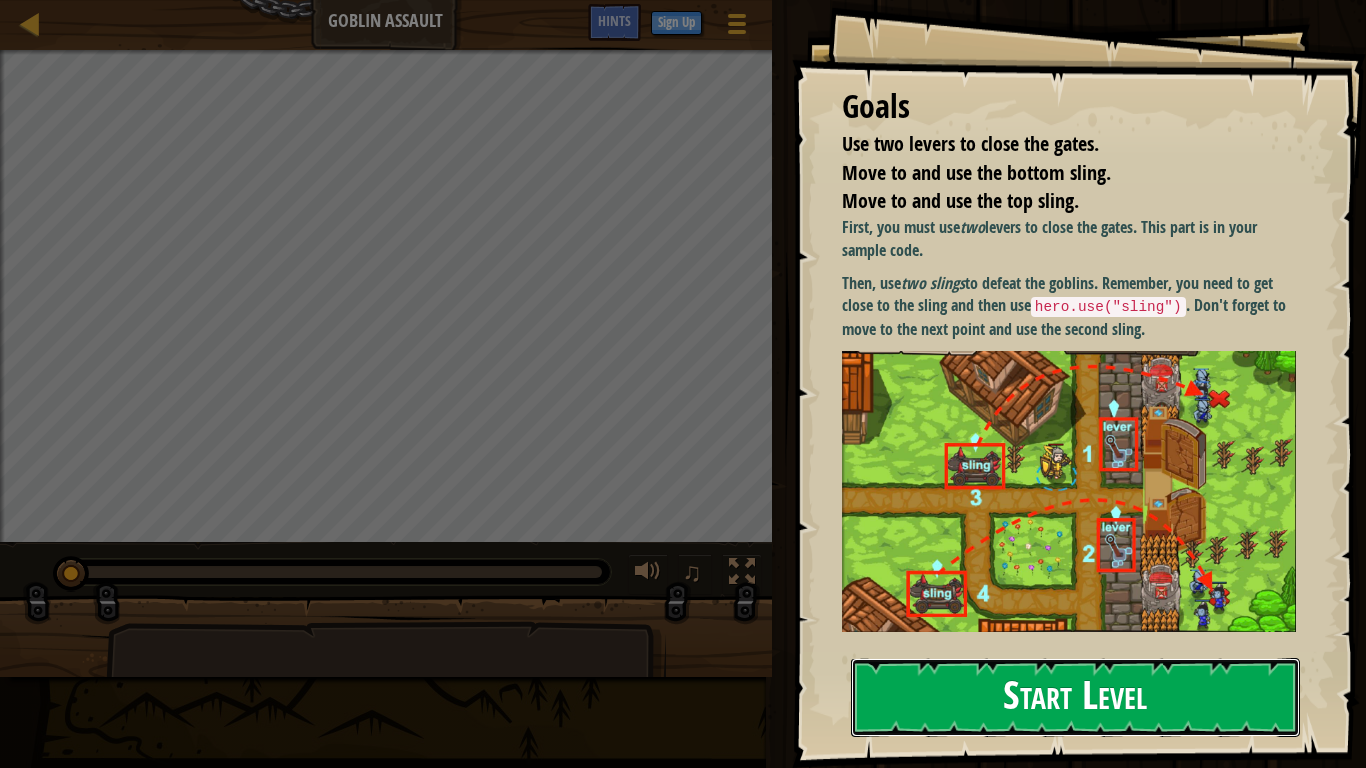 click on "Start Level" at bounding box center (1075, 697) 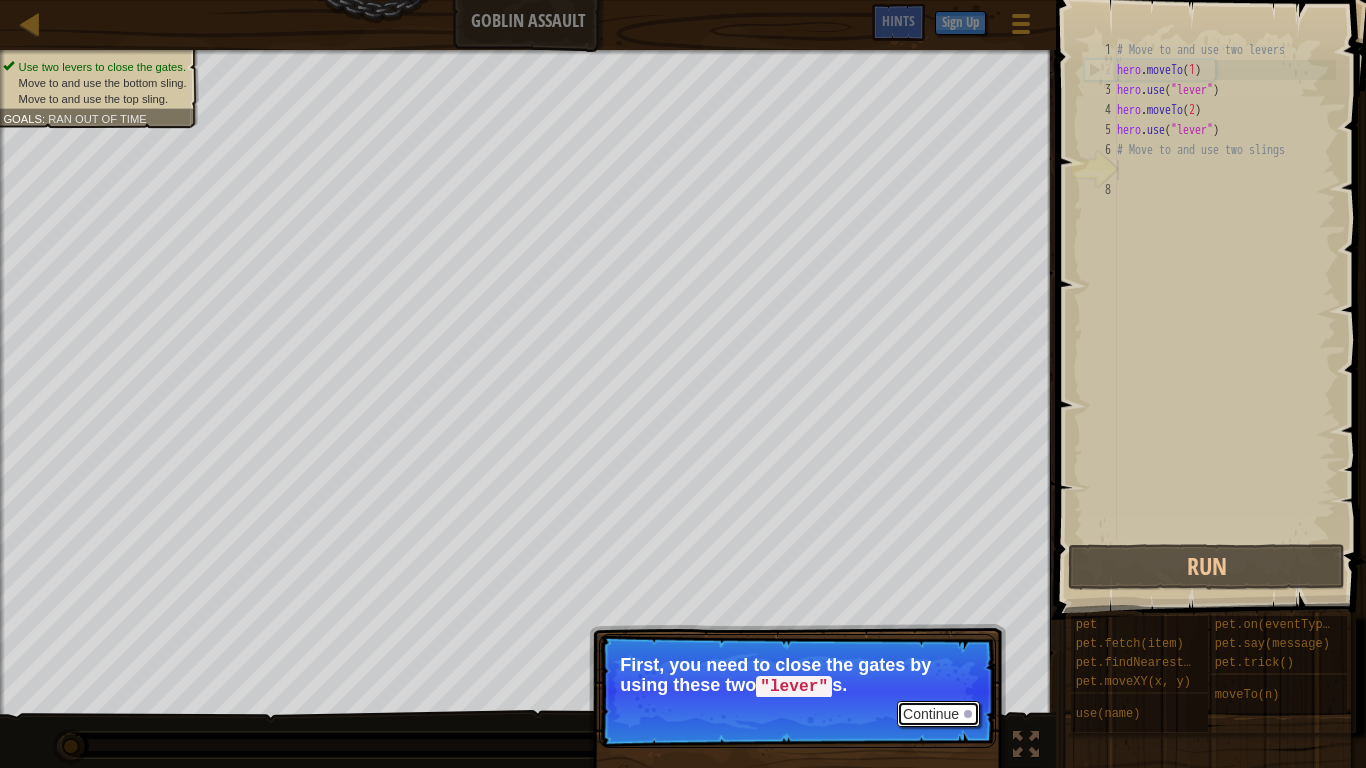 click on "Continue" at bounding box center (938, 714) 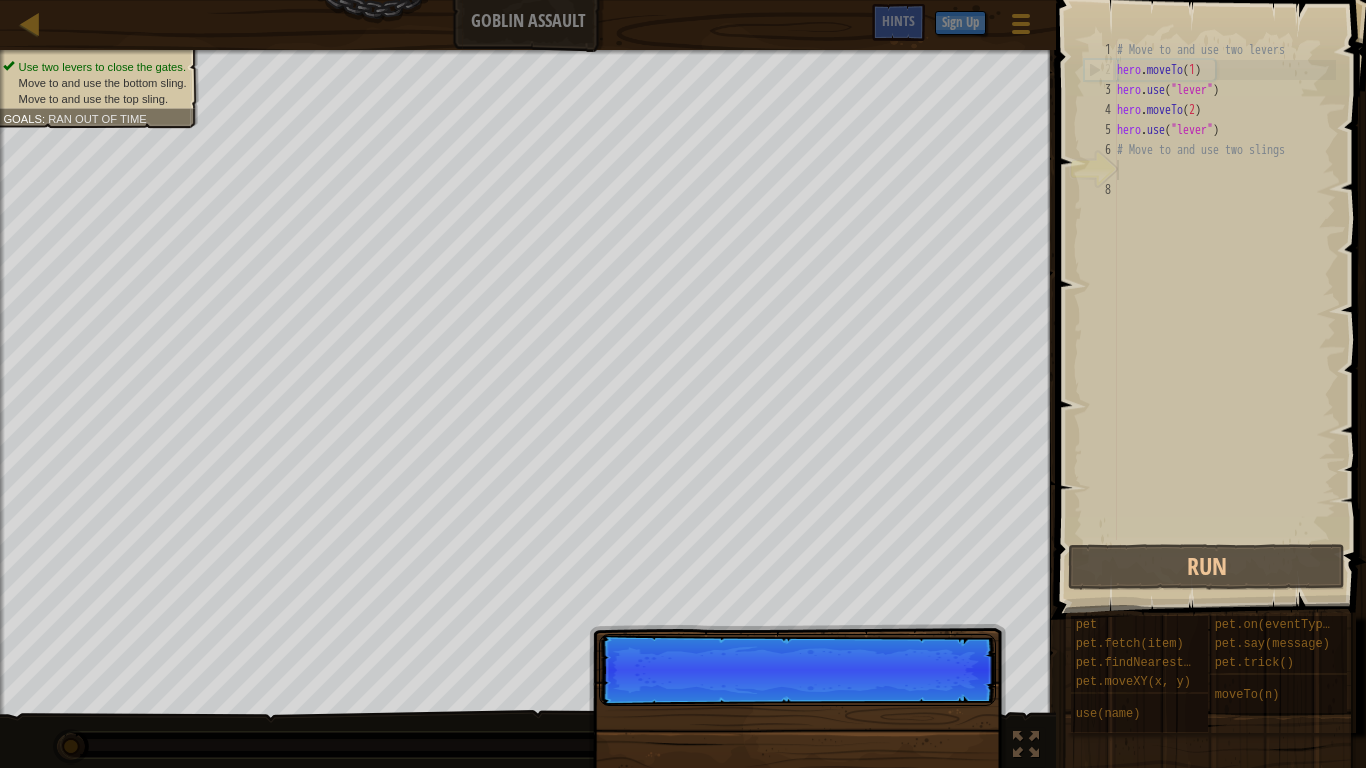scroll, scrollTop: 9, scrollLeft: 0, axis: vertical 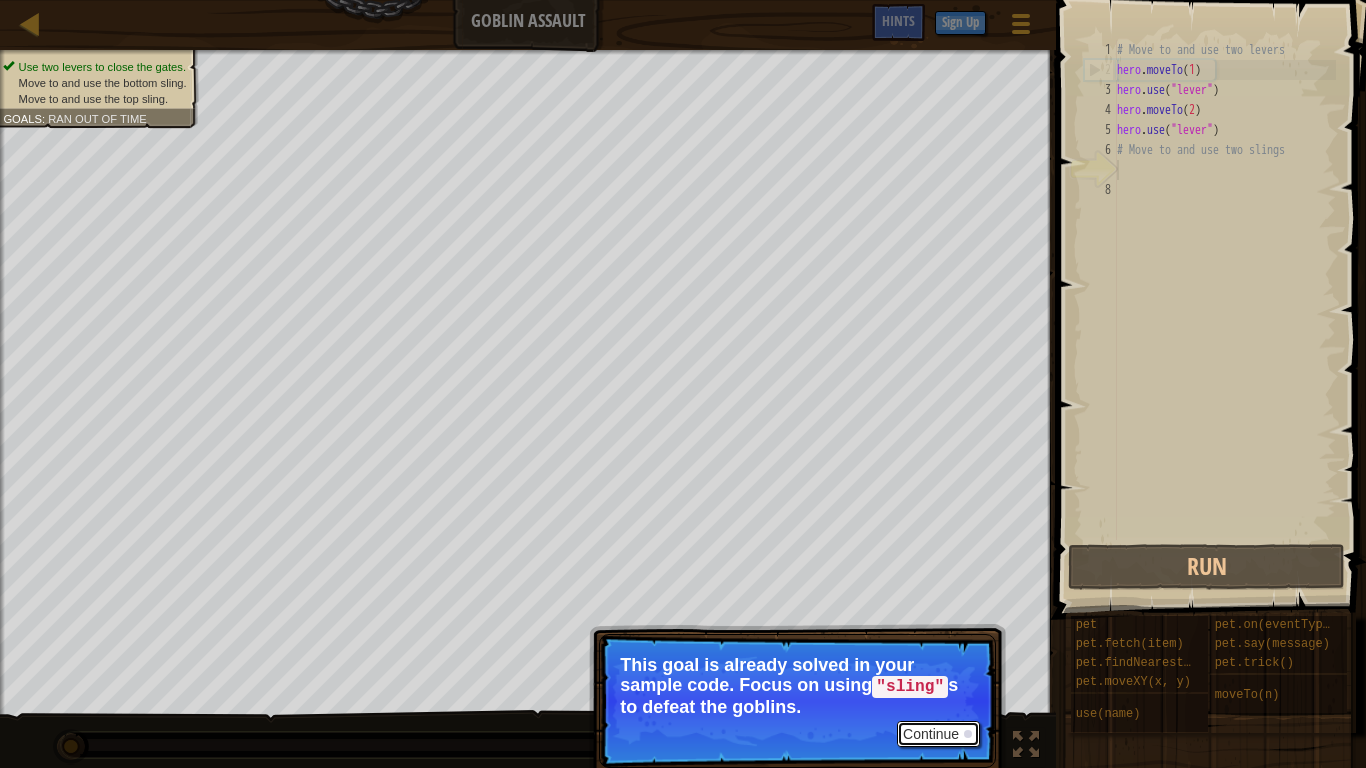 click on "Continue" at bounding box center [938, 734] 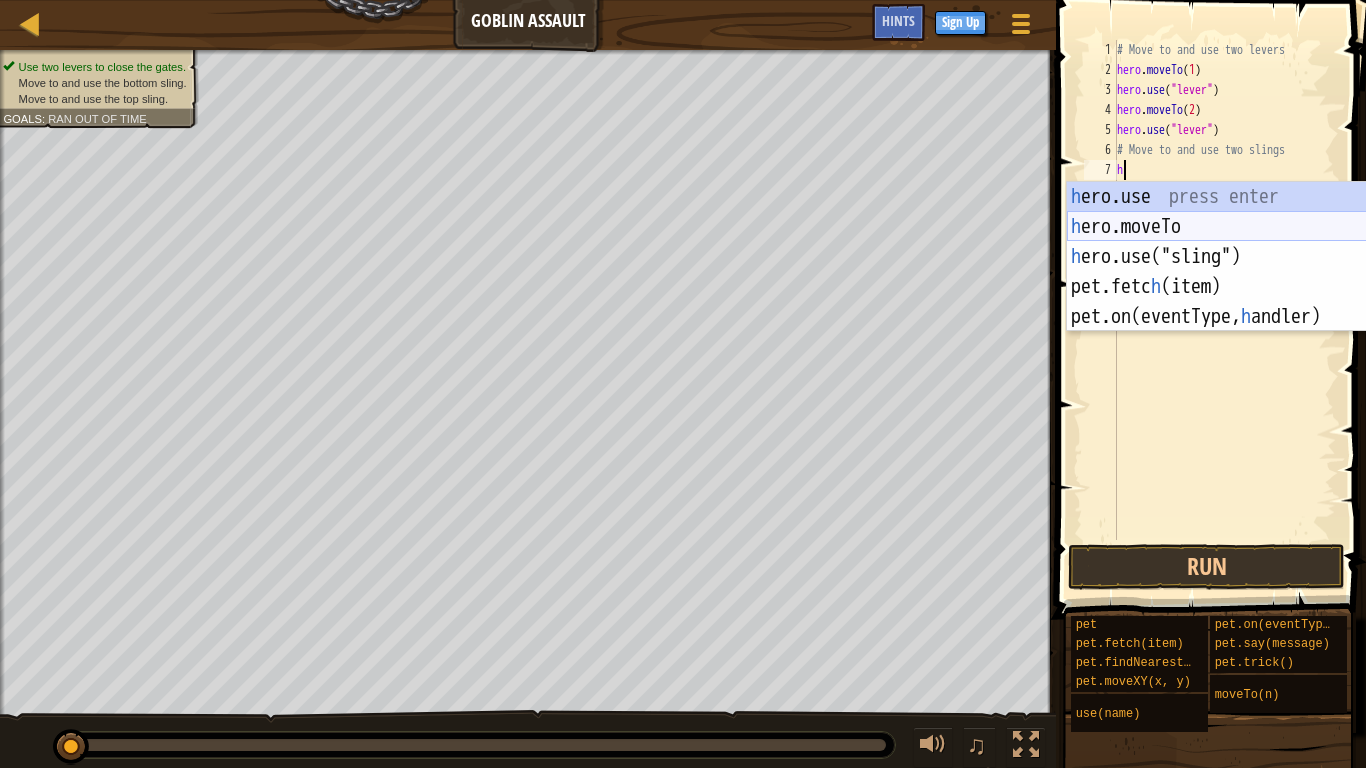 click on "h ero.use press enter h ero.moveTo press enter h ero.use("sling") press enter pet.fetc h (item) press enter pet.on(eventType, h andler) press enter" at bounding box center [1256, 287] 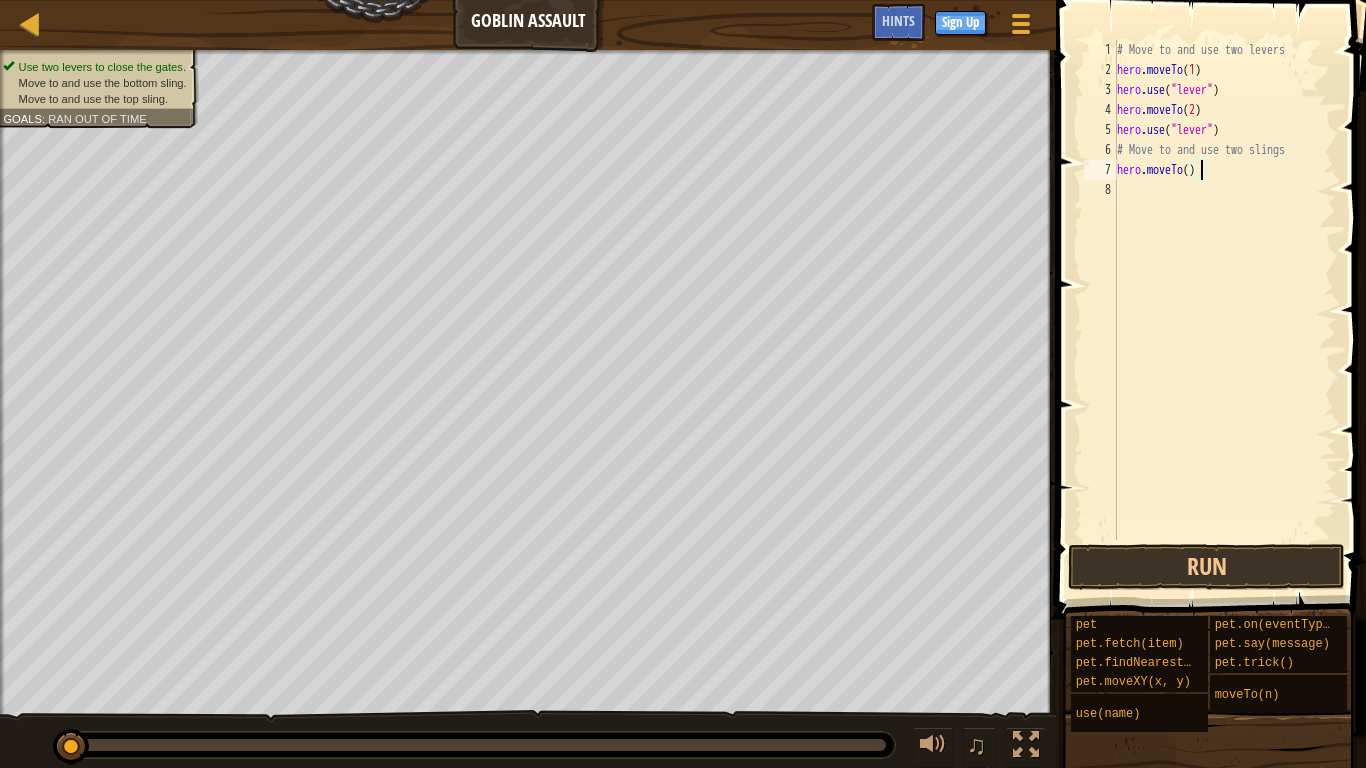 type on "hero.moveTo(3)" 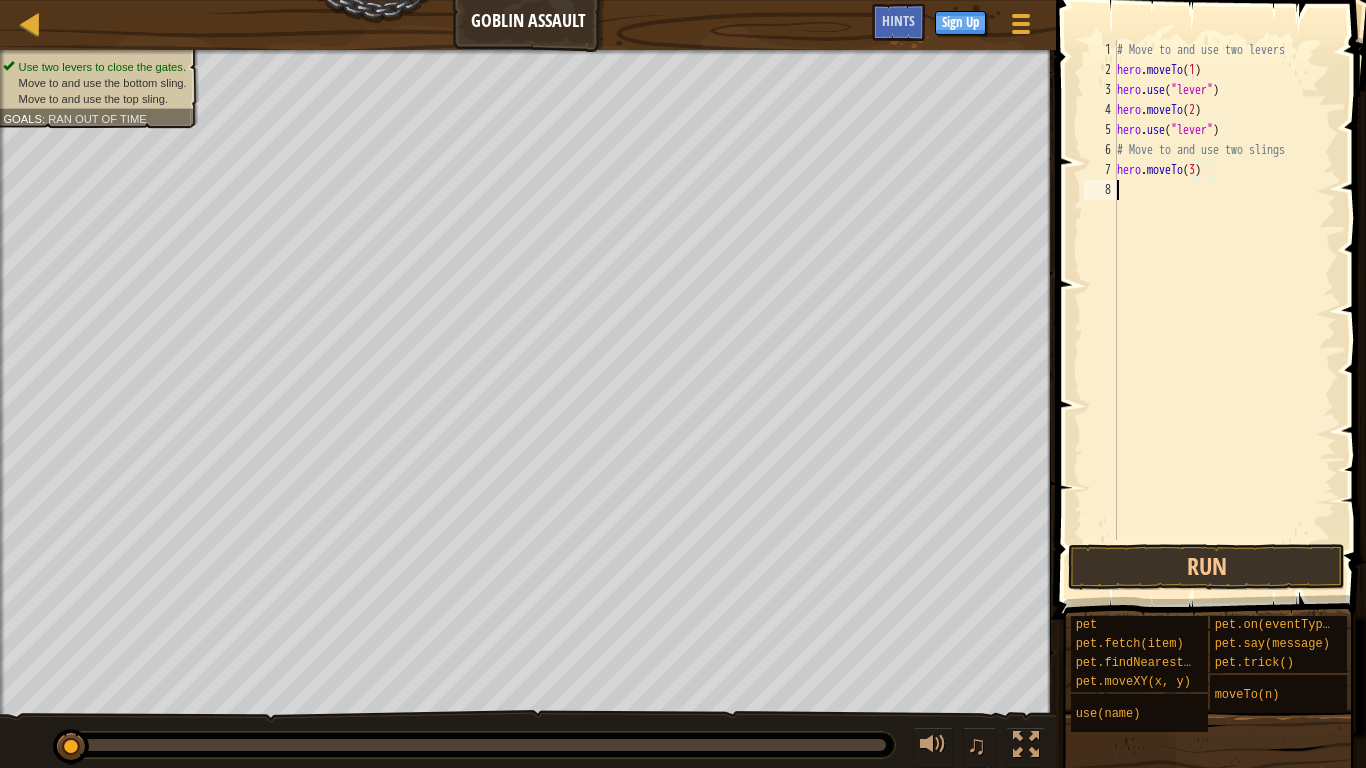 click on "# Move to and use two levers hero . moveTo ( 1 ) hero . use ( "lever" ) hero . moveTo ( 2 ) hero . use ( "lever" ) # Move to and use two slings hero . moveTo ( 3 )" at bounding box center [1224, 310] 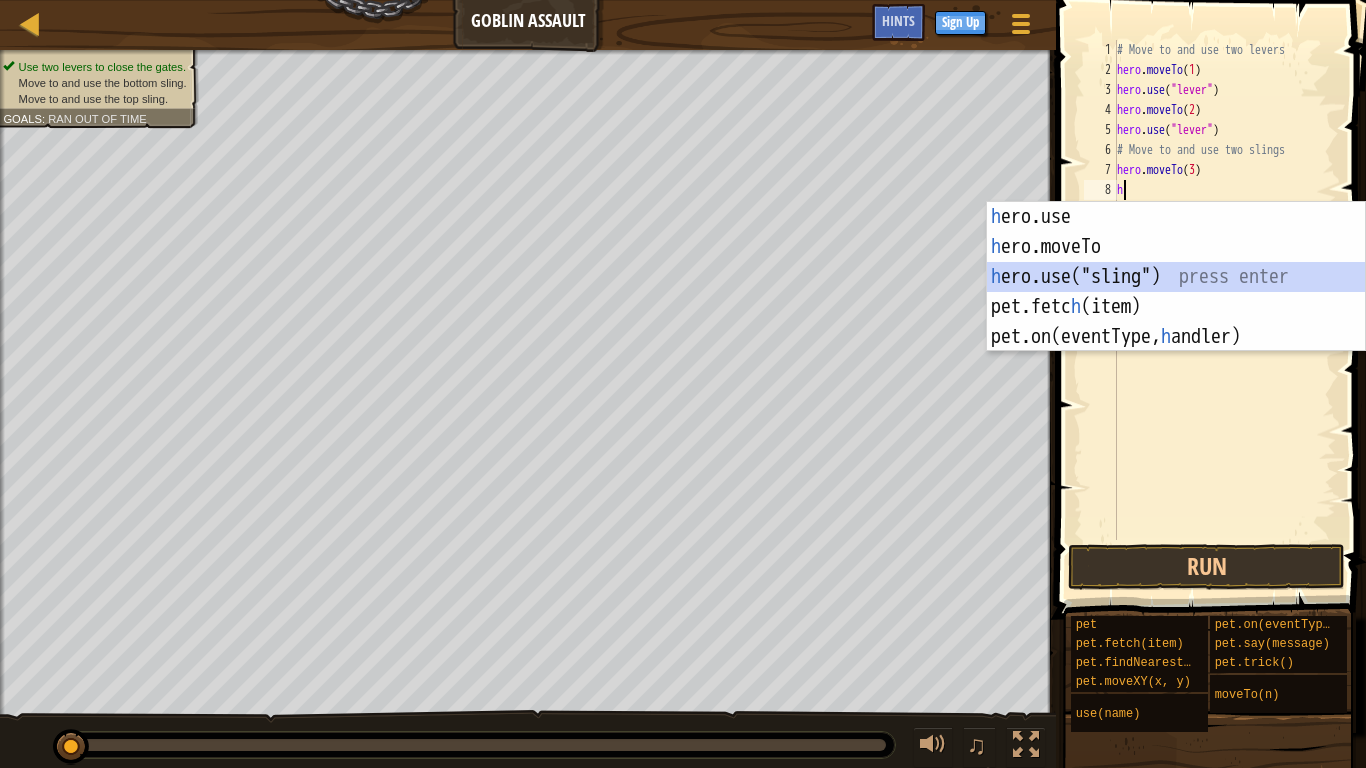 click on "h ero.use press enter h ero.moveTo press enter h ero.use("sling") press enter pet.fetc h (item) press enter pet.on(eventType, h andler) press enter" at bounding box center (1176, 307) 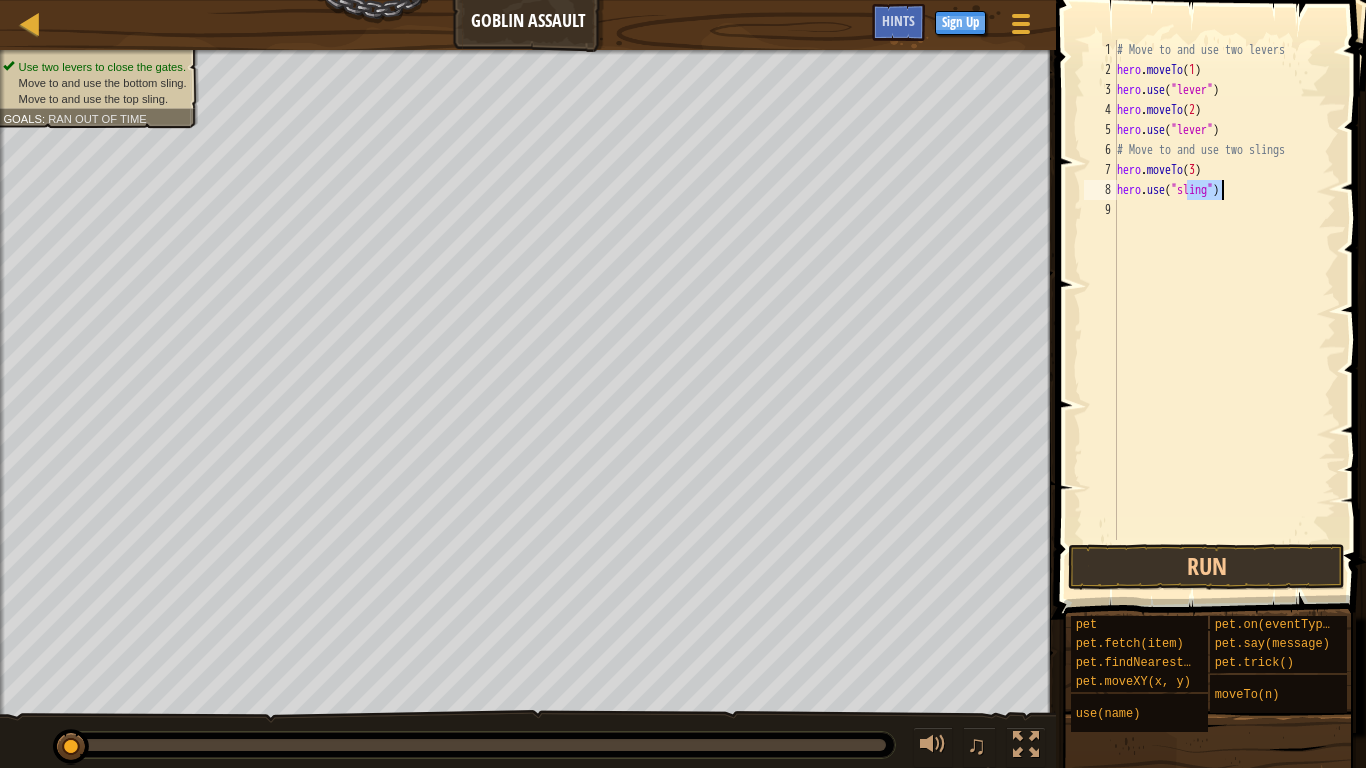 click on "# Move to and use two levers hero . moveTo ( 1 ) hero . use ( "lever" ) hero . moveTo ( 2 ) hero . use ( "lever" ) # Move to and use two slings hero . moveTo ( 3 ) hero . use ( "sling" )" at bounding box center (1224, 310) 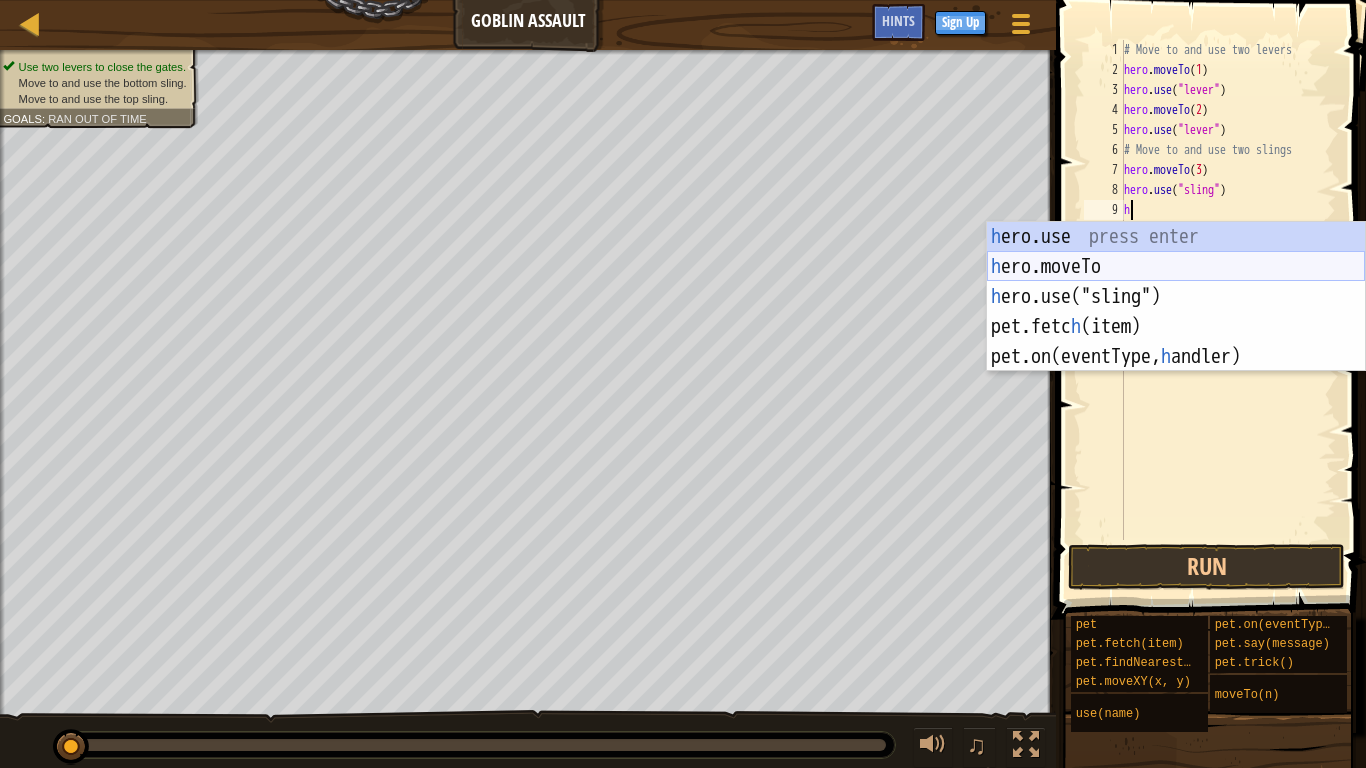 click on "h ero.use press enter h ero.moveTo press enter h ero.use("sling") press enter pet.fetc h (item) press enter pet.on(eventType, h andler) press enter" at bounding box center [1176, 327] 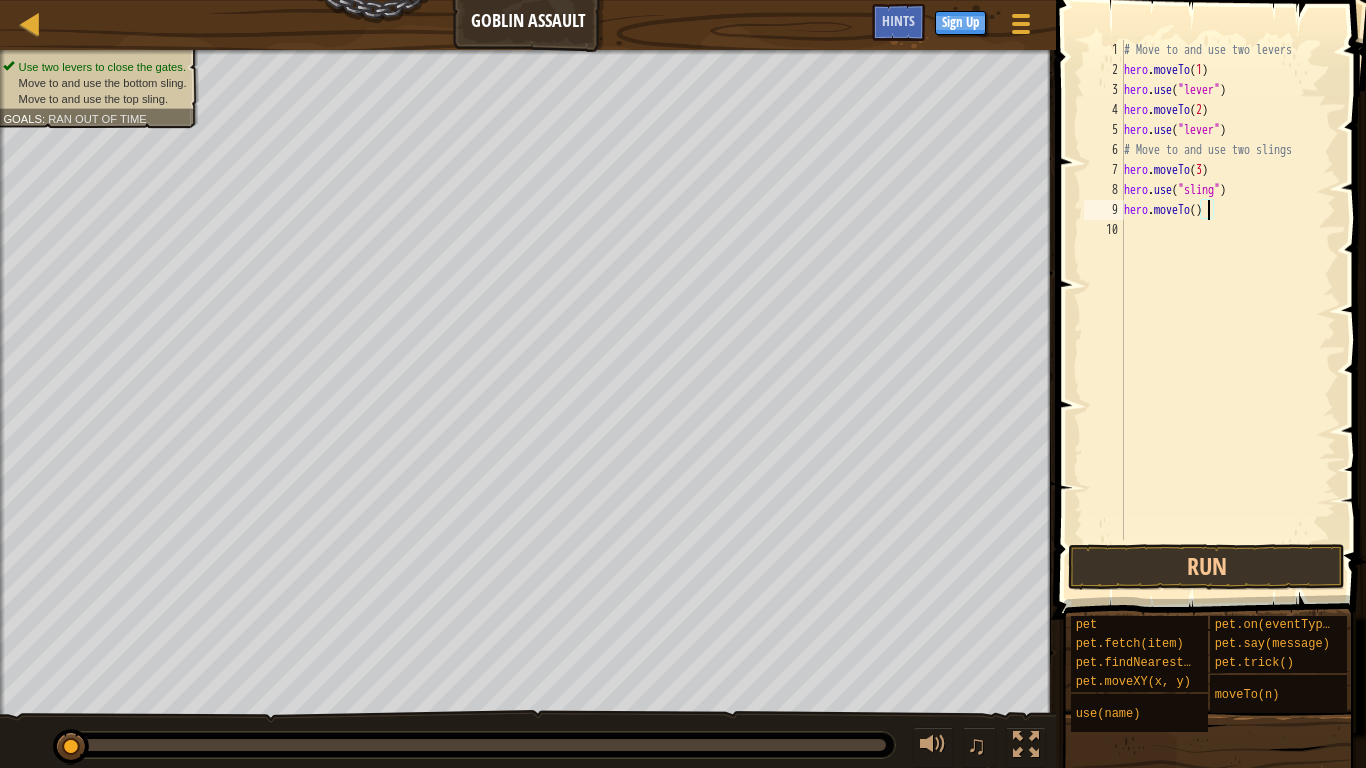 type on "hero.moveTo(4)" 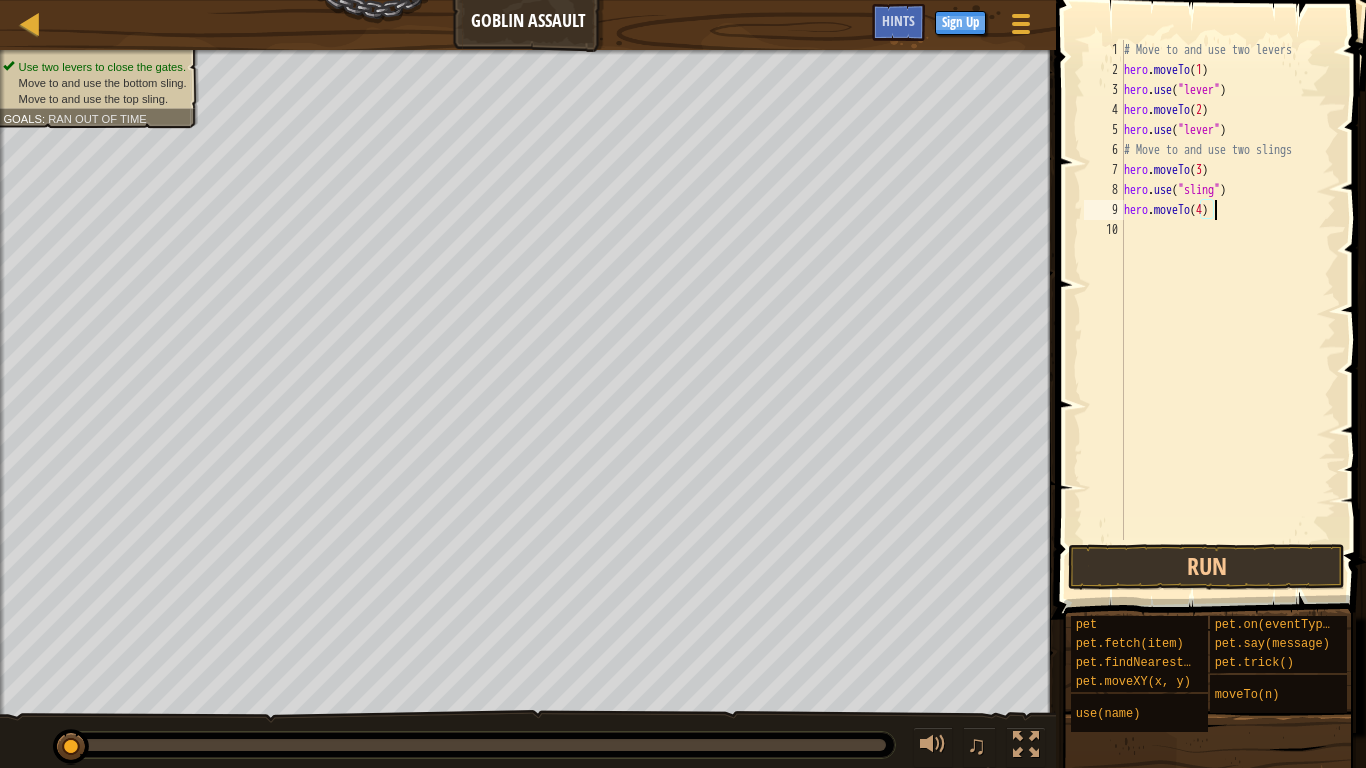 scroll, scrollTop: 9, scrollLeft: 13, axis: both 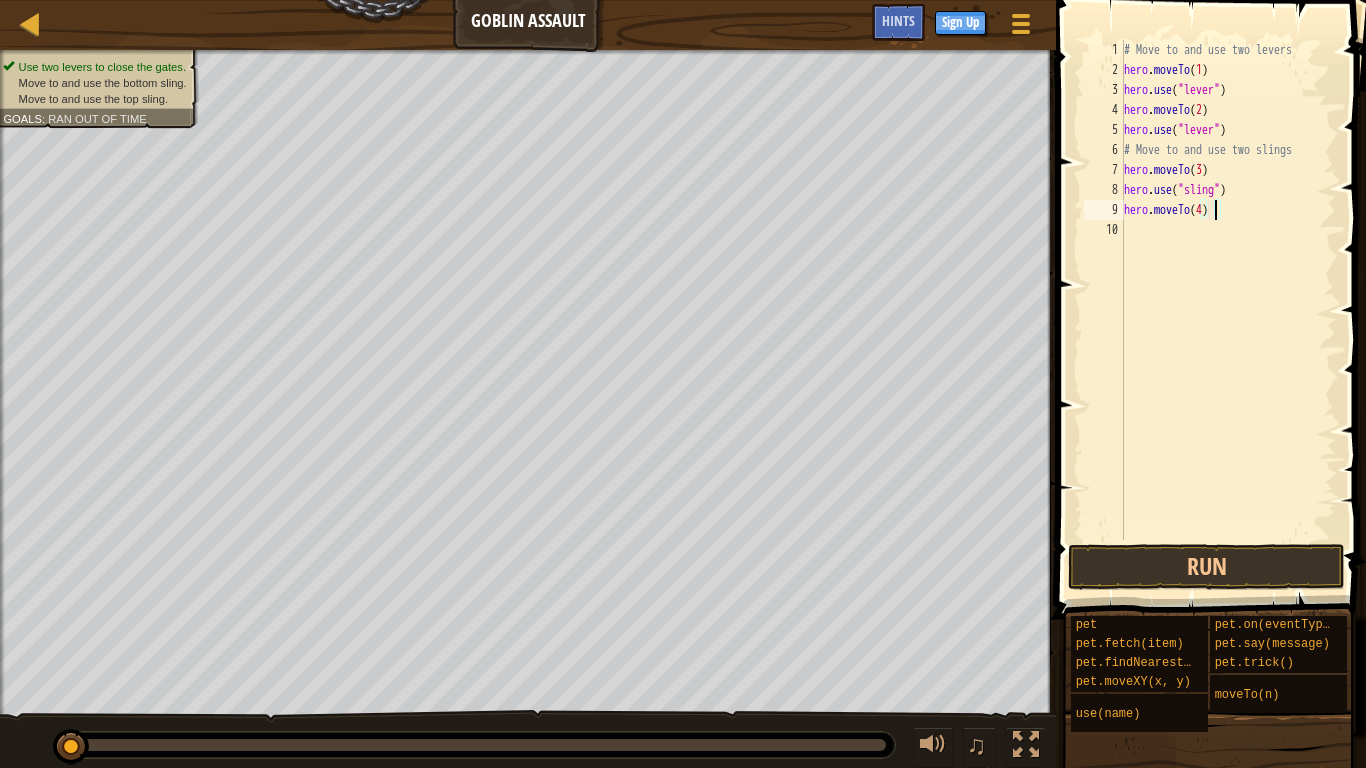click on "# Move to and use two levers hero . moveTo ( 1 ) hero . use ( "lever" ) hero . moveTo ( 2 ) hero . use ( "lever" ) # Move to and use two slings hero . moveTo ( 3 ) hero . use ( "sling" ) hero . moveTo ( 4 )" at bounding box center [1228, 310] 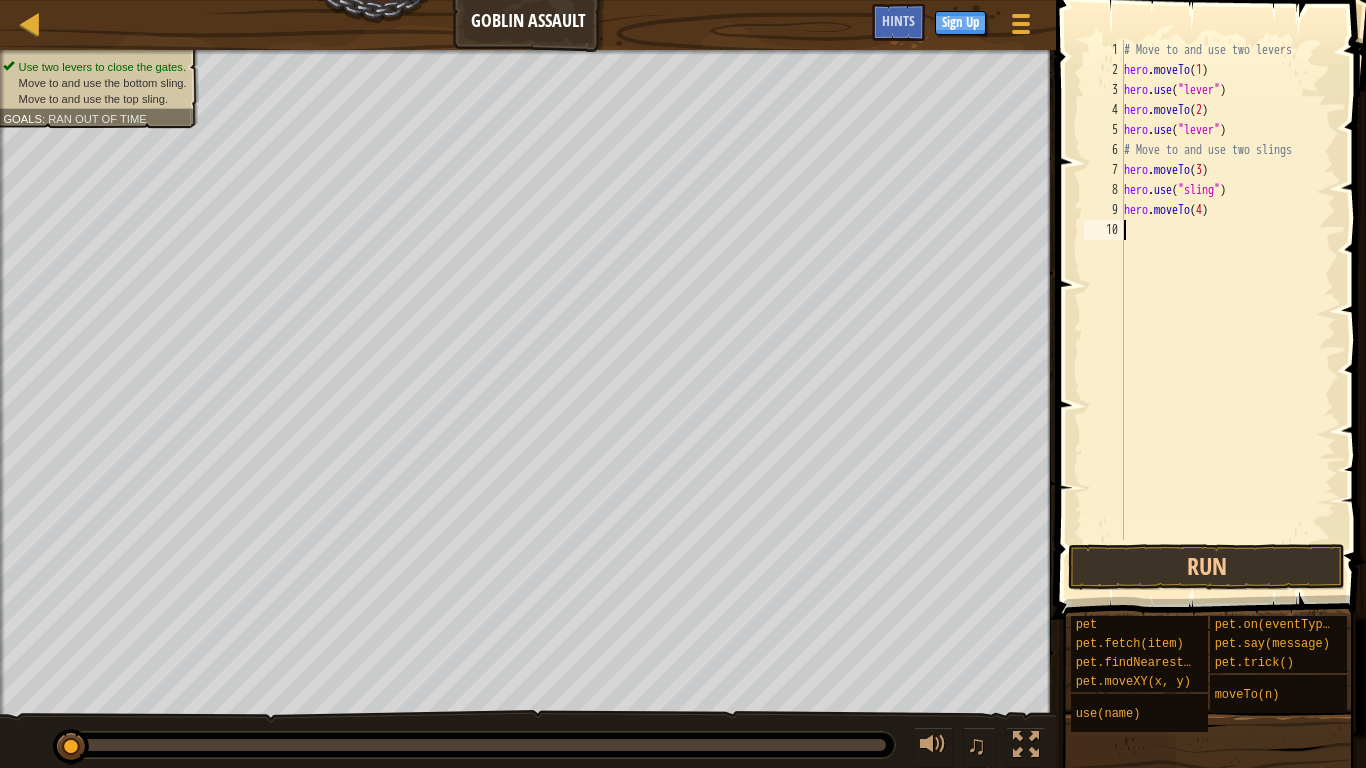 scroll, scrollTop: 9, scrollLeft: 0, axis: vertical 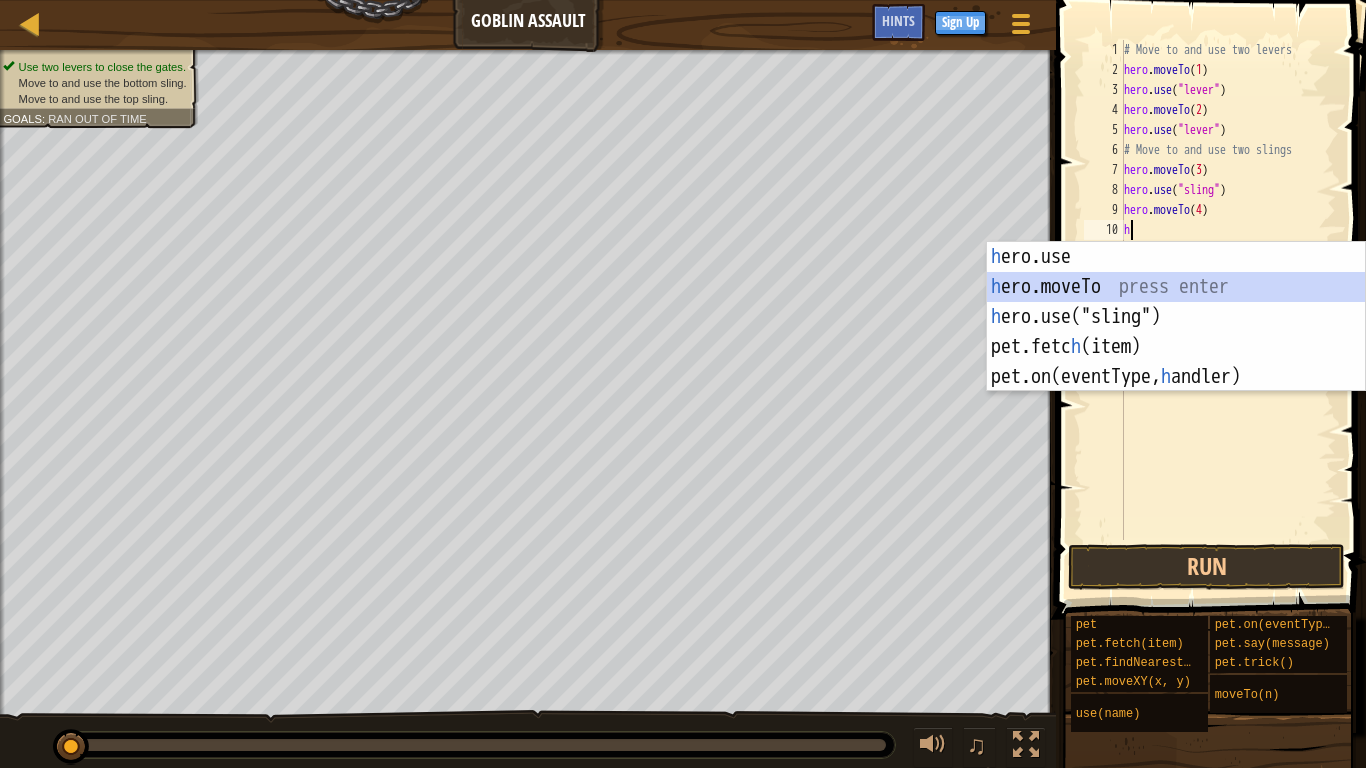click on "h ero.use press enter h ero.moveTo press enter h ero.use("sling") press enter pet.fetc h (item) press enter pet.on(eventType, h andler) press enter" at bounding box center [1176, 347] 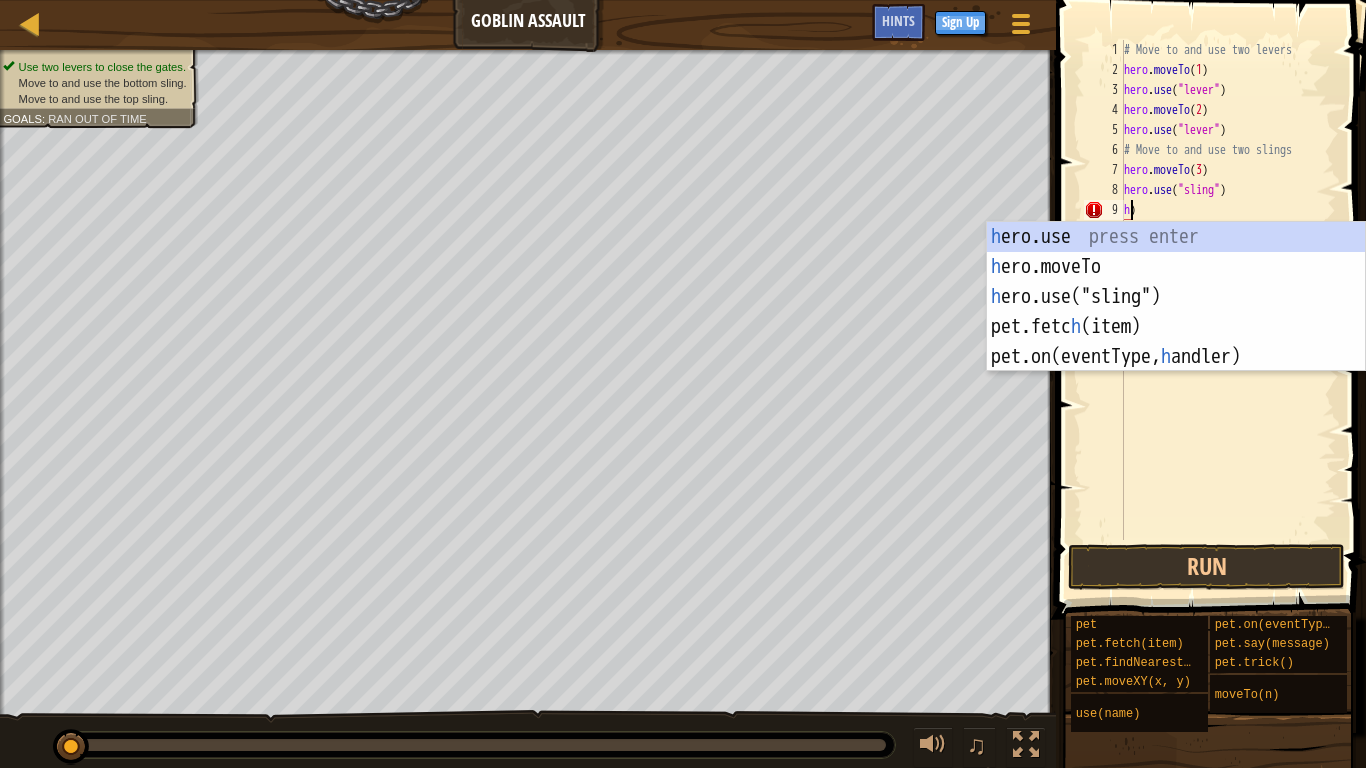 scroll, scrollTop: 9, scrollLeft: 1, axis: both 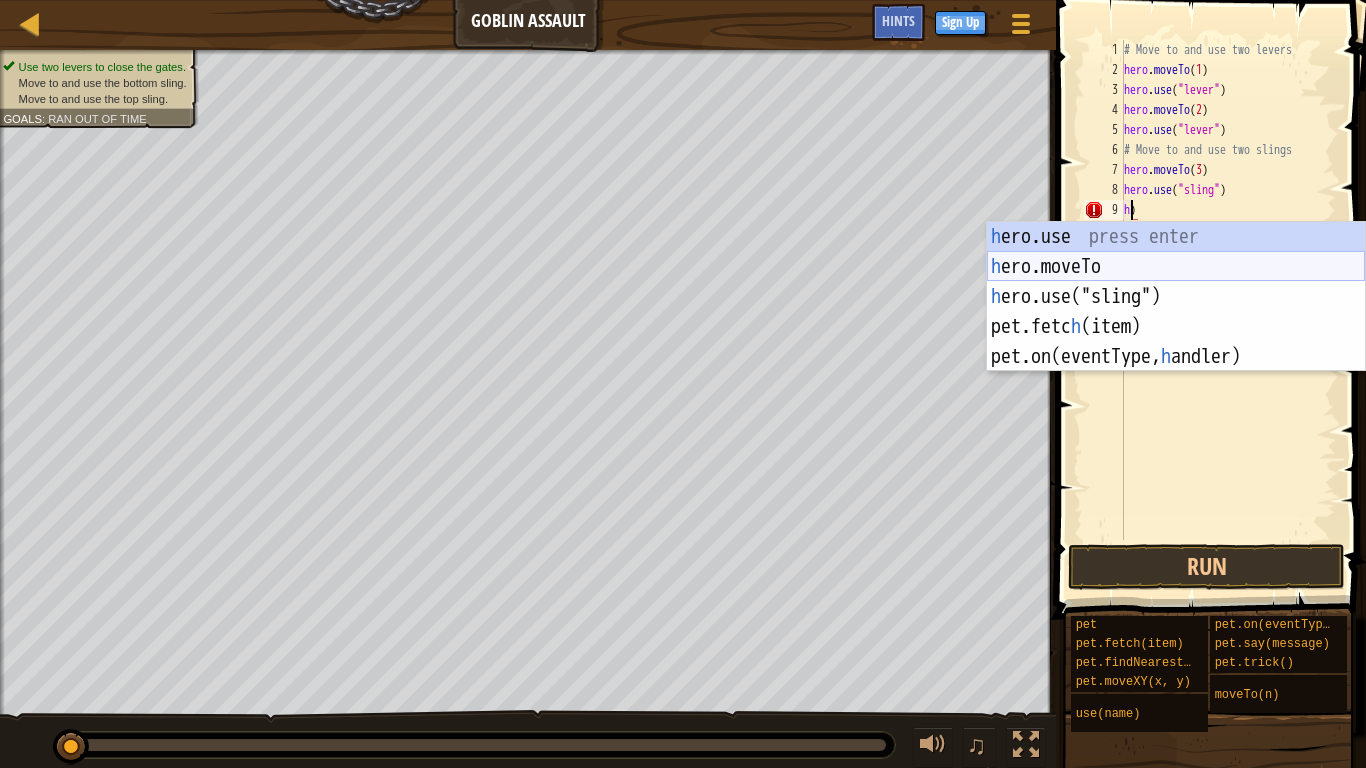 click on "h ero.use press enter h ero.moveTo press enter h ero.use("sling") press enter pet.fetc h (item) press enter pet.on(eventType, h andler) press enter" at bounding box center (1176, 327) 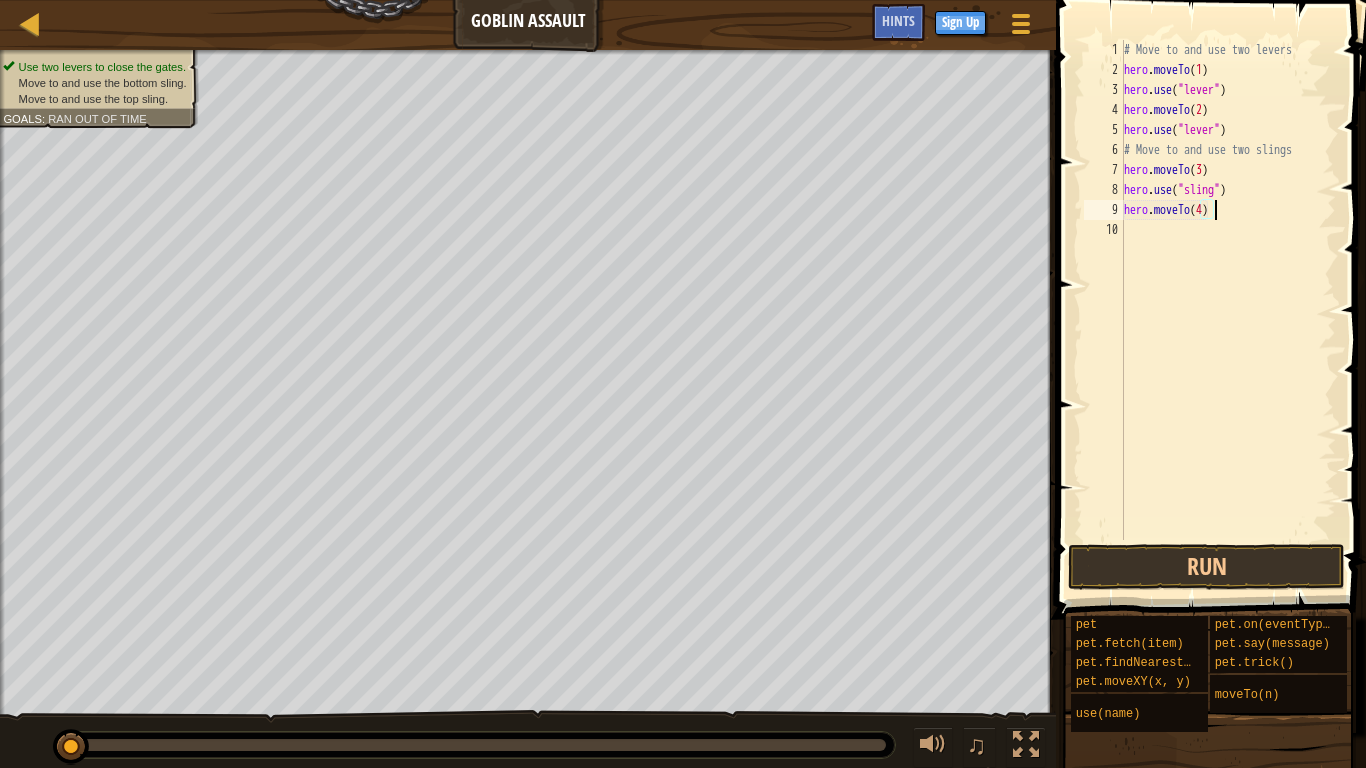 type on "hero.moveTo(4)" 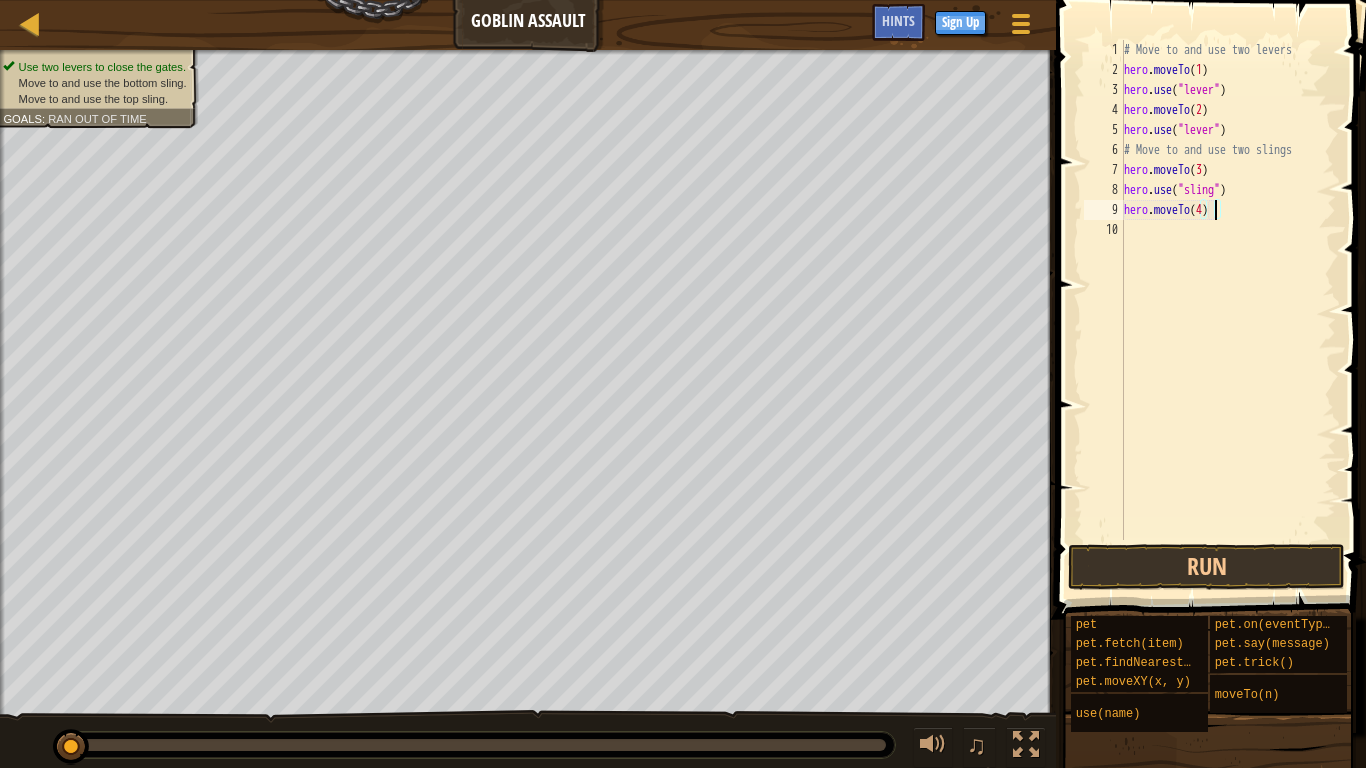 click on "# Move to and use two levers hero . moveTo ( 1 ) hero . use ( "lever" ) hero . moveTo ( 2 ) hero . use ( "lever" ) # Move to and use two slings hero . moveTo ( 3 ) hero . use ( "sling" ) hero . moveTo ( 4 )" at bounding box center (1228, 310) 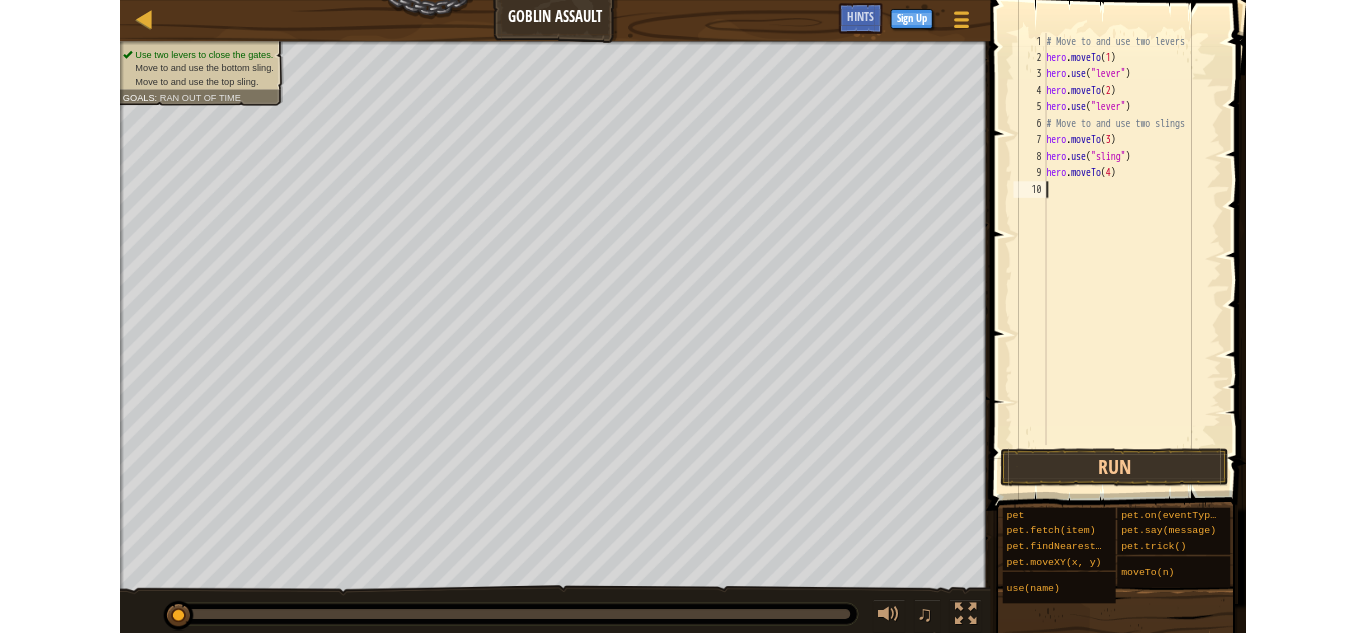 scroll, scrollTop: 9, scrollLeft: 0, axis: vertical 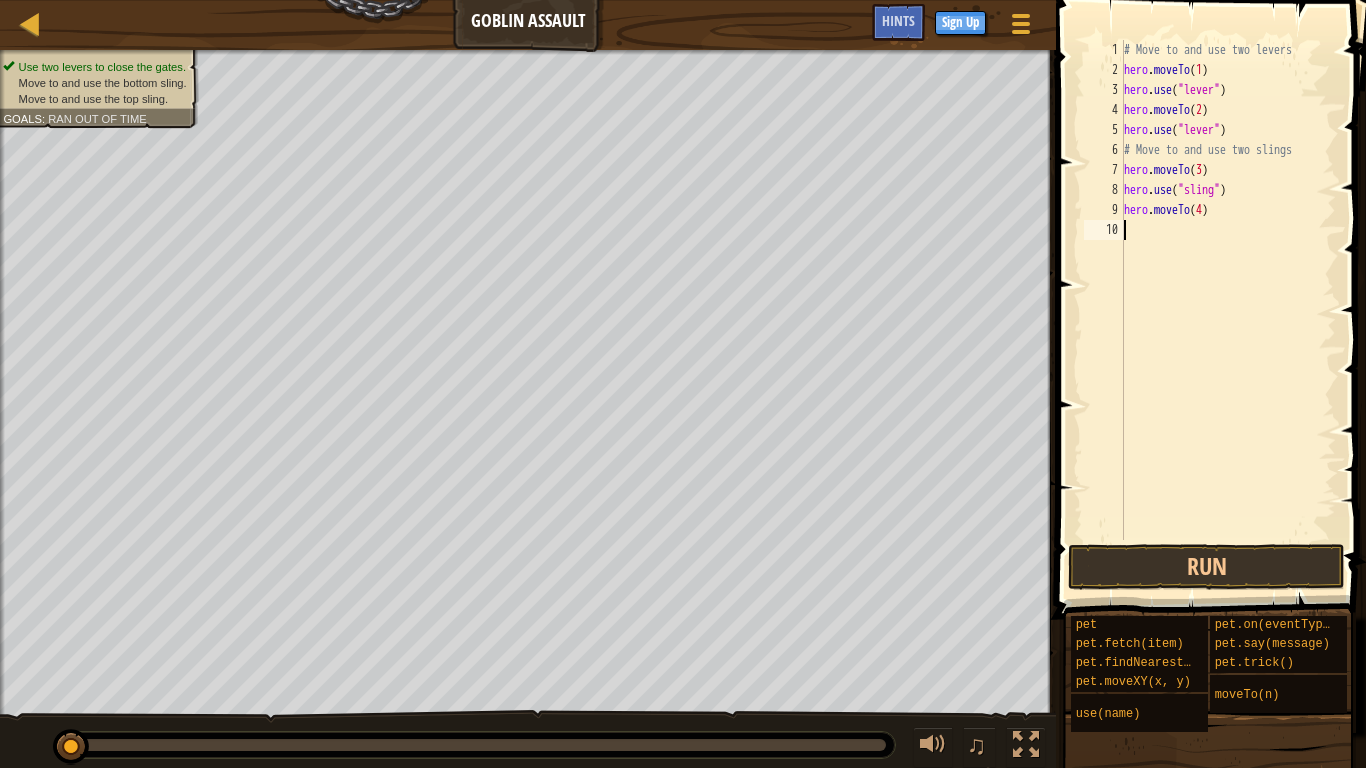 type on "j" 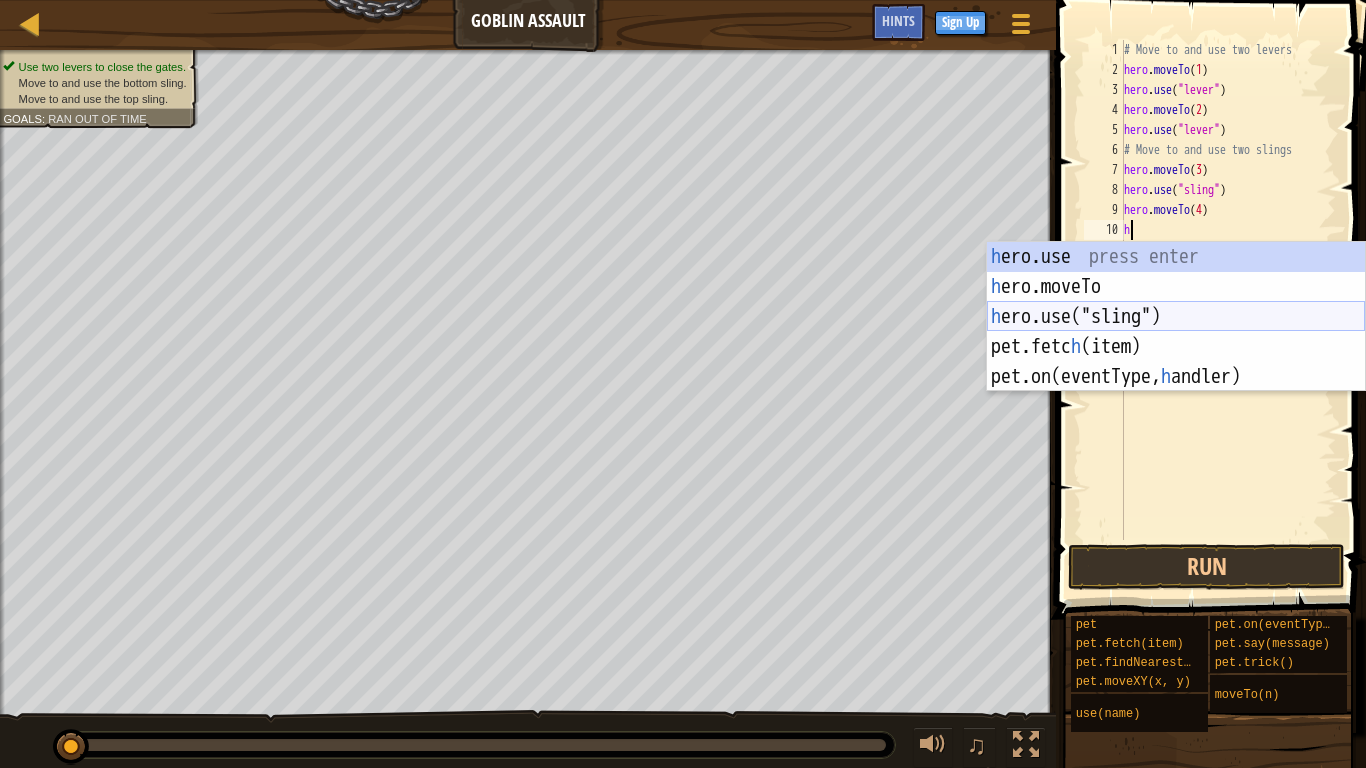 click on "h ero.use press enter h ero.moveTo press enter h ero.use("sling") press enter pet.fetc h (item) press enter pet.on(eventType, h andler) press enter" at bounding box center (1176, 347) 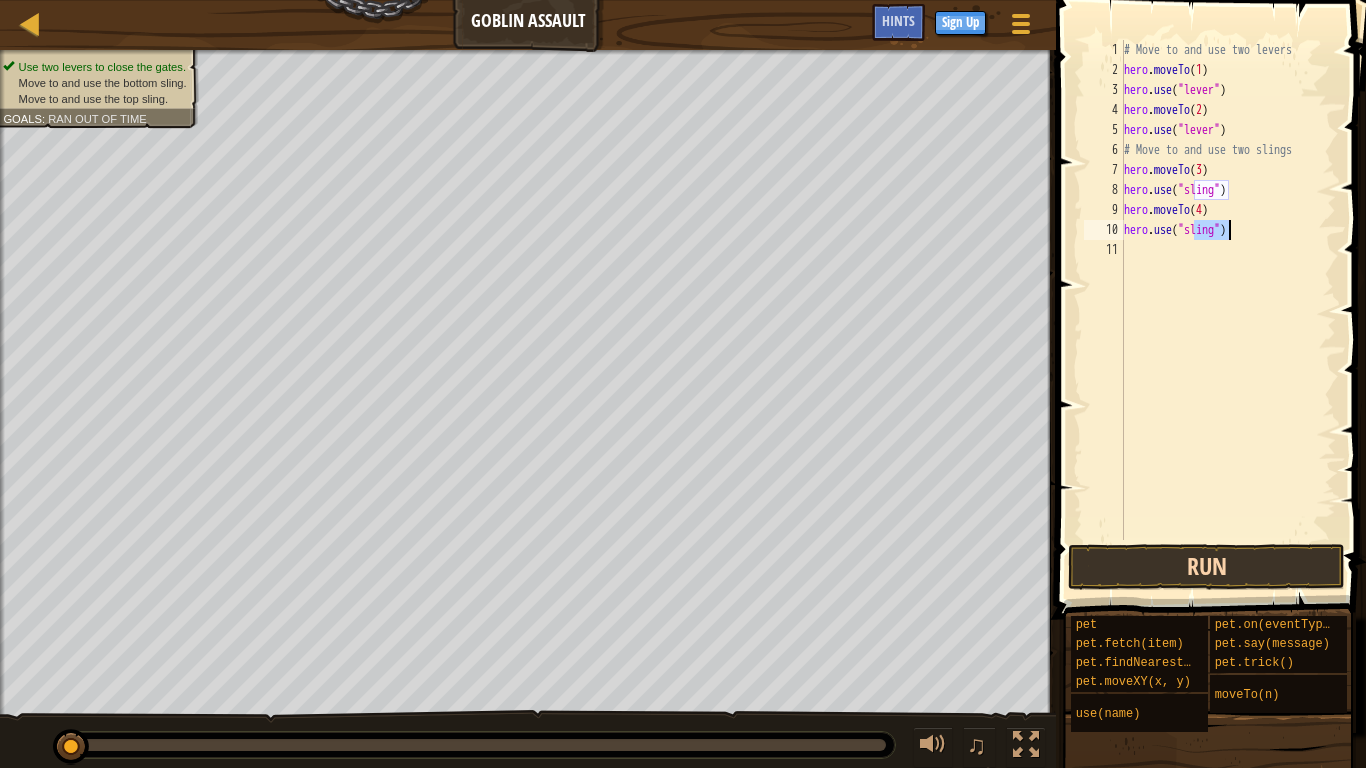 type on "hero.use("sling")" 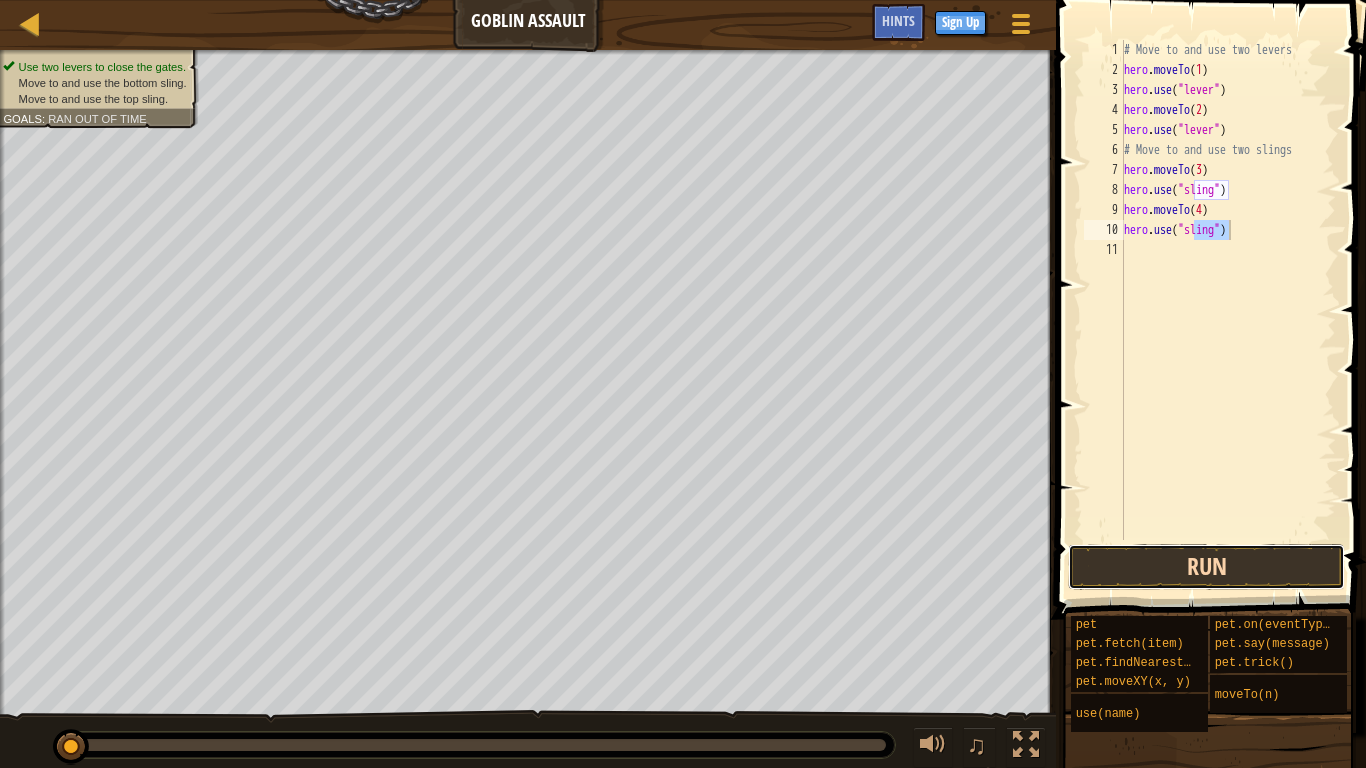 click on "Run" at bounding box center (1206, 567) 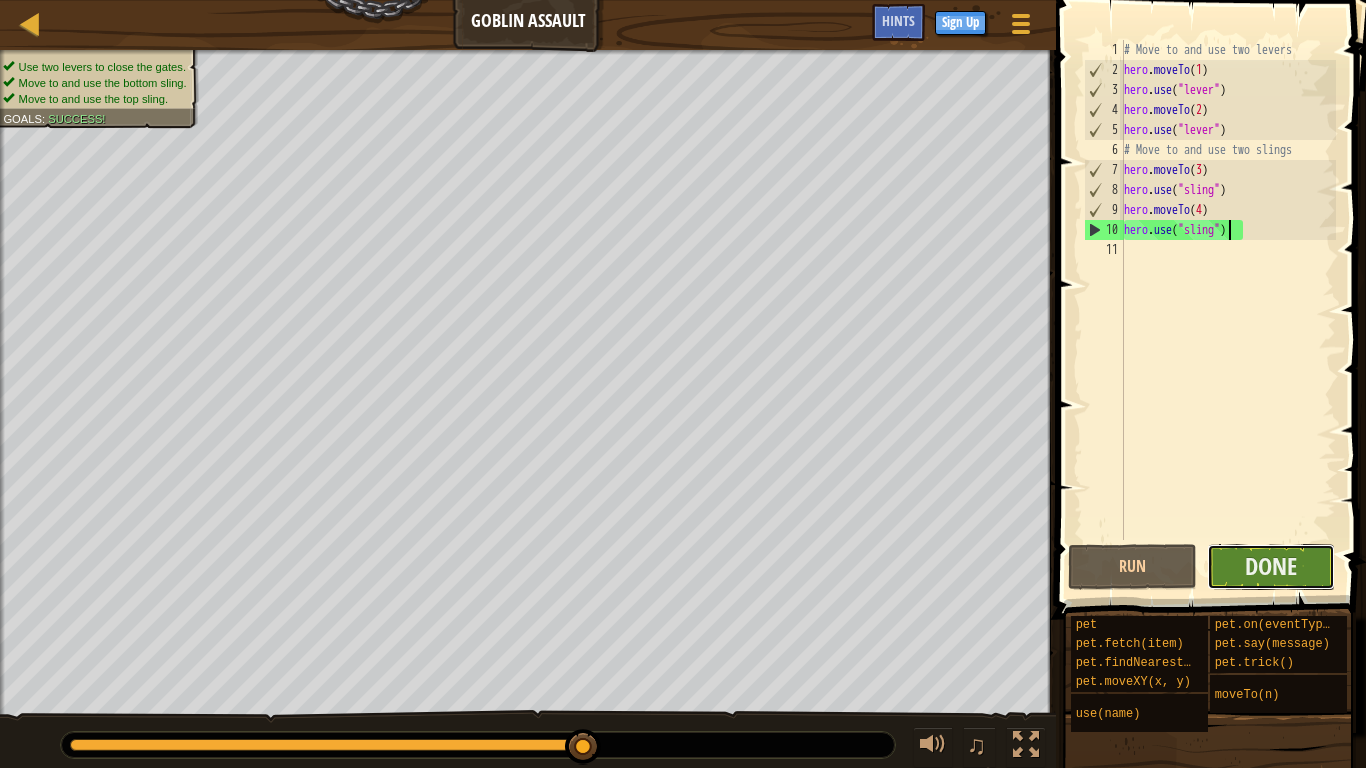 click on "Done" at bounding box center (1271, 567) 